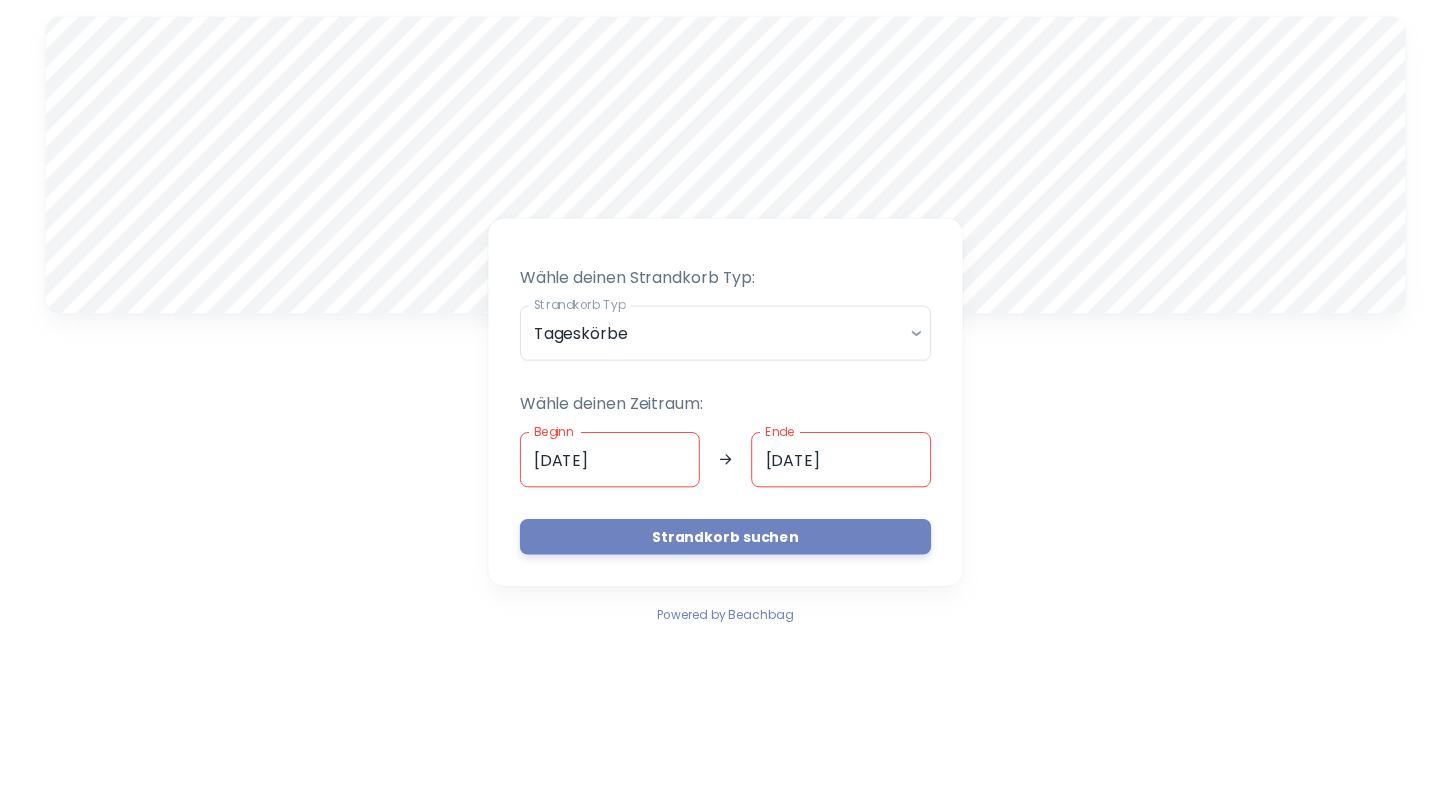 scroll, scrollTop: 0, scrollLeft: 0, axis: both 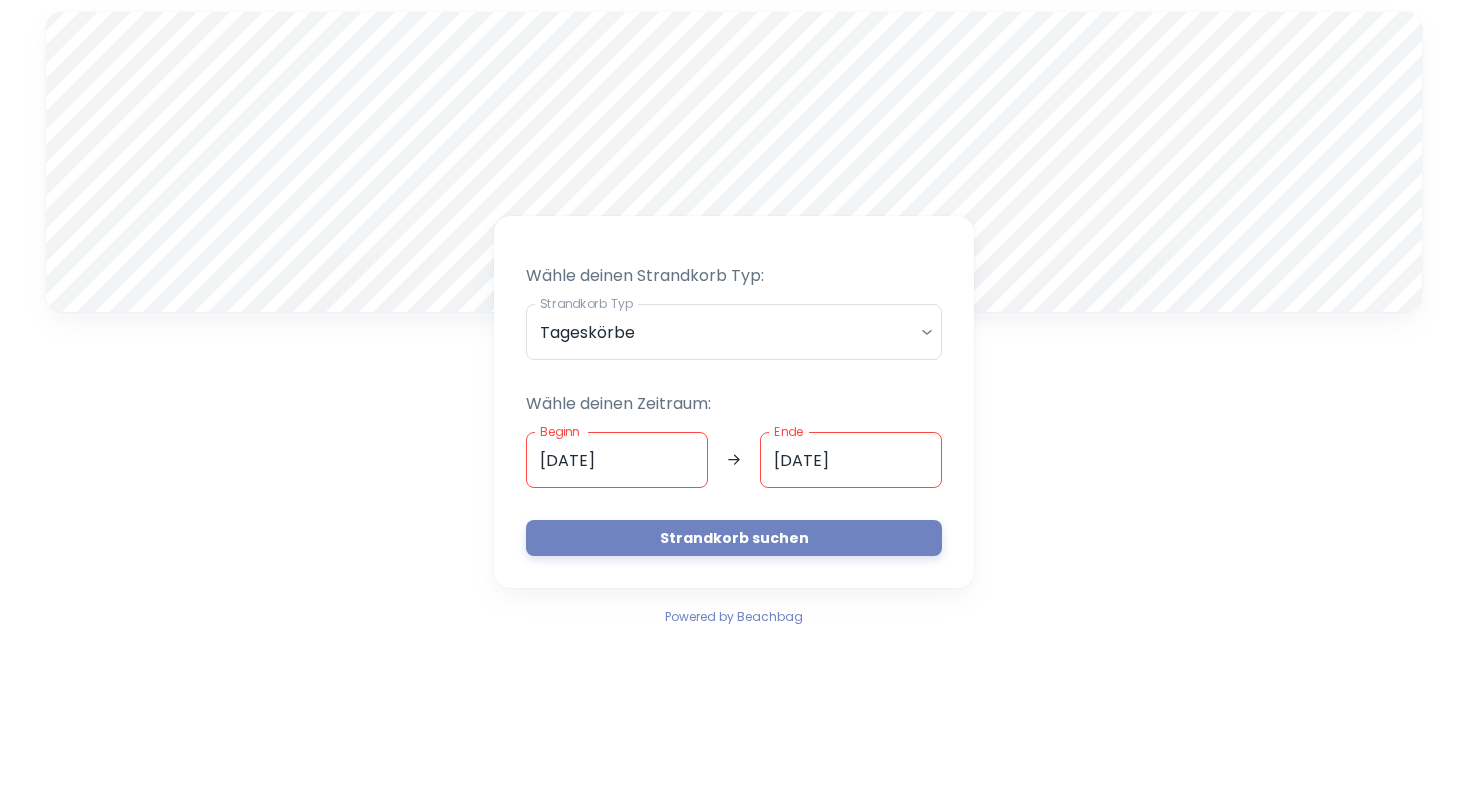 click on "[DATE]" at bounding box center (617, 460) 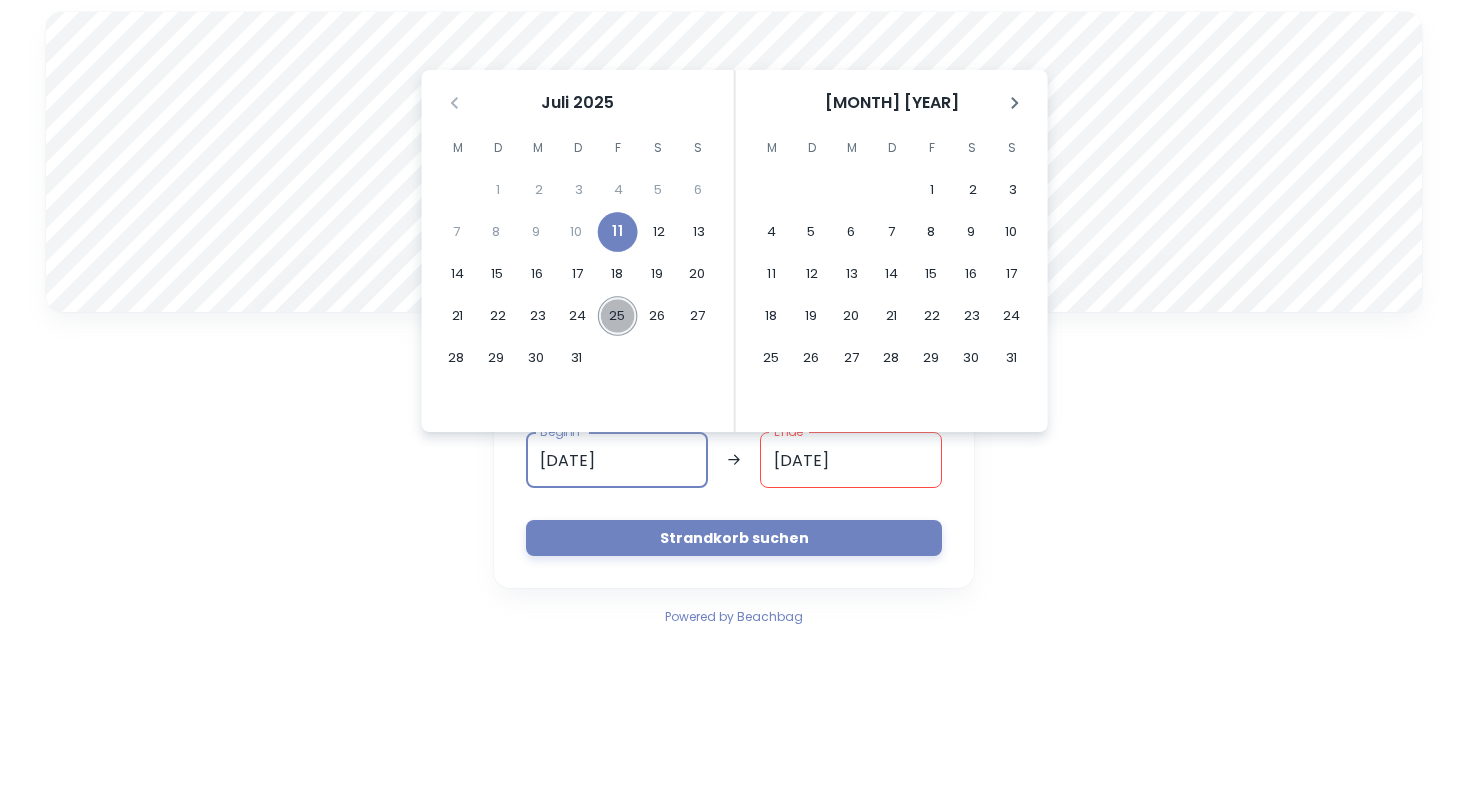 click on "25" at bounding box center (618, 316) 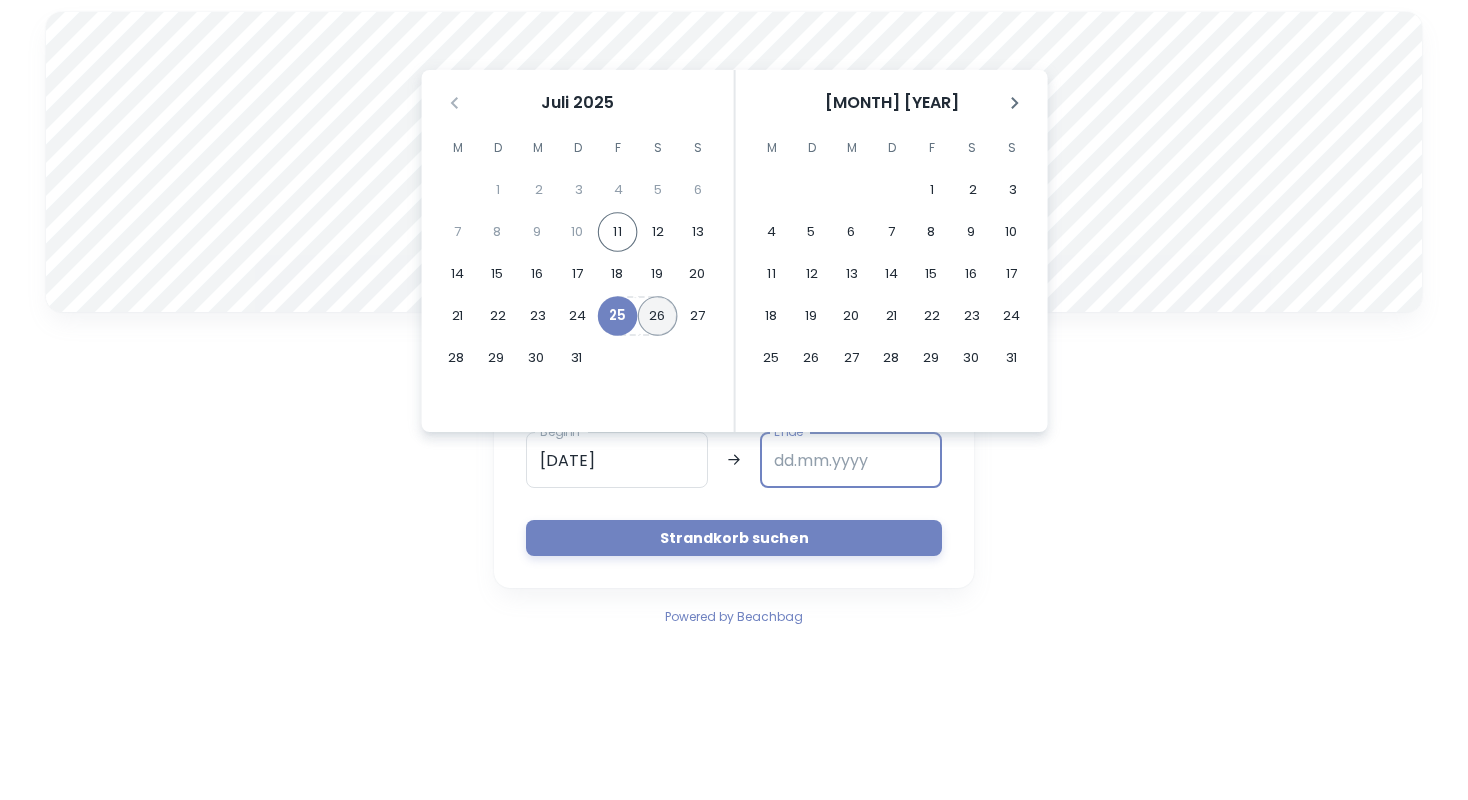 click on "26" at bounding box center [658, 316] 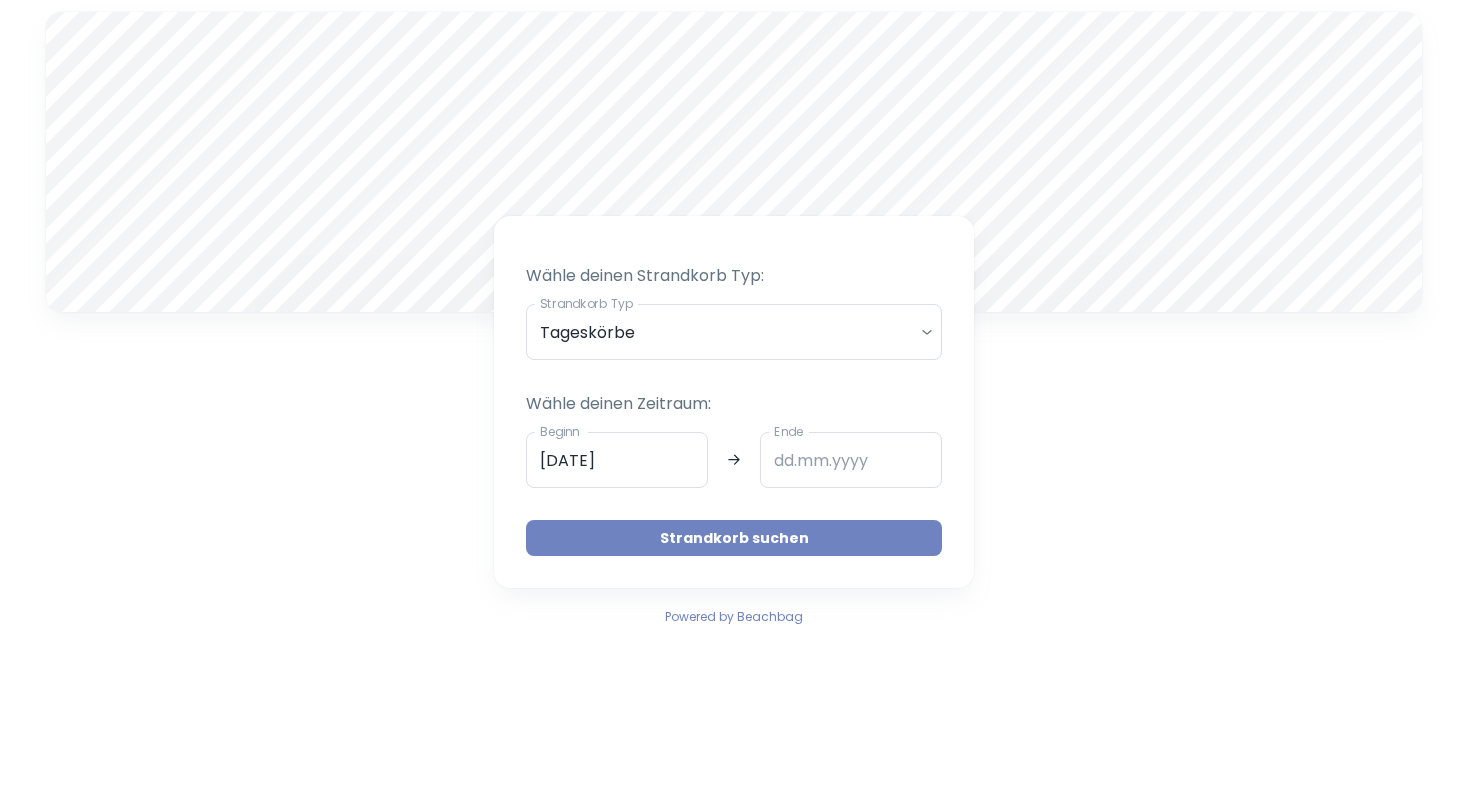 type on "26.07.2025" 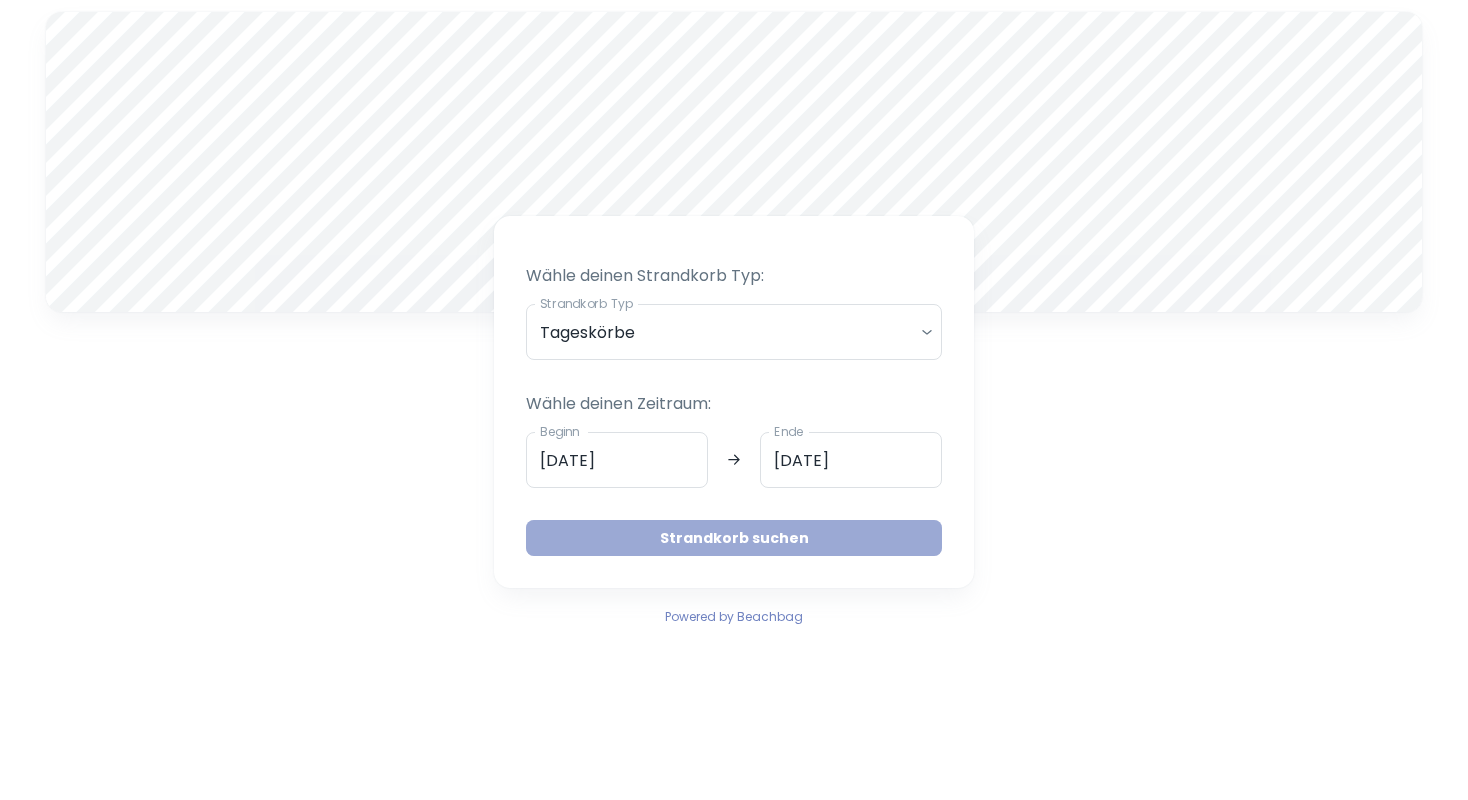 click on "Strandkorb suchen" at bounding box center [734, 538] 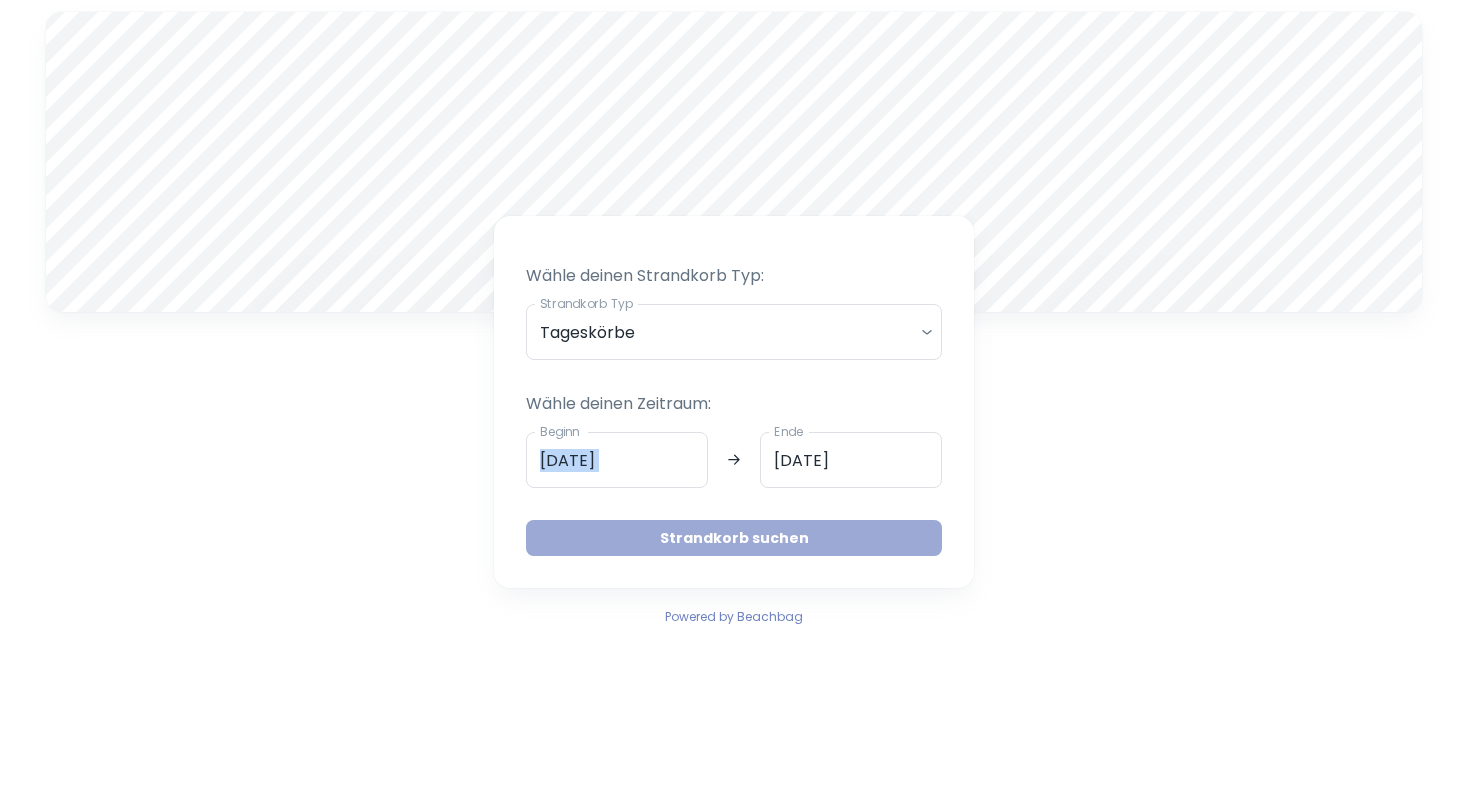 click on "Wähle deinen Zeitraum: Beginn 26.07.2025 Beginn Ende 26.07.2025 Ende Strandkorb suchen" at bounding box center (734, 458) 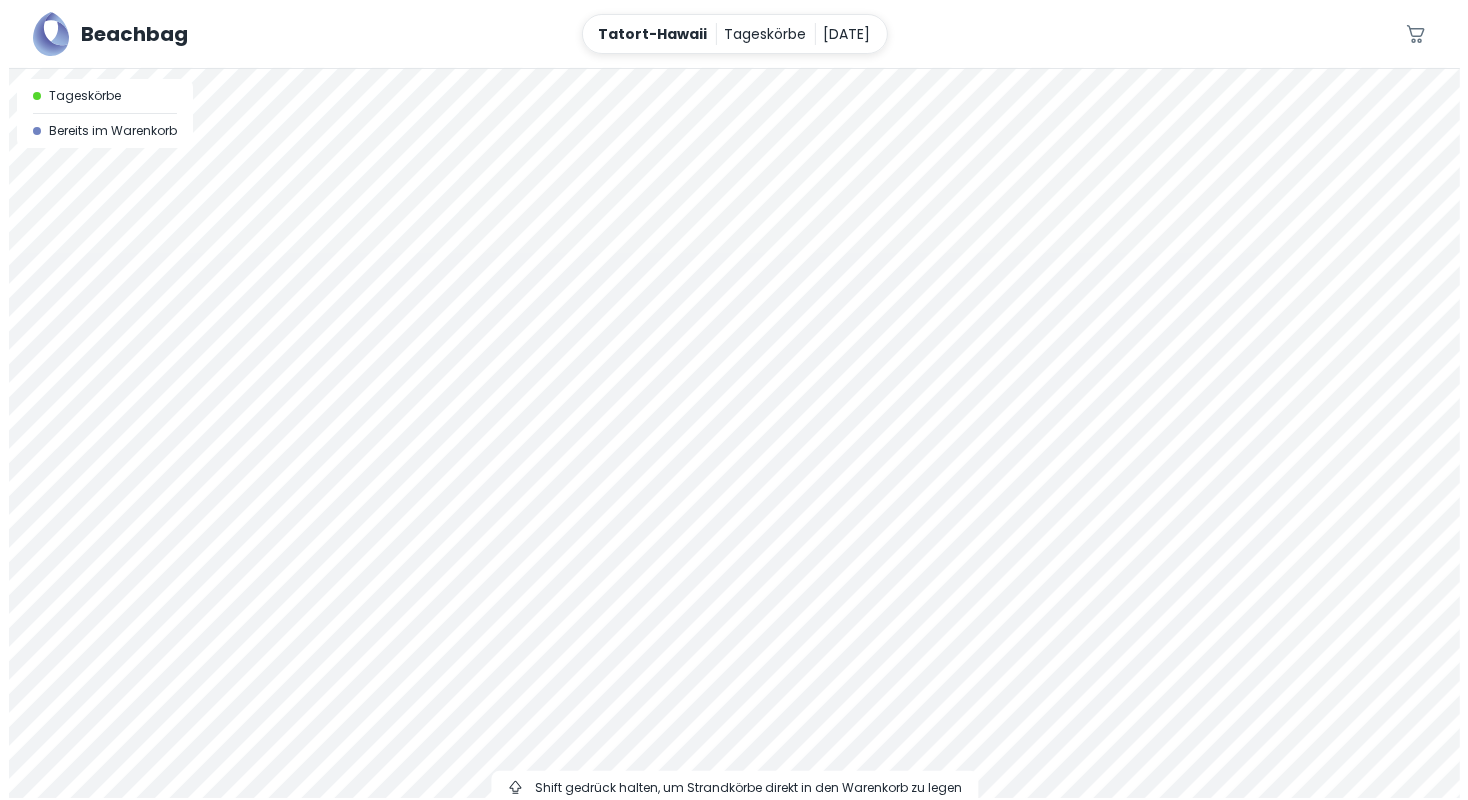 scroll, scrollTop: 0, scrollLeft: 0, axis: both 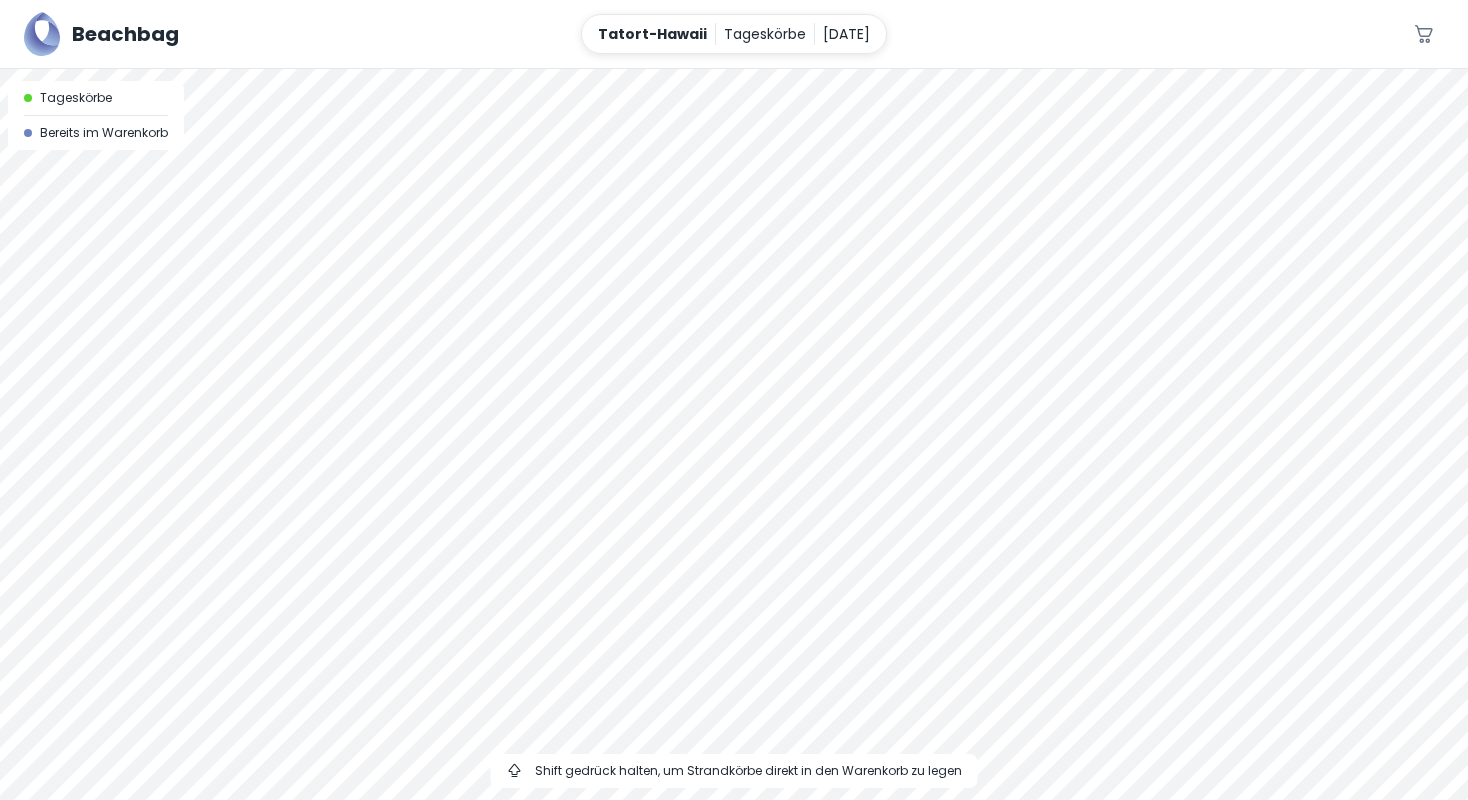 drag, startPoint x: 694, startPoint y: 510, endPoint x: 771, endPoint y: 308, distance: 216.17816 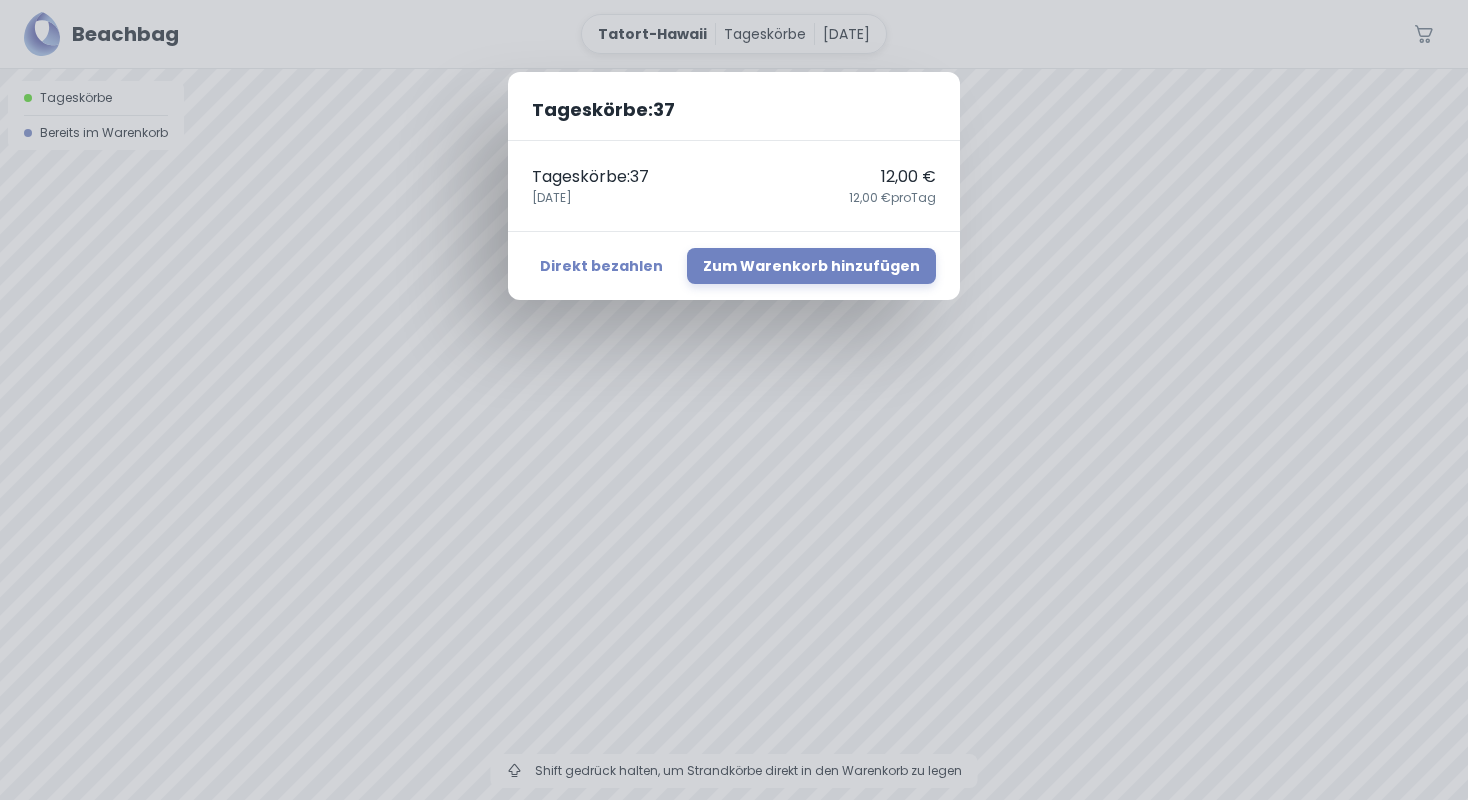 click on "Tageskörbe :  37 Tageskörbe :  37 12,00 € 26. Juli 12,00 €  pro  Tag Direkt bezahlen Zum Warenkorb hinzufügen" at bounding box center [734, 400] 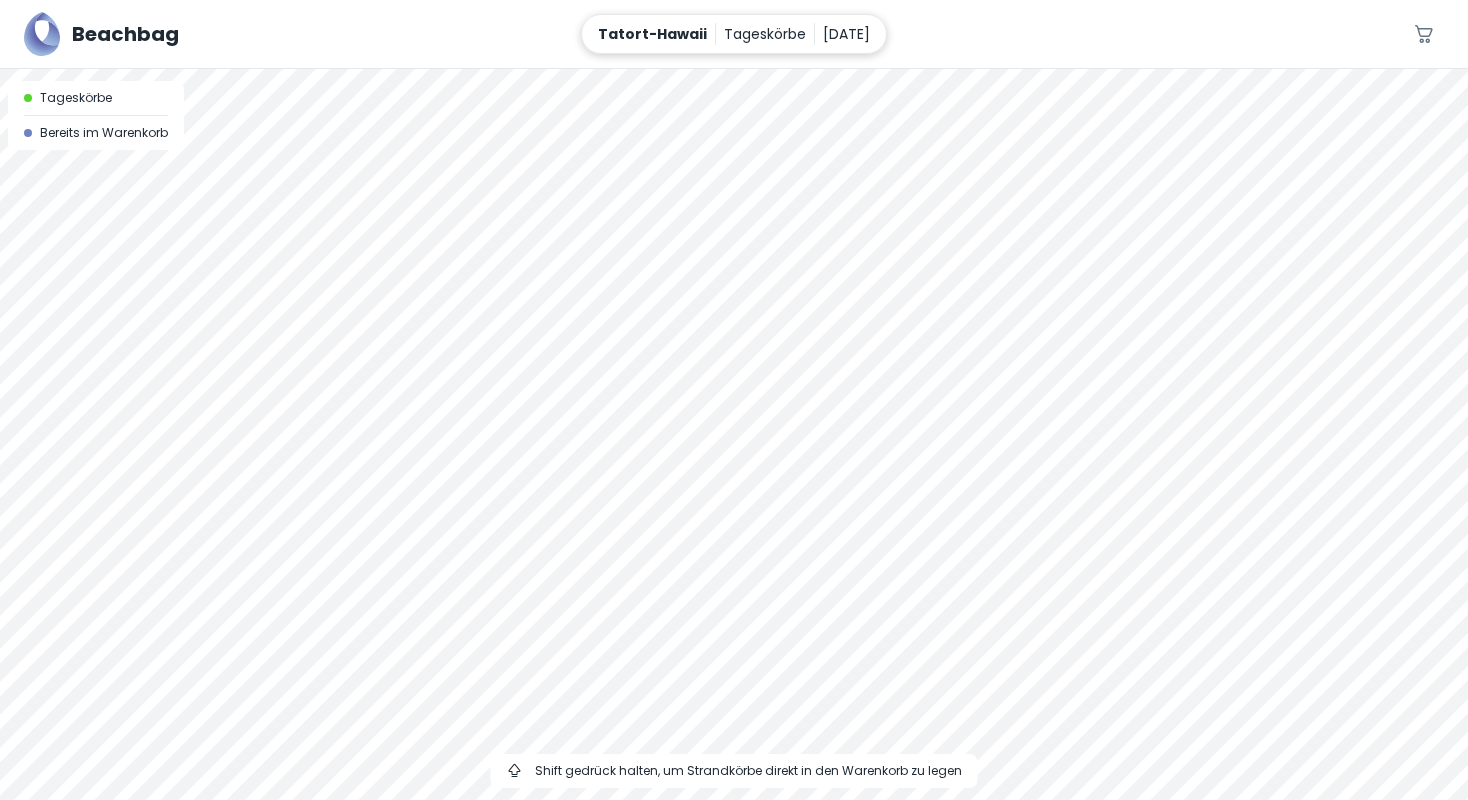 click on "26. Juli" at bounding box center (846, 34) 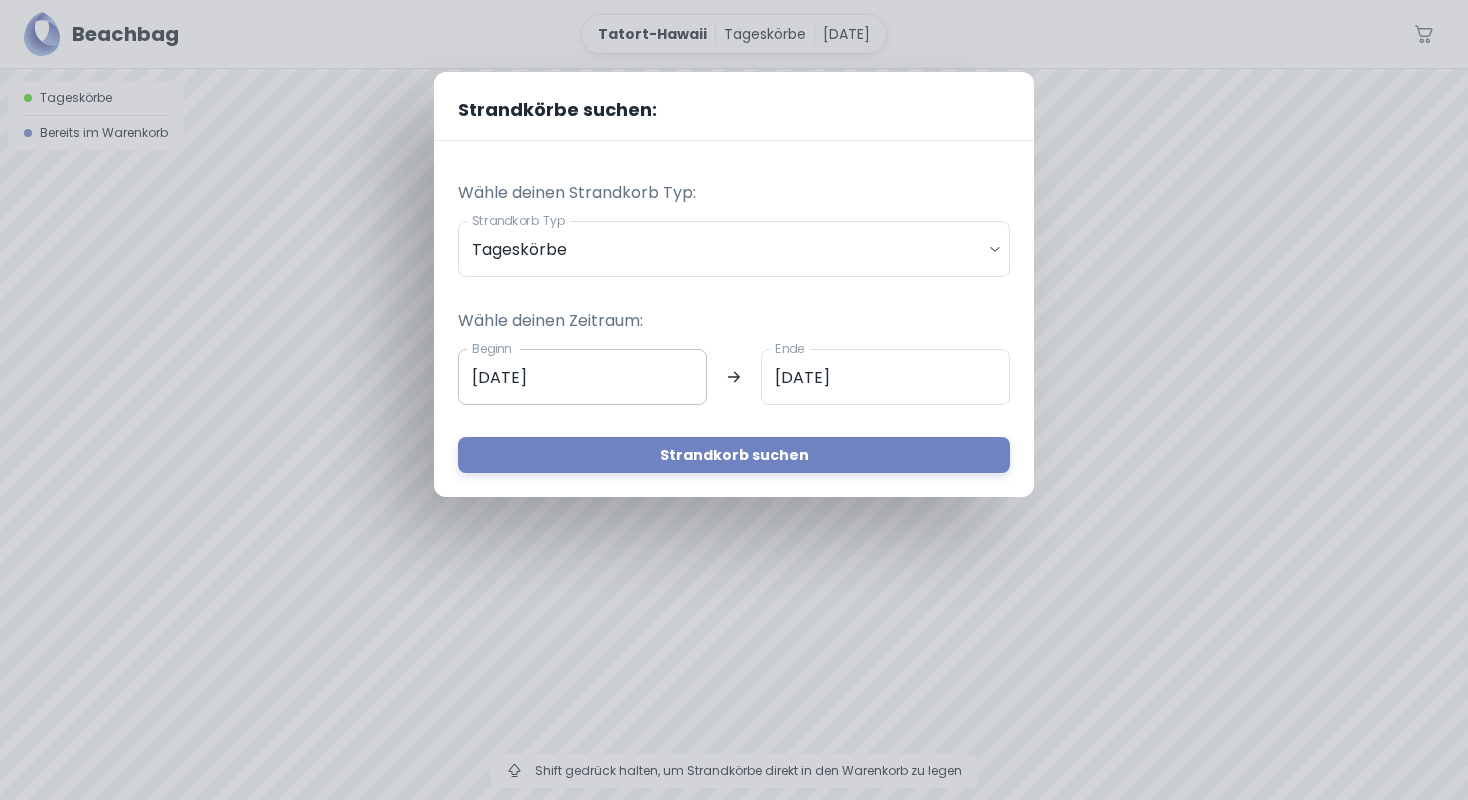 click on "26.07.2025" at bounding box center (582, 377) 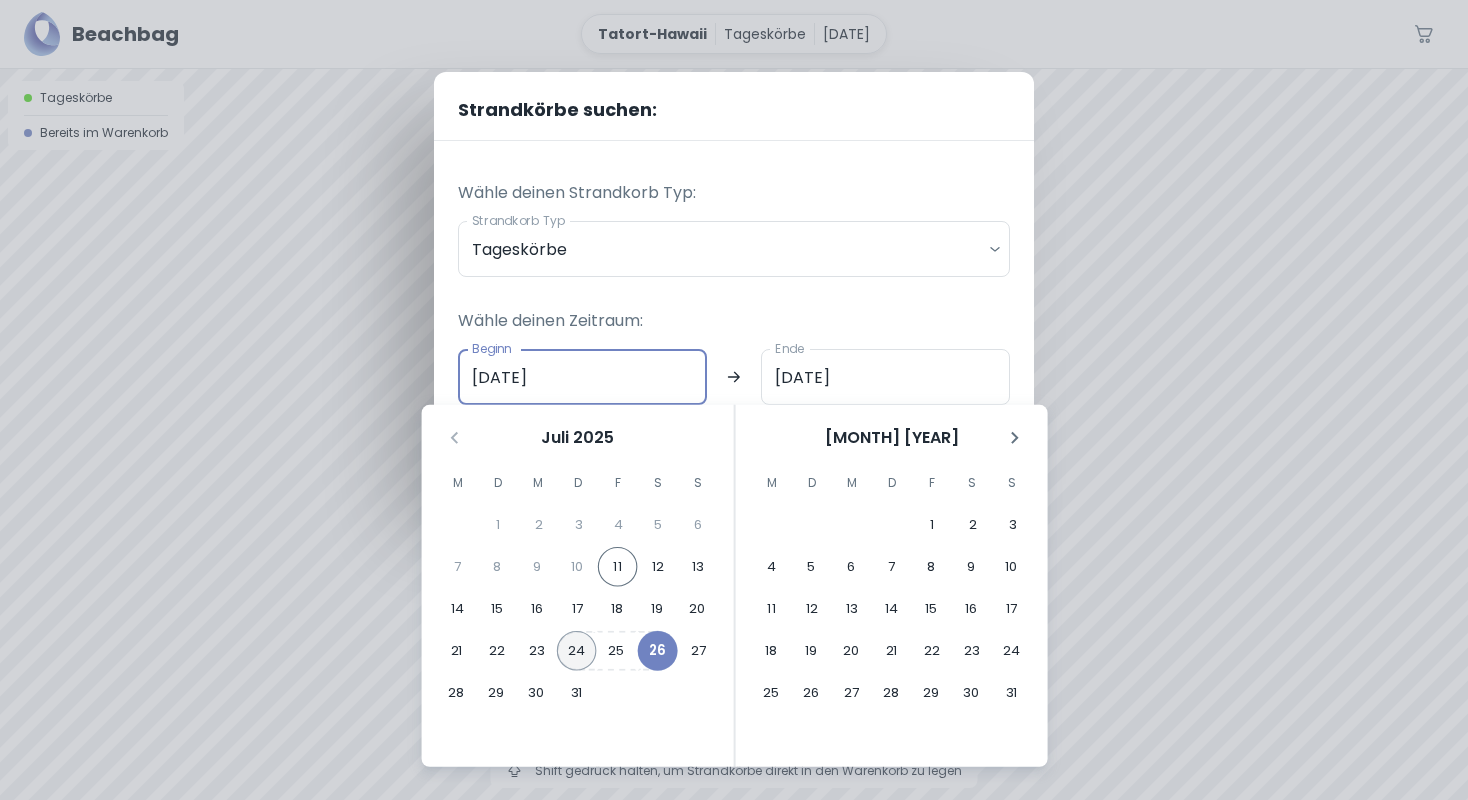 click on "24" at bounding box center [577, 651] 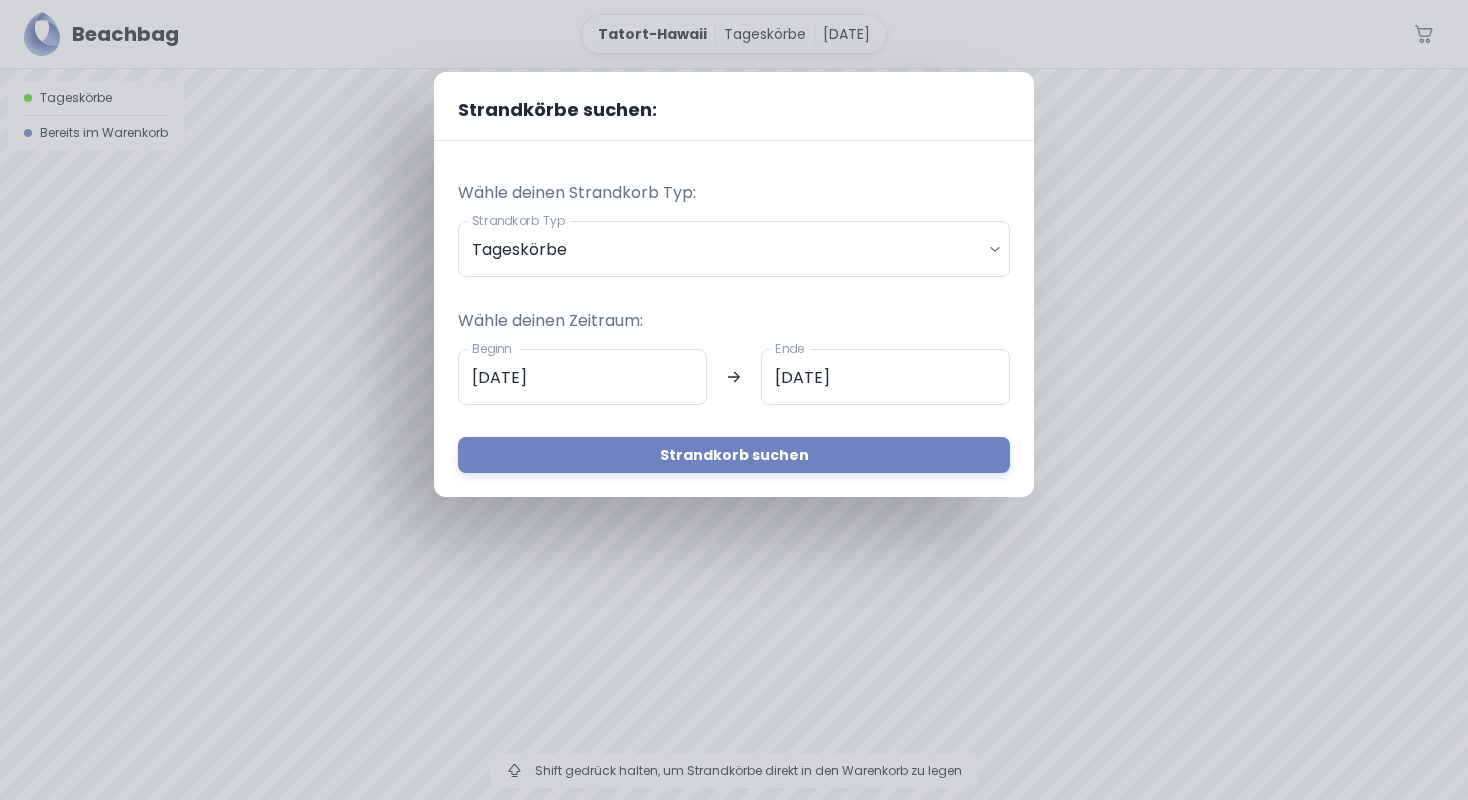 type on "24.07.2025" 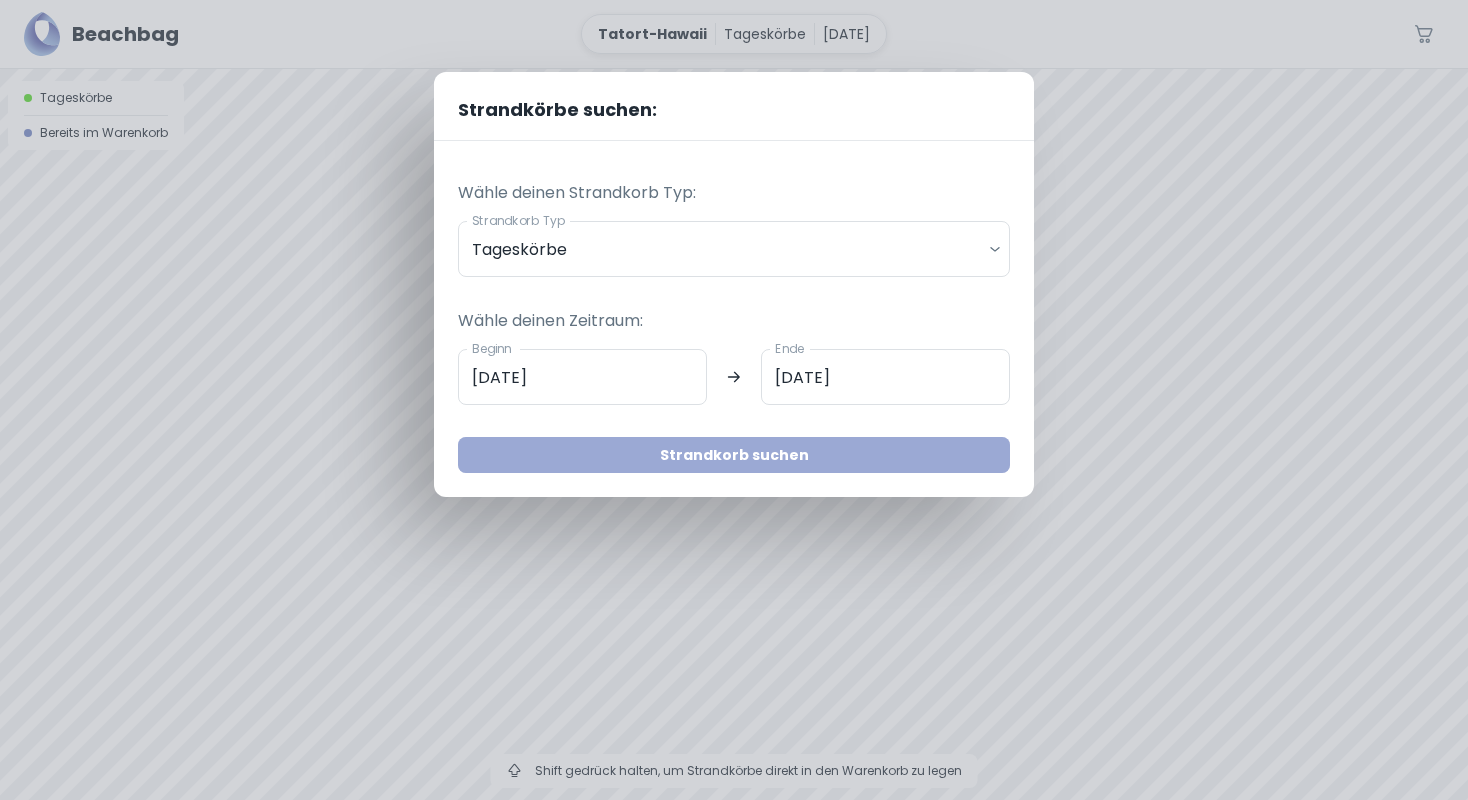 click on "Strandkorb suchen" at bounding box center (734, 455) 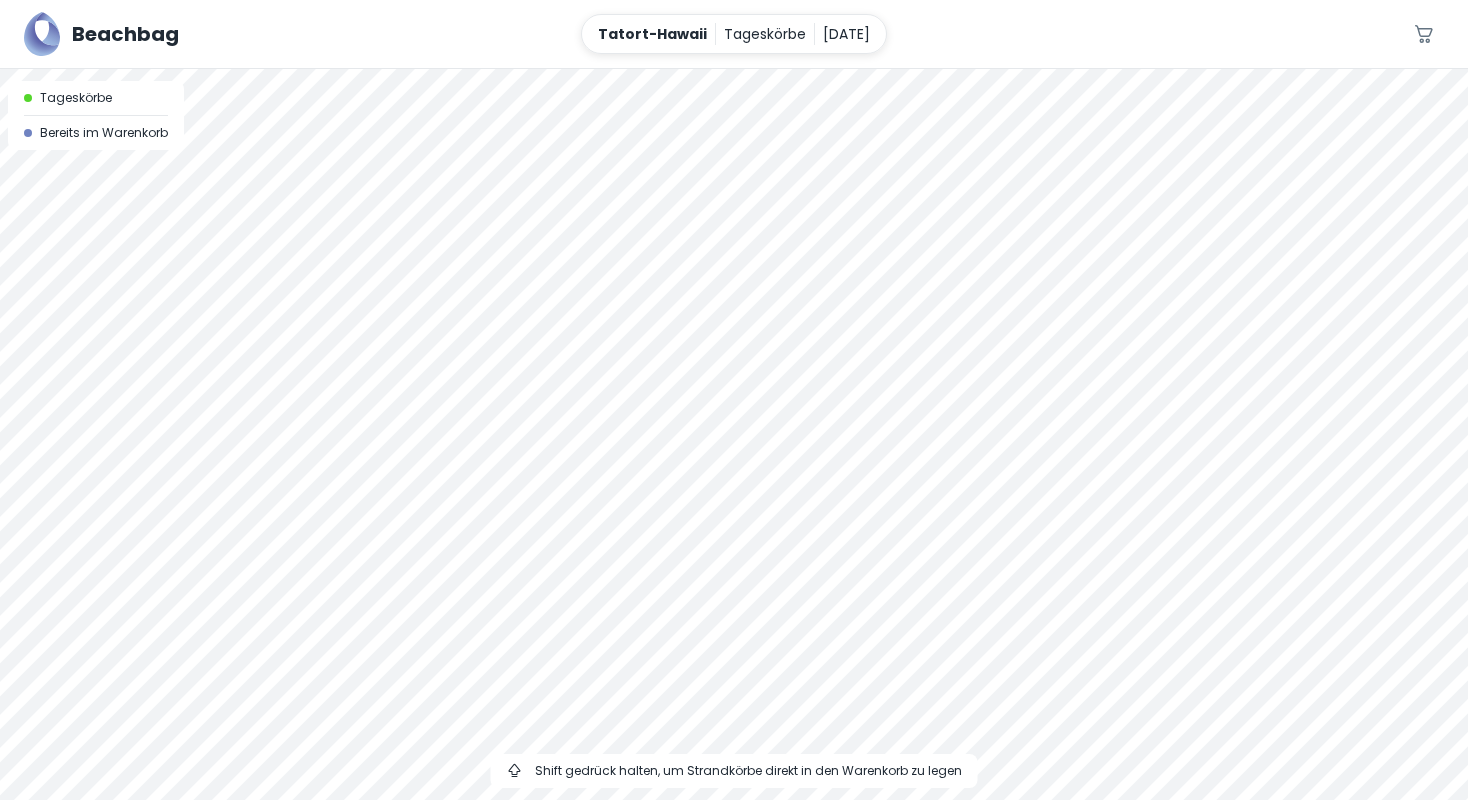 drag, startPoint x: 545, startPoint y: 453, endPoint x: 998, endPoint y: 555, distance: 464.34146 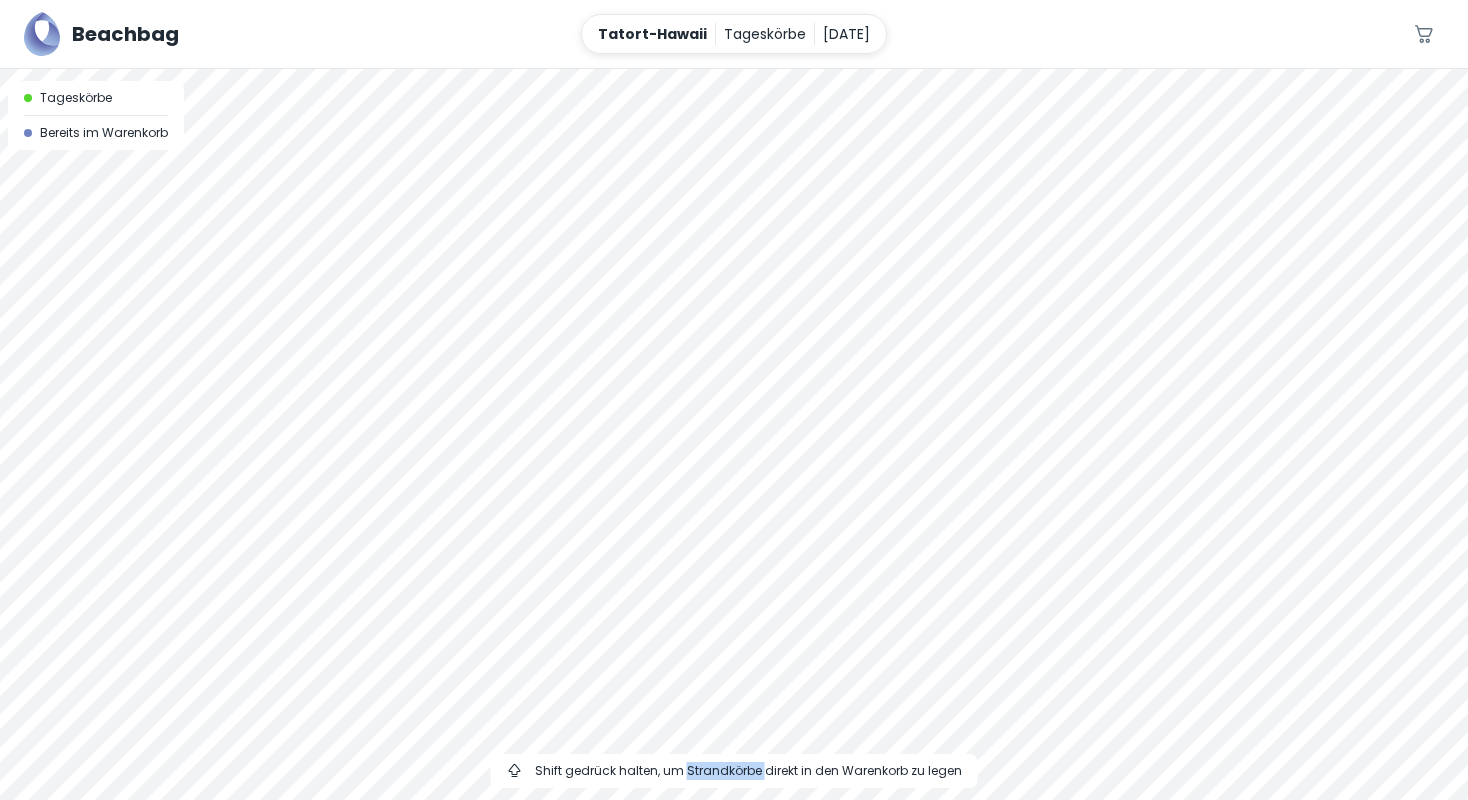 click on "Shift gedrück halten, um Strandkörbe direkt in den Warenkorb zu legen" at bounding box center (748, 771) 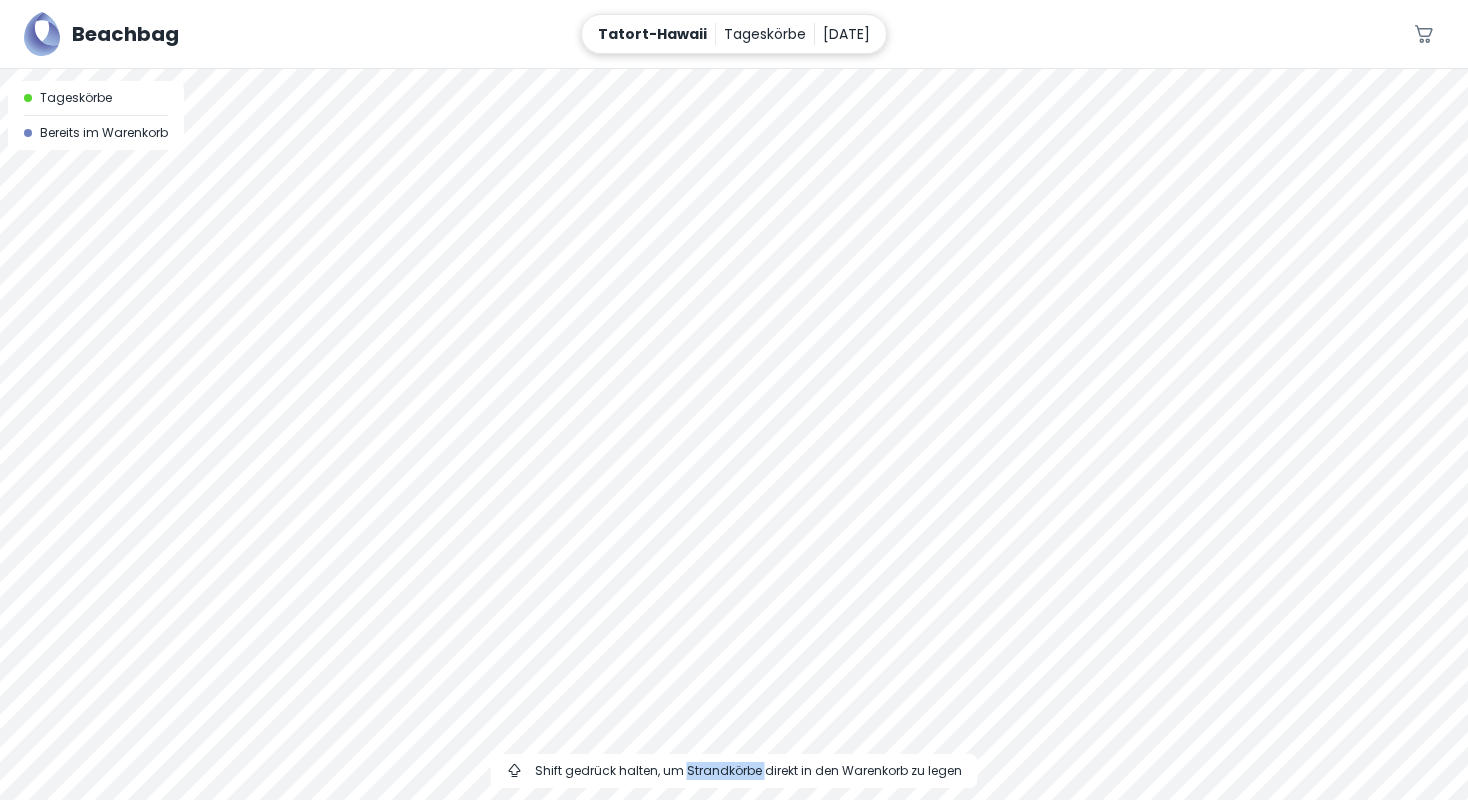 drag, startPoint x: 614, startPoint y: 197, endPoint x: 599, endPoint y: 35, distance: 162.69296 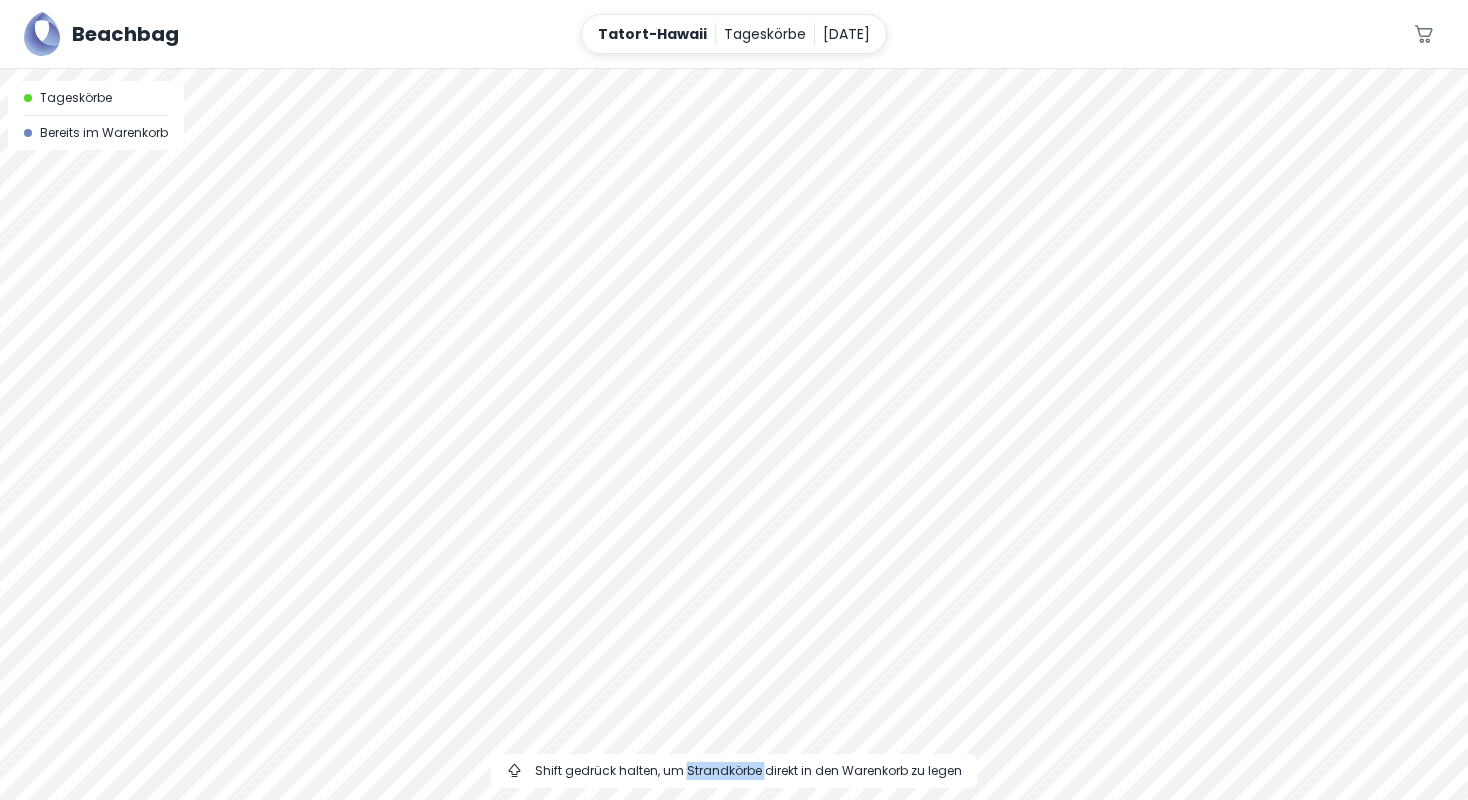 drag, startPoint x: 942, startPoint y: 316, endPoint x: 951, endPoint y: 266, distance: 50.803543 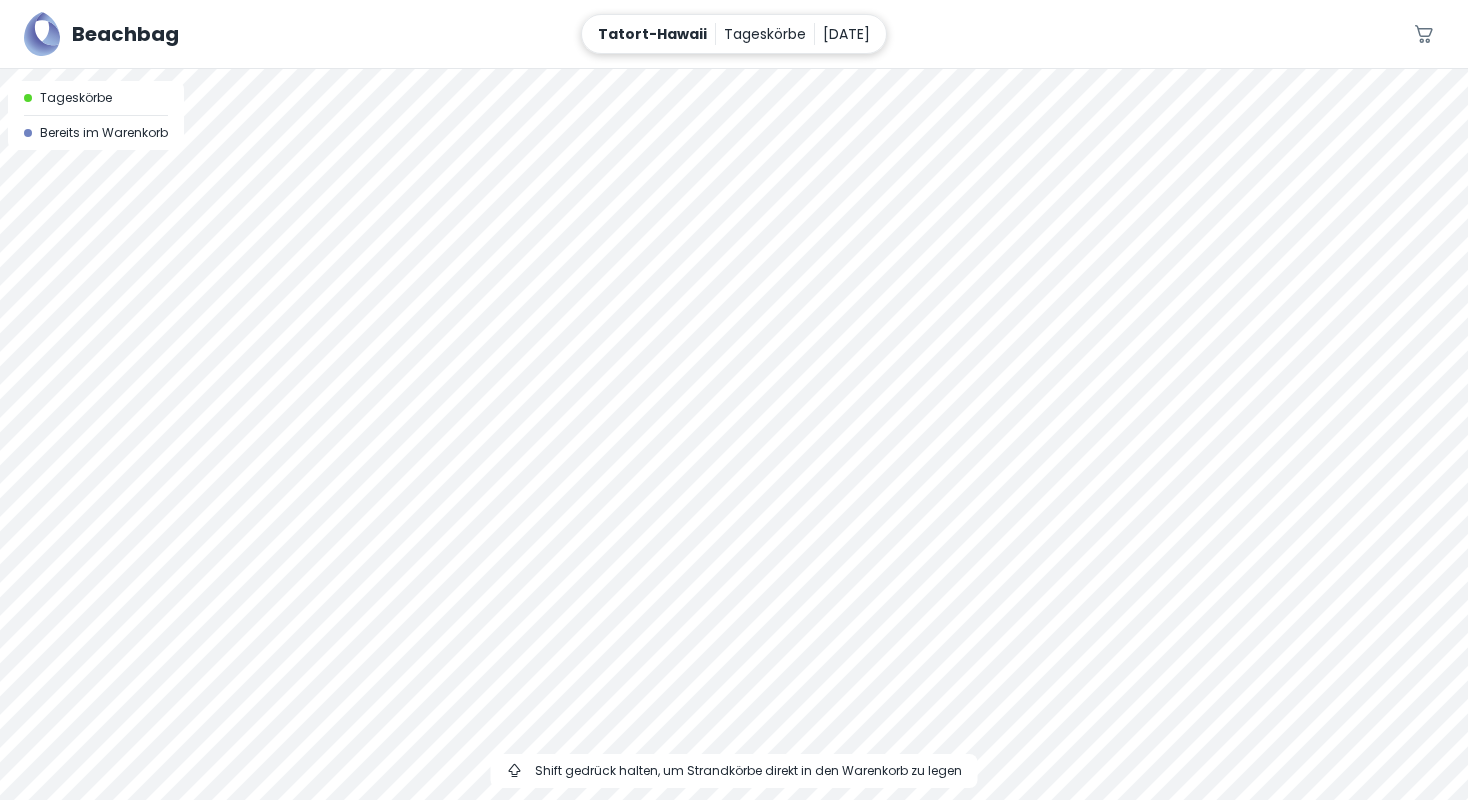 click on "Tatort-Hawaii" at bounding box center (652, 34) 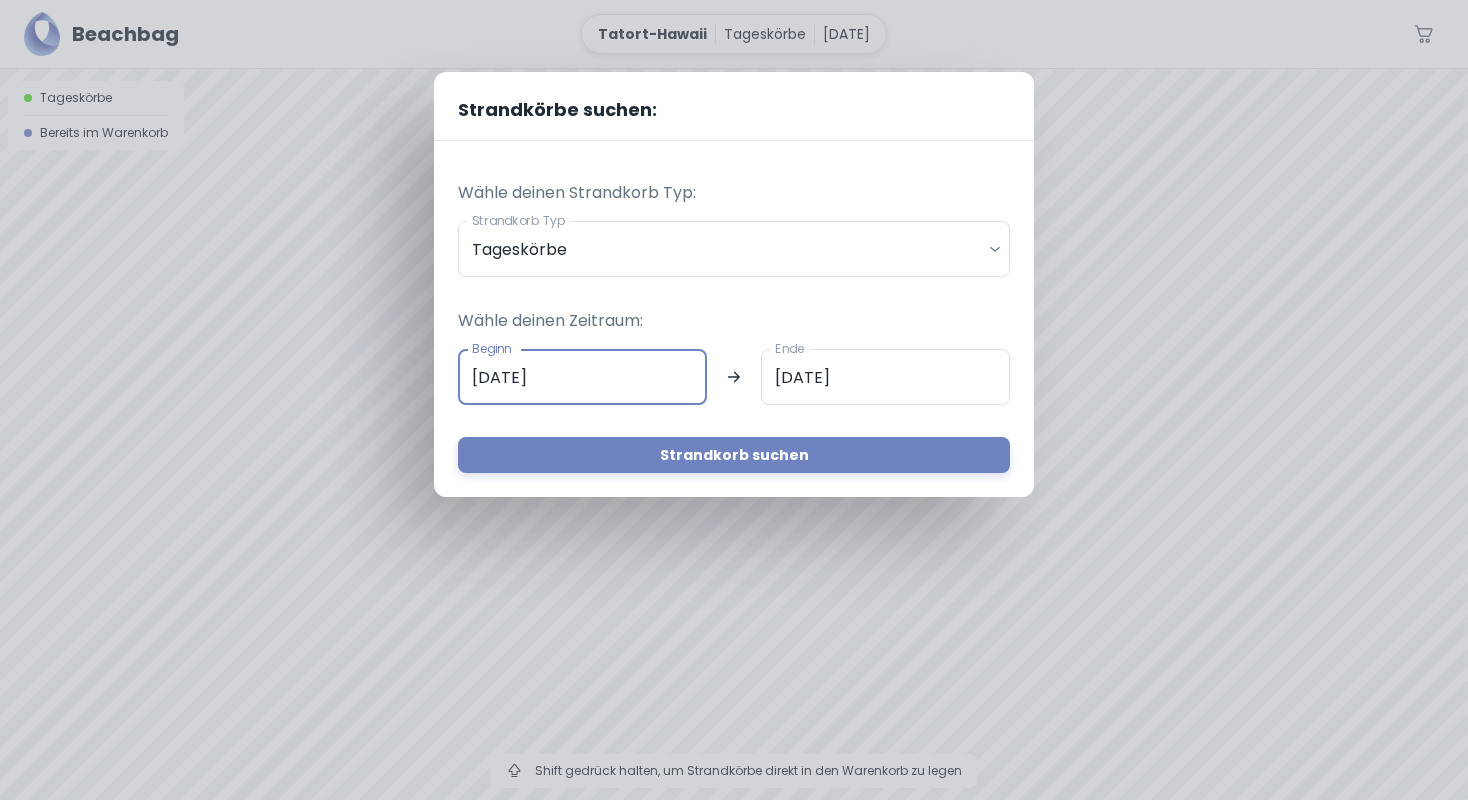 click on "26.07.2025" at bounding box center (582, 377) 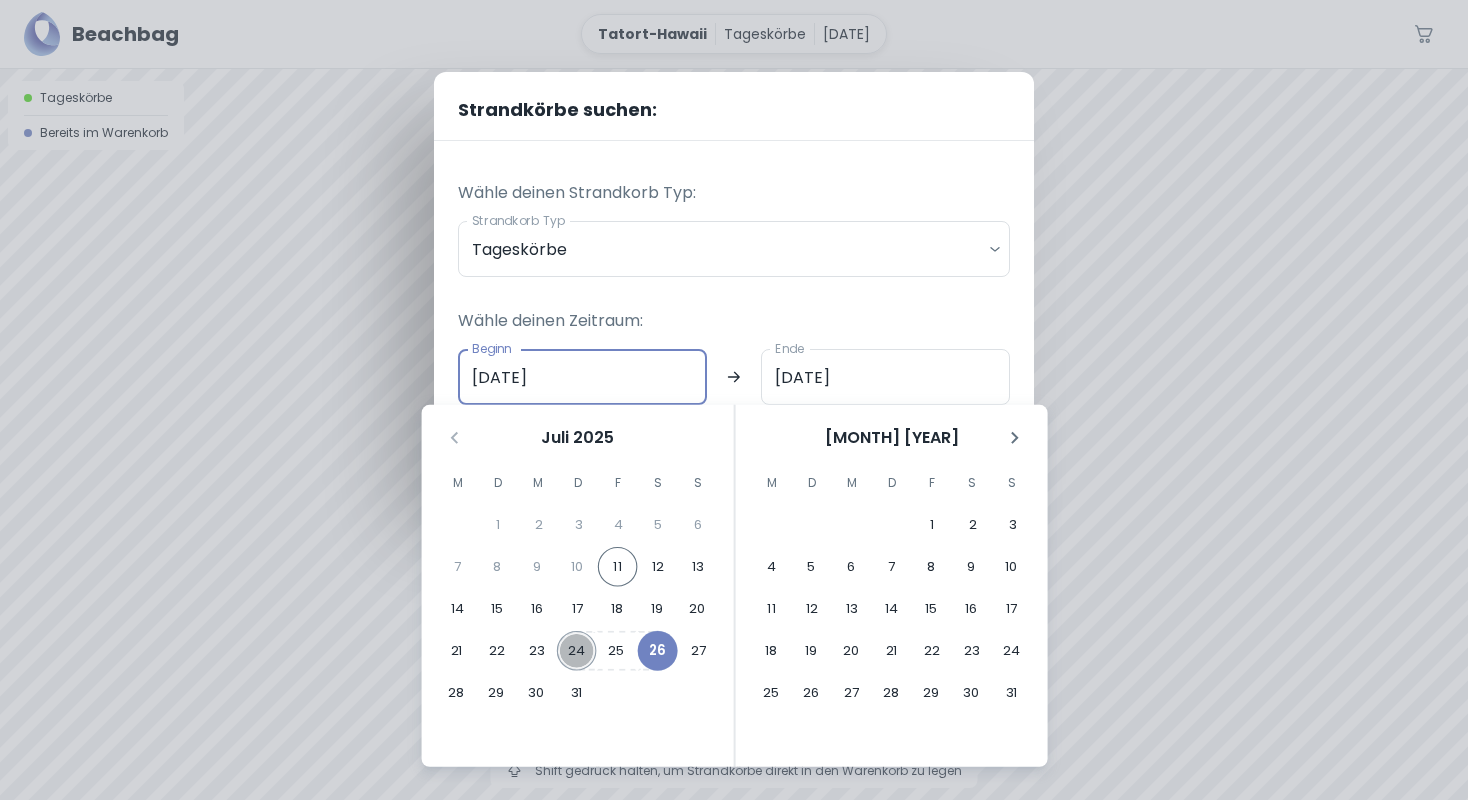 click on "24" at bounding box center (577, 651) 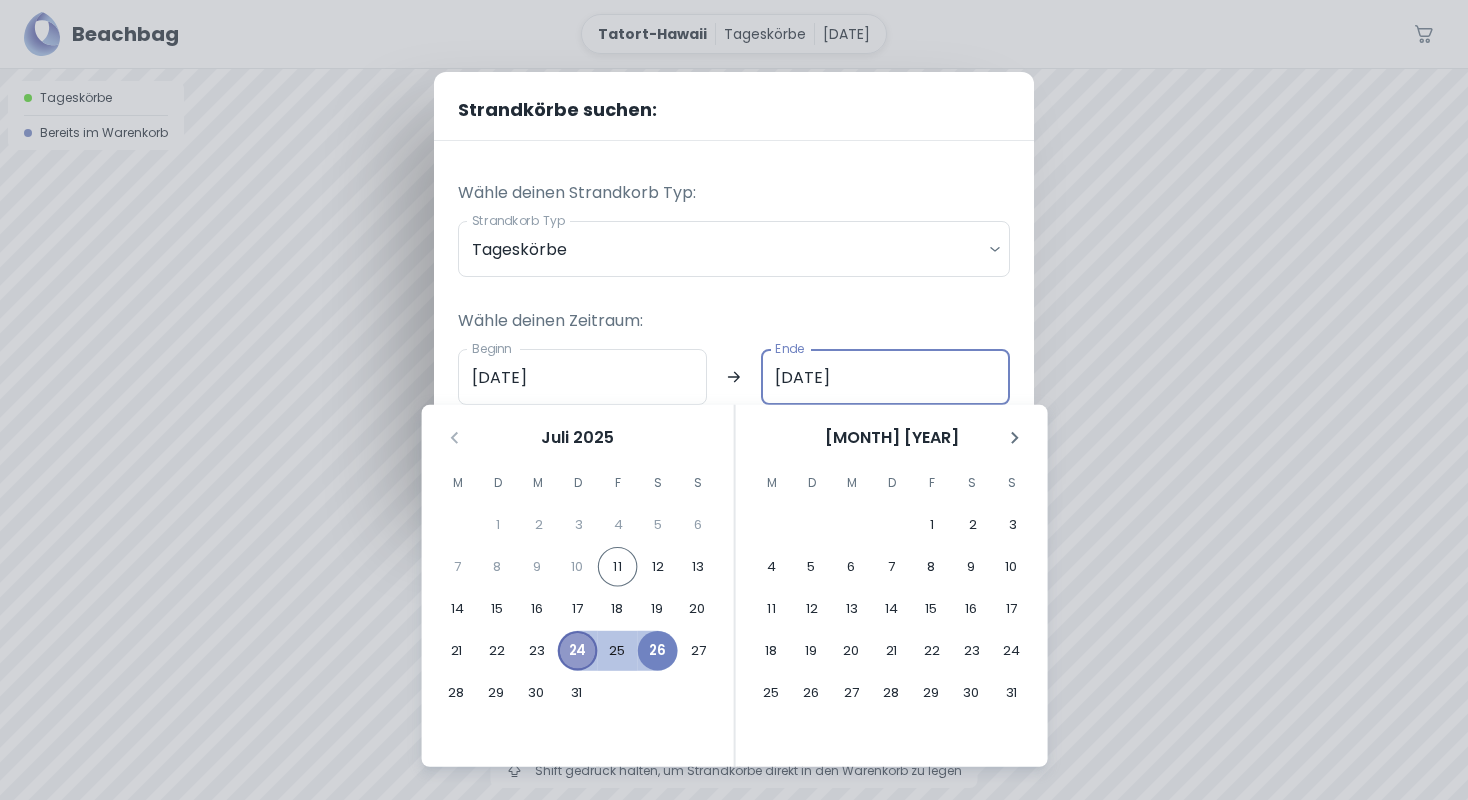 click on "24" at bounding box center (578, 651) 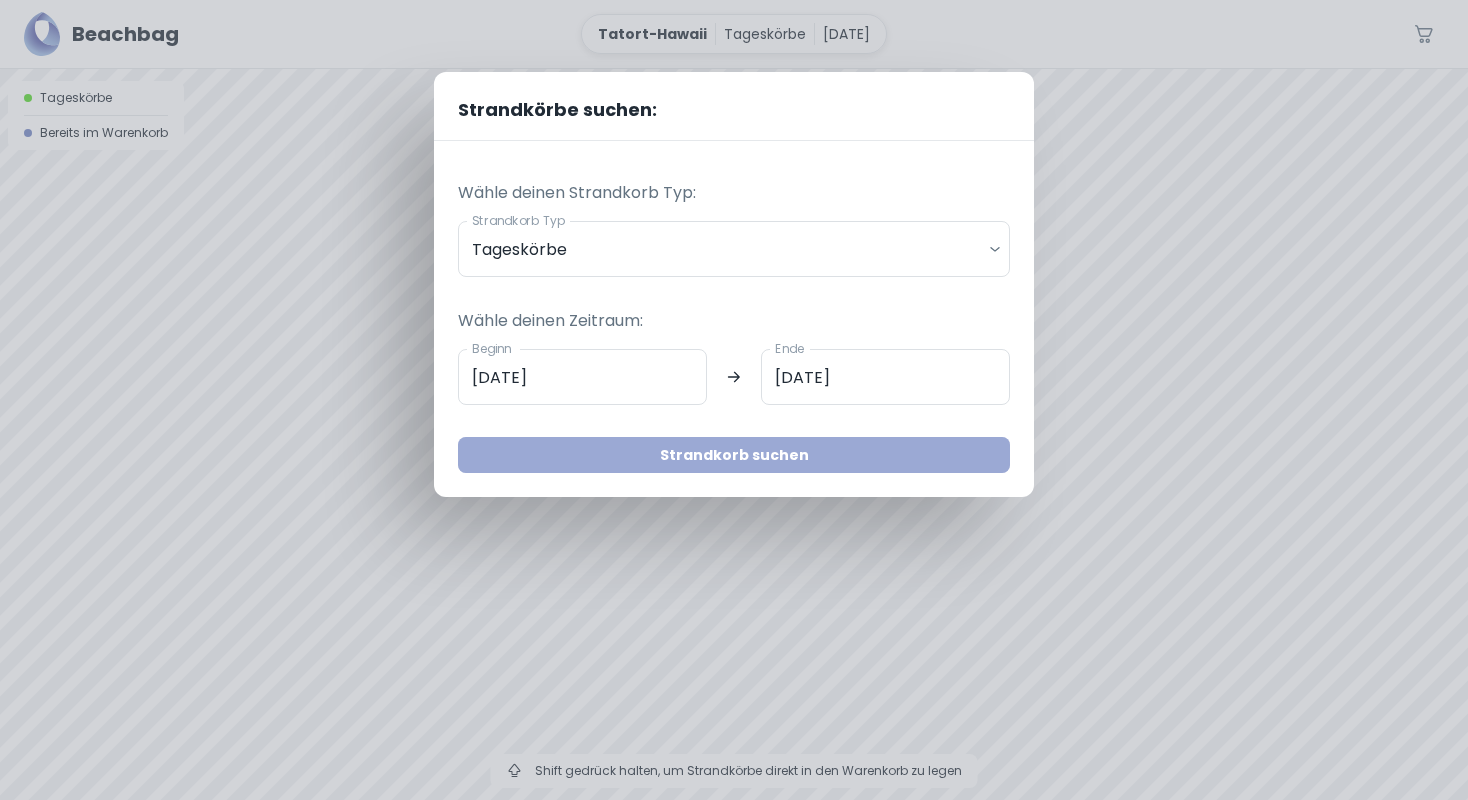 click on "Strandkorb suchen" at bounding box center [734, 455] 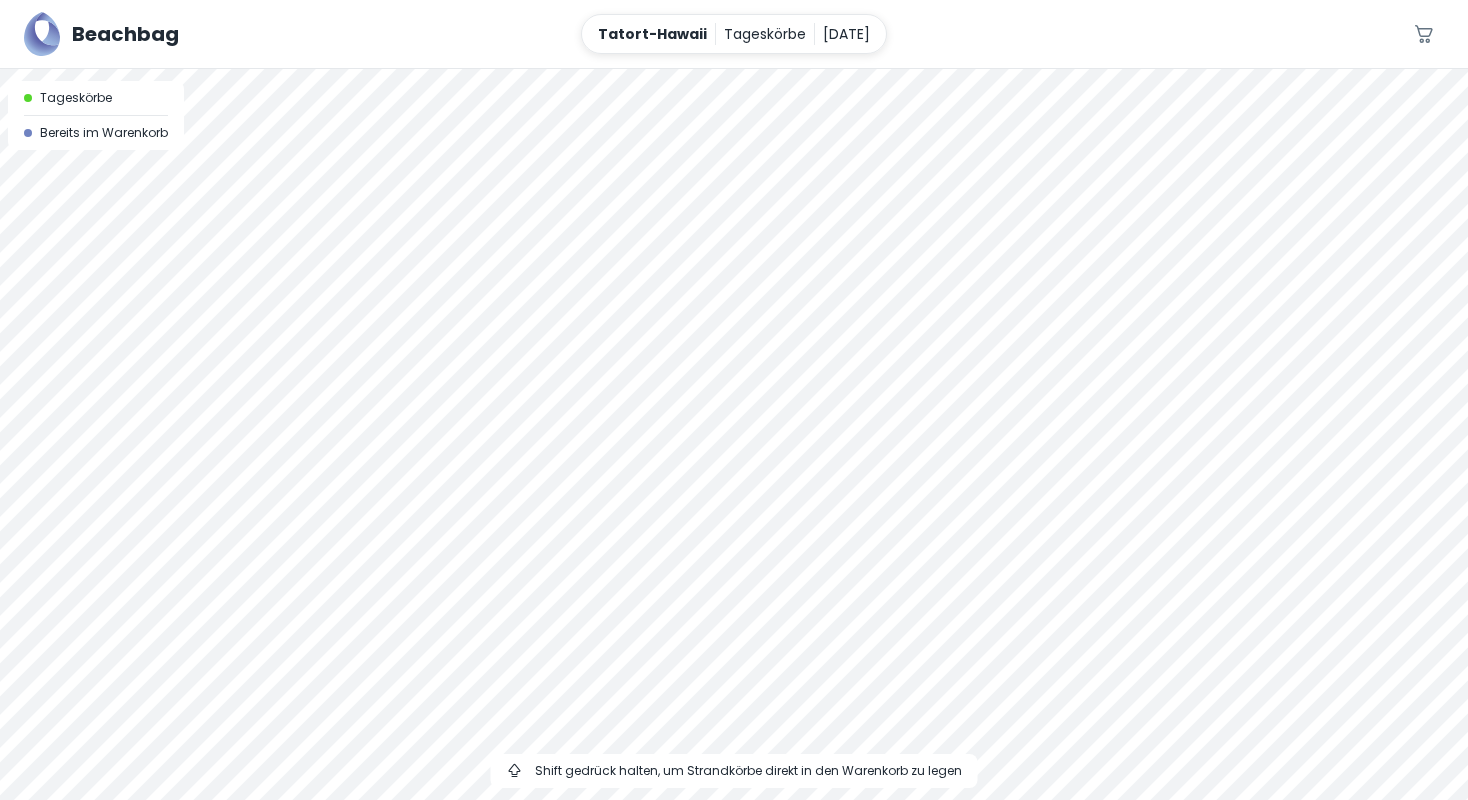 drag, startPoint x: 912, startPoint y: 235, endPoint x: 886, endPoint y: 391, distance: 158.15182 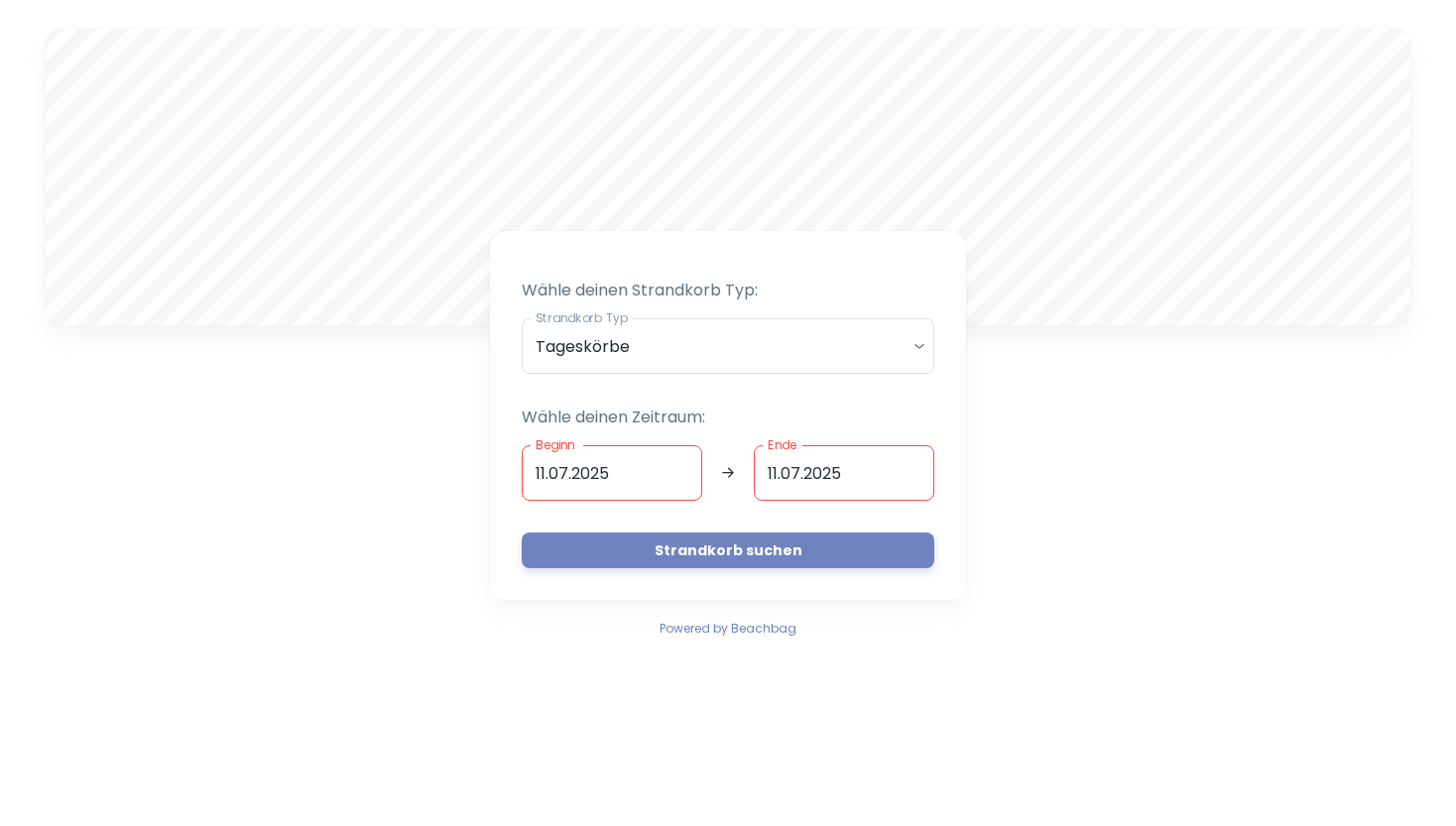scroll, scrollTop: 0, scrollLeft: 0, axis: both 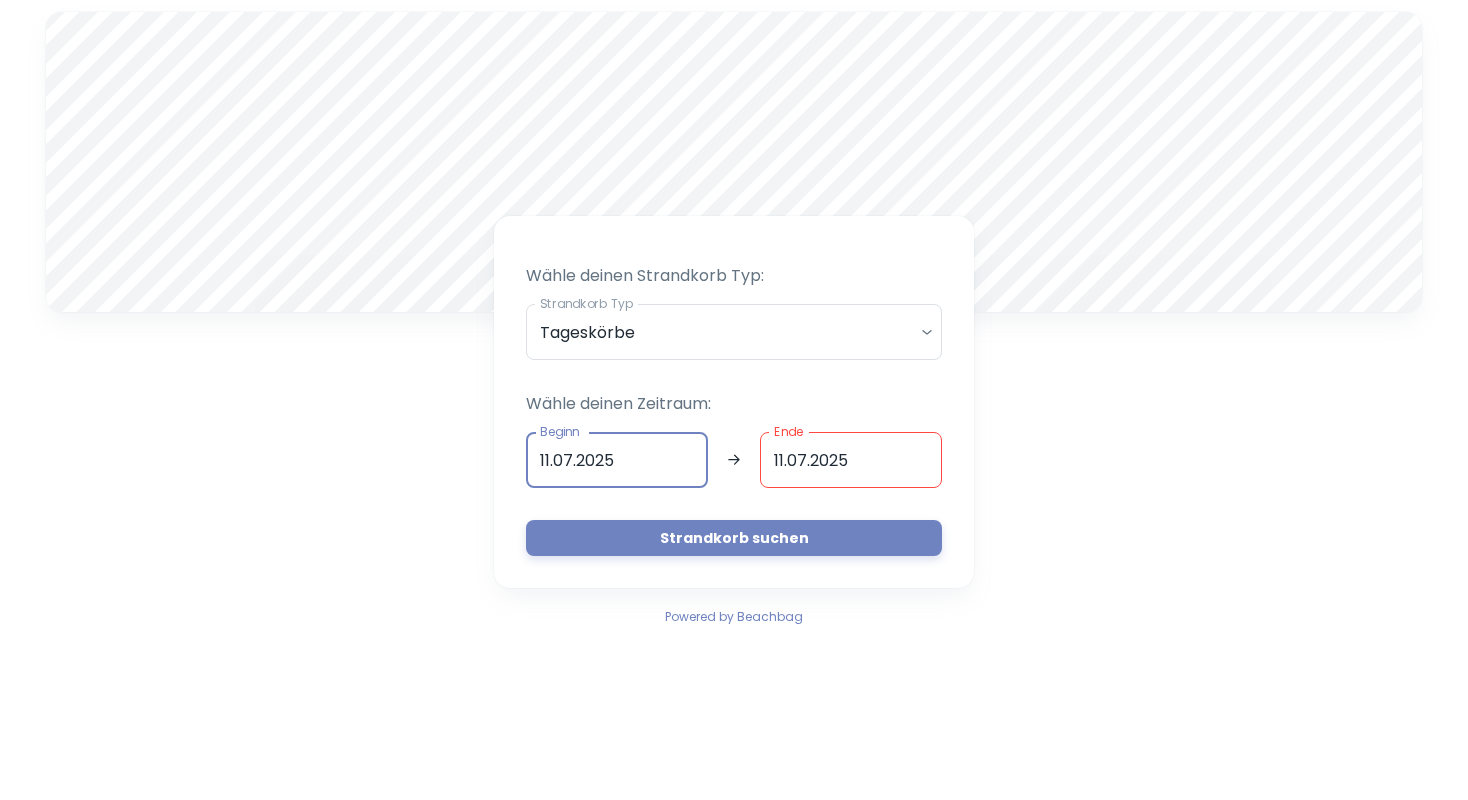 click on "11.07.2025" at bounding box center [617, 460] 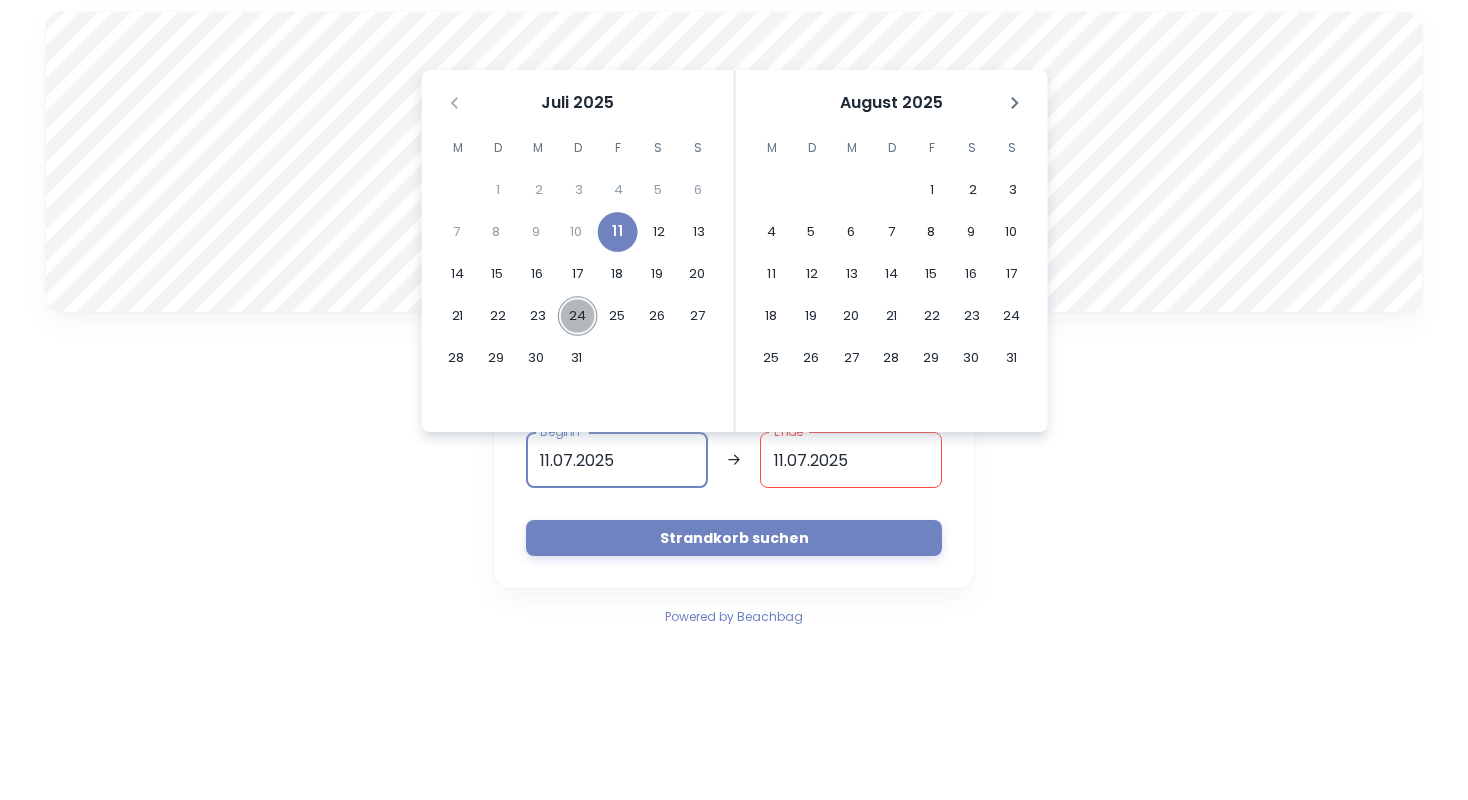 click on "24" at bounding box center (578, 316) 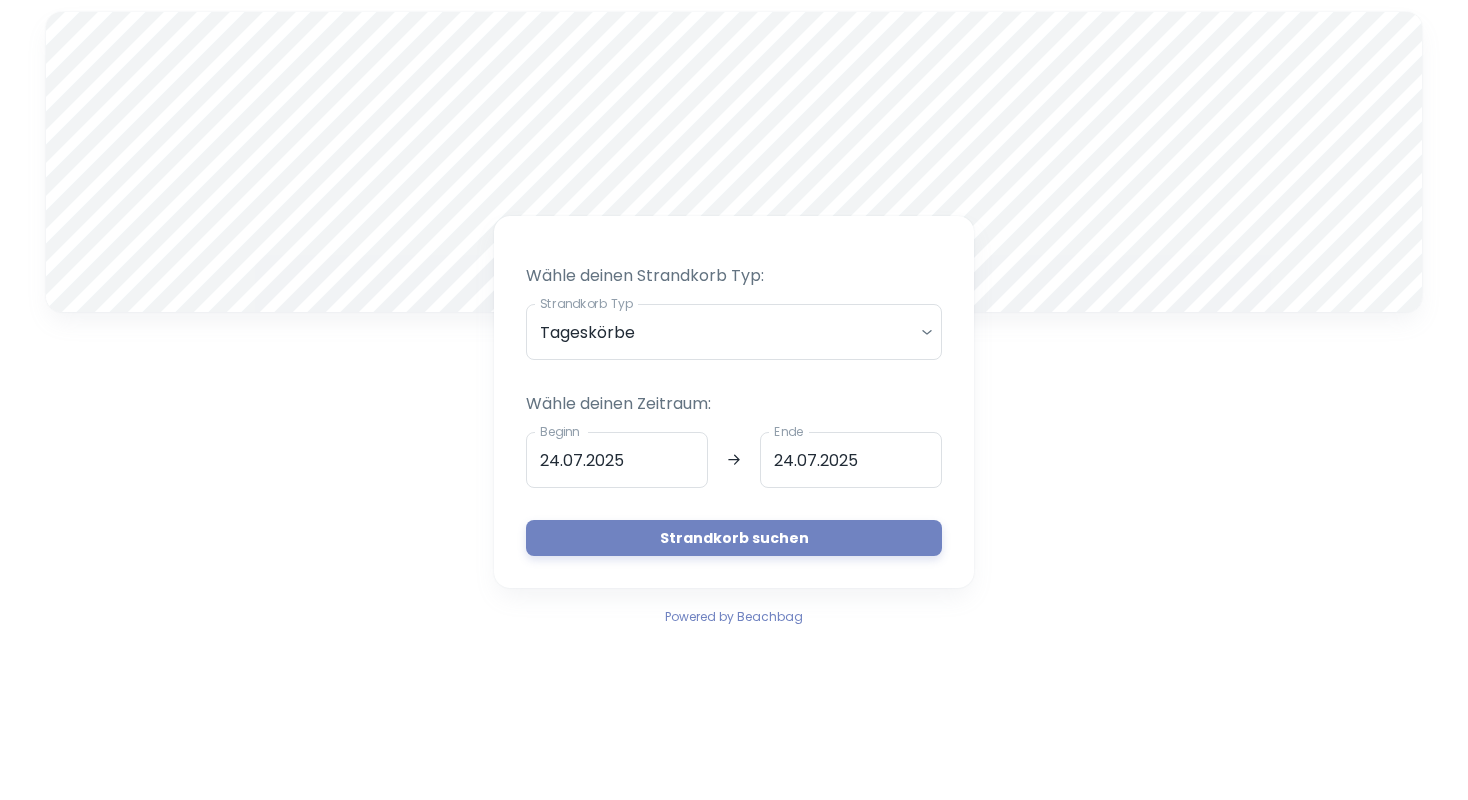 type on "24.07.2025" 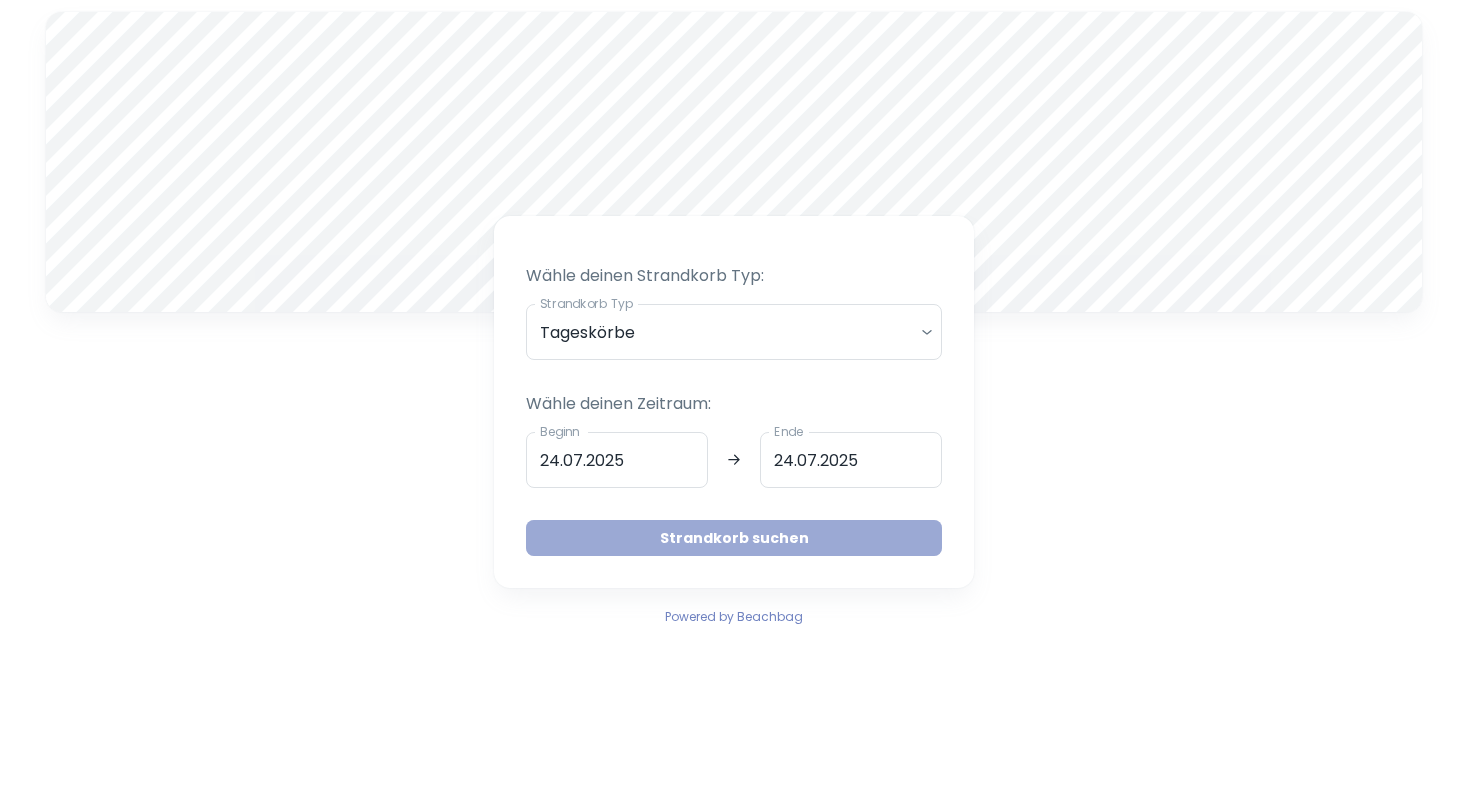 click on "Strandkorb suchen" at bounding box center [734, 538] 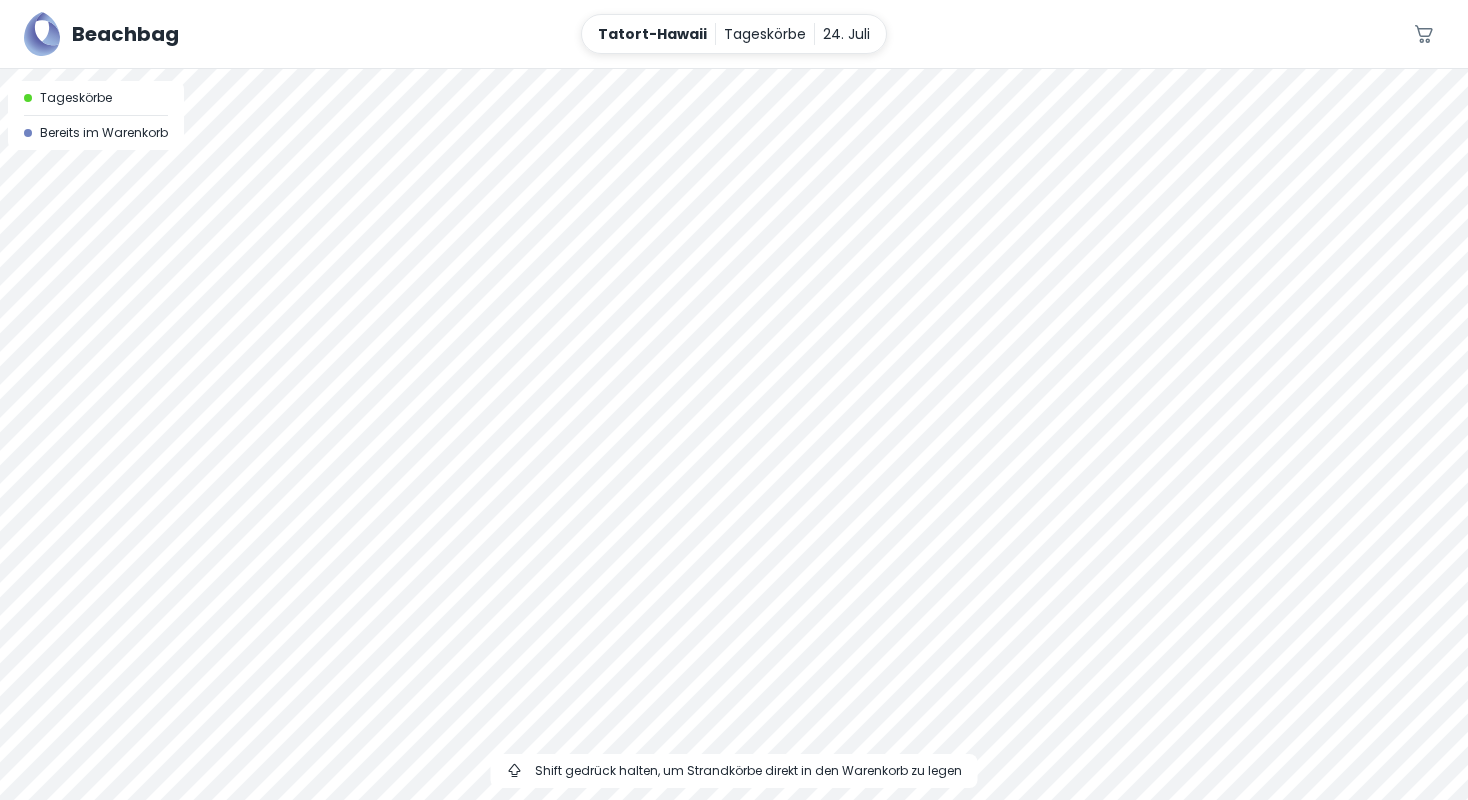 drag, startPoint x: 937, startPoint y: 461, endPoint x: 840, endPoint y: 362, distance: 138.60014 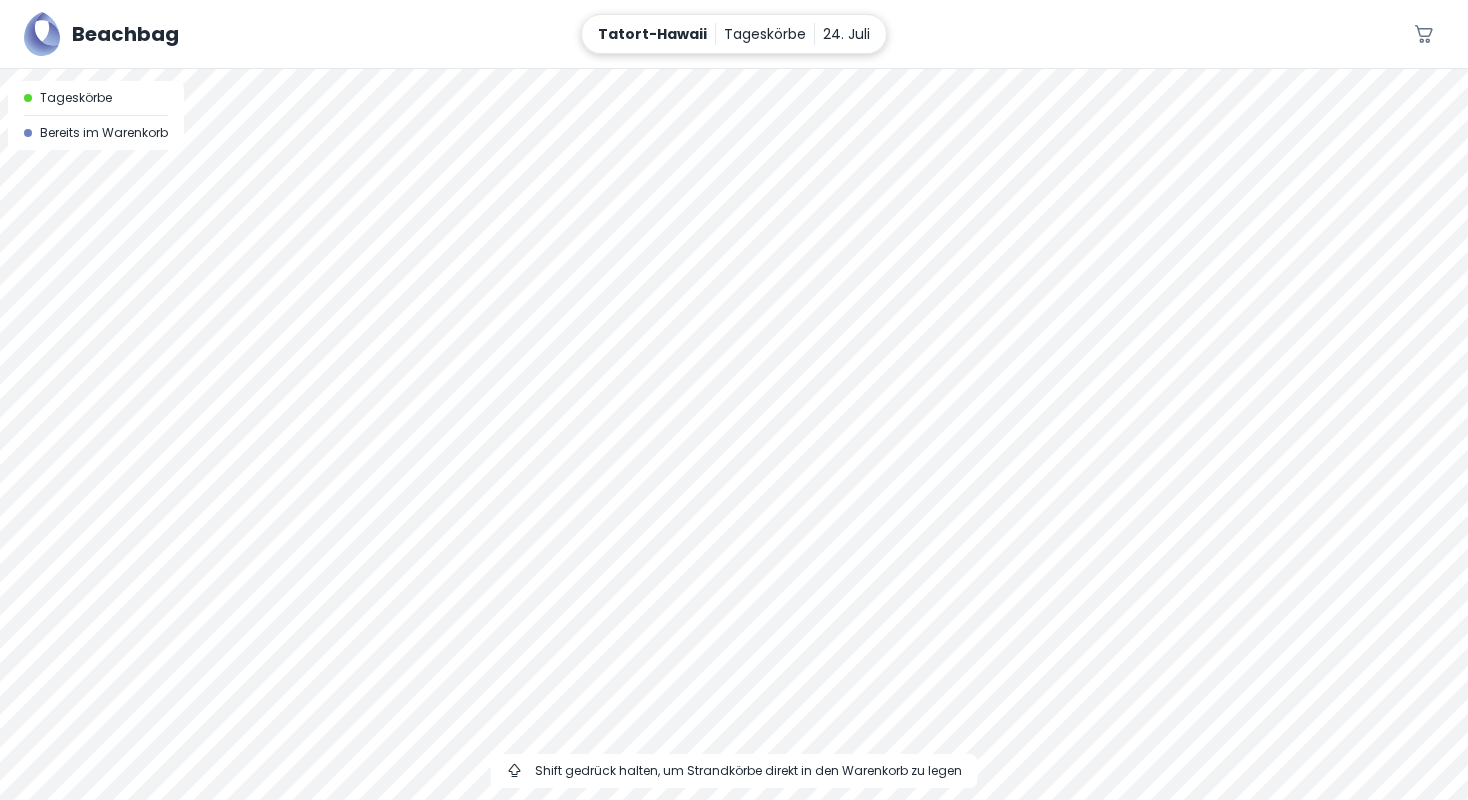 click on "Tageskörbe" at bounding box center (765, 34) 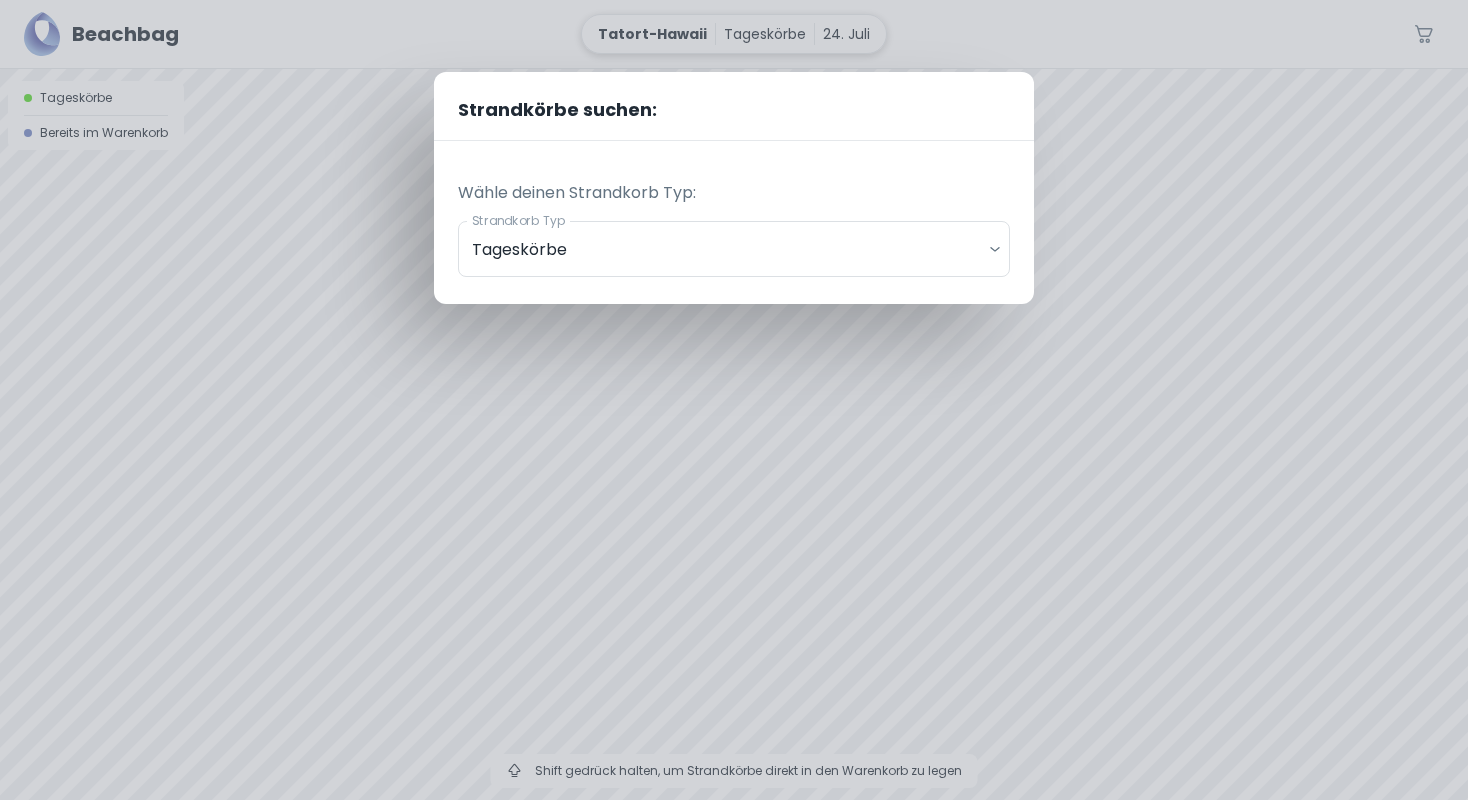 click on "Strandkörbe suchen: Wähle deinen Strandkorb Typ: Strandkorb Typ Tageskörbe daily Strandkorb Typ Wähle deinen Zeitraum: Beginn 24.07.2025 Beginn Ende 24.07.2025 Ende Strandkorb suchen" at bounding box center [734, 400] 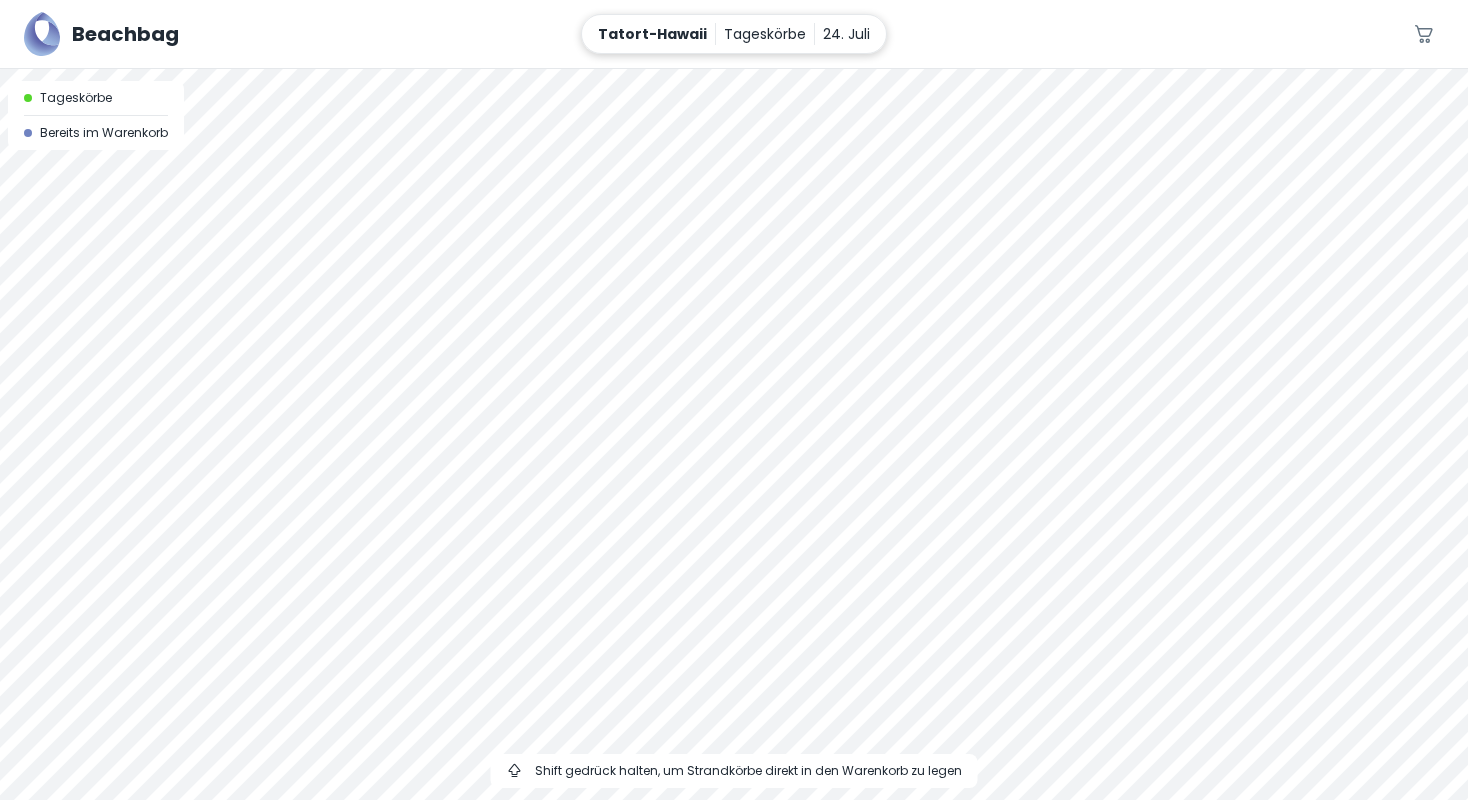 click on "24. Juli" at bounding box center (846, 34) 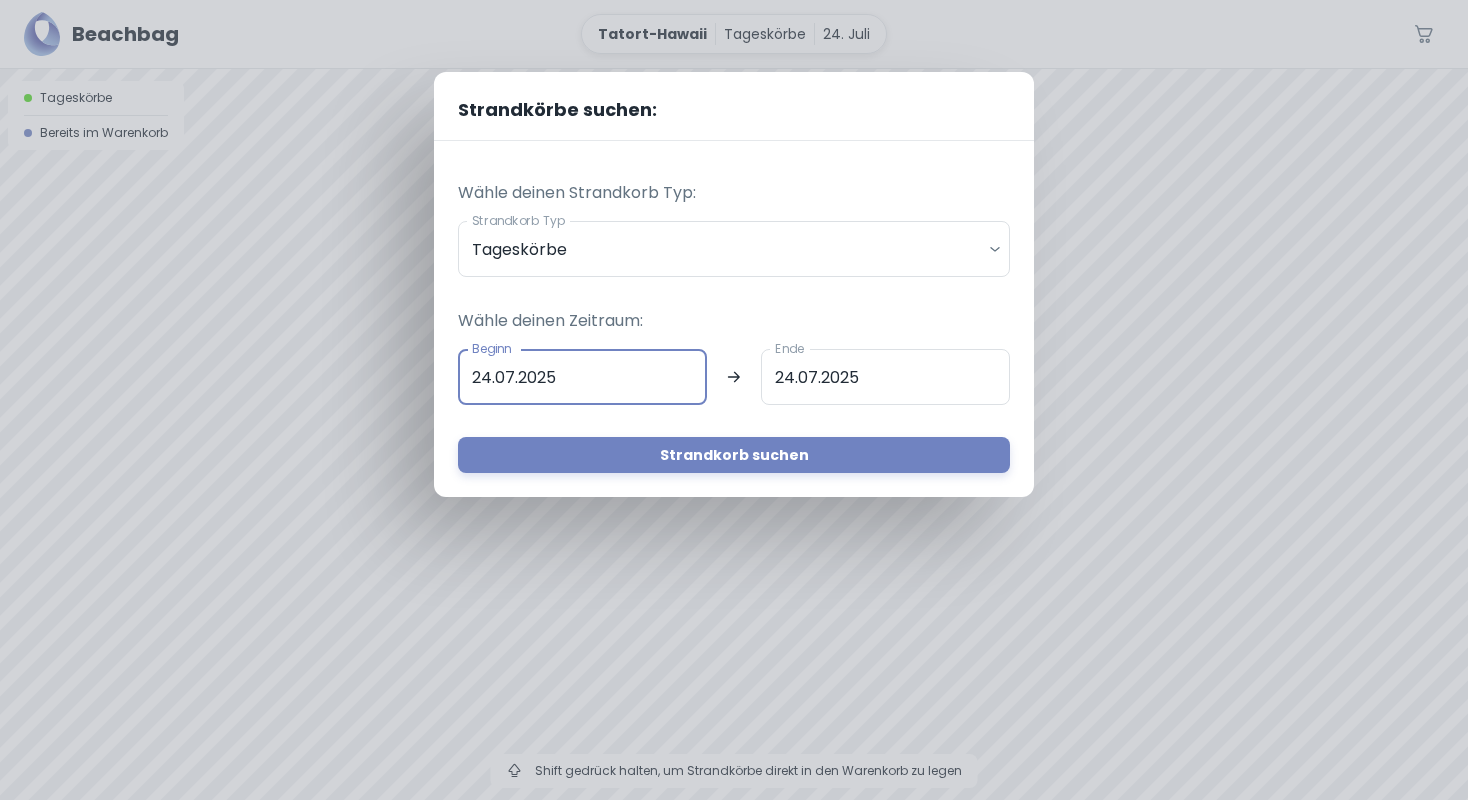 click on "24.07.2025" at bounding box center [582, 377] 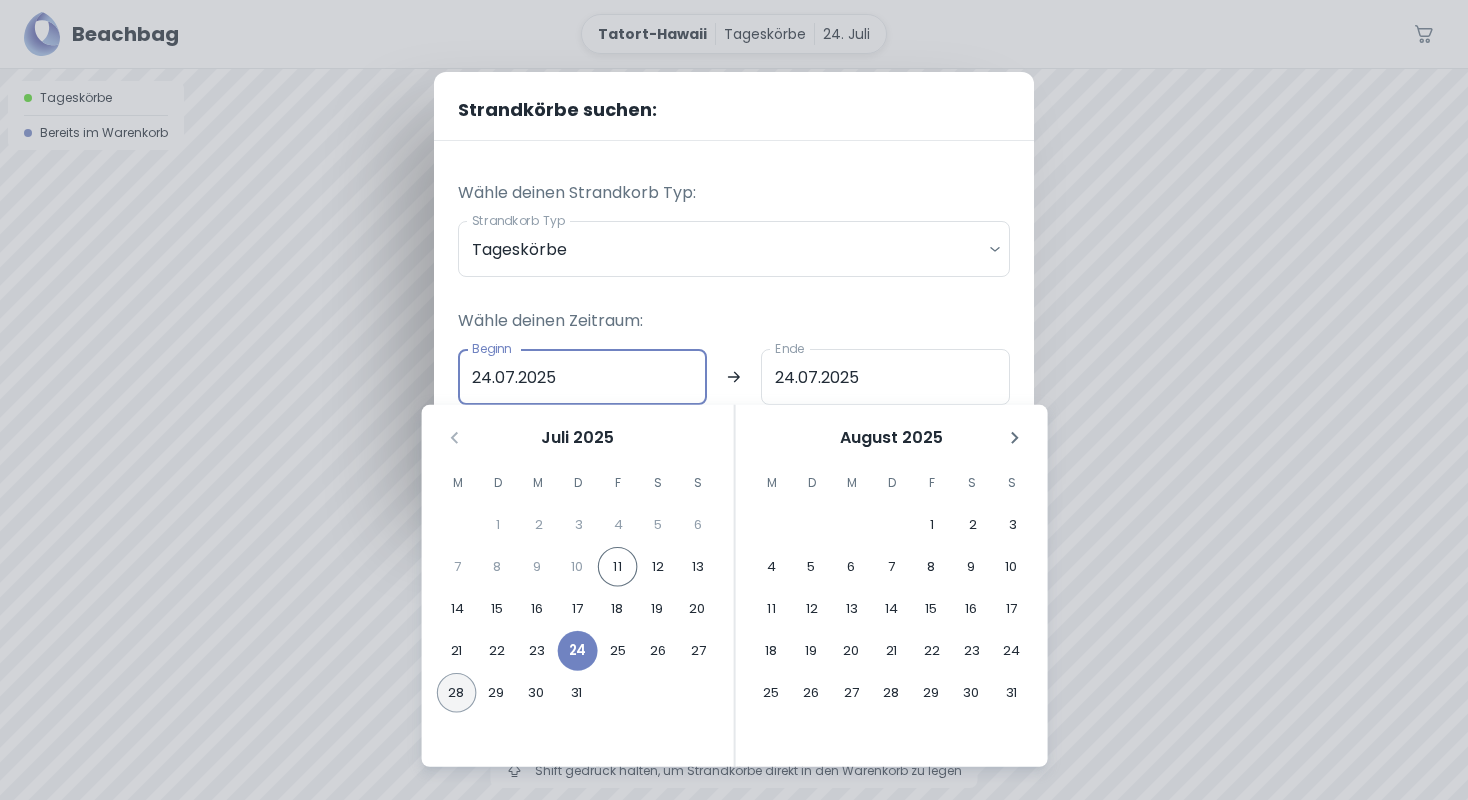 click on "28" at bounding box center [457, 693] 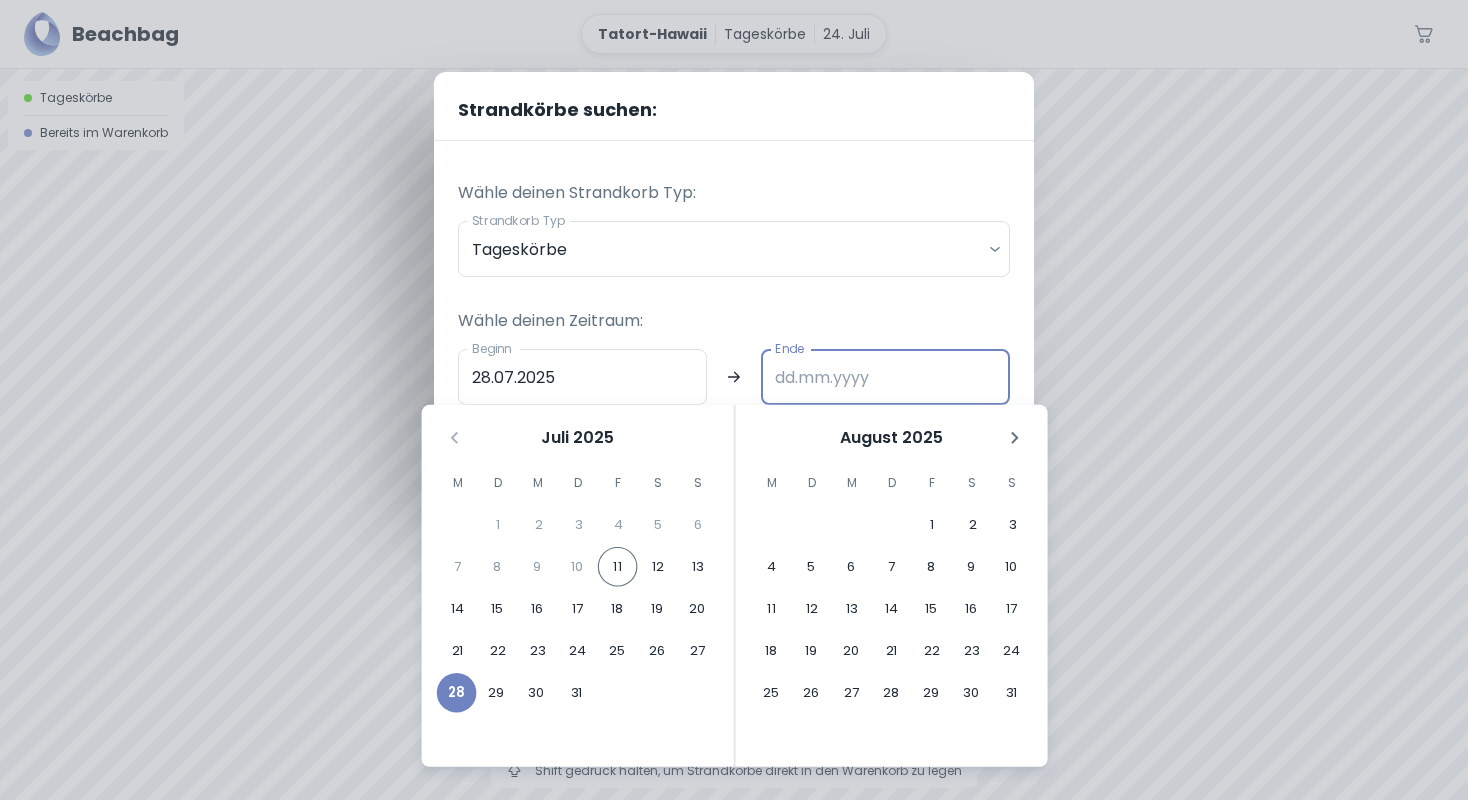 click on "Ende" at bounding box center (885, 377) 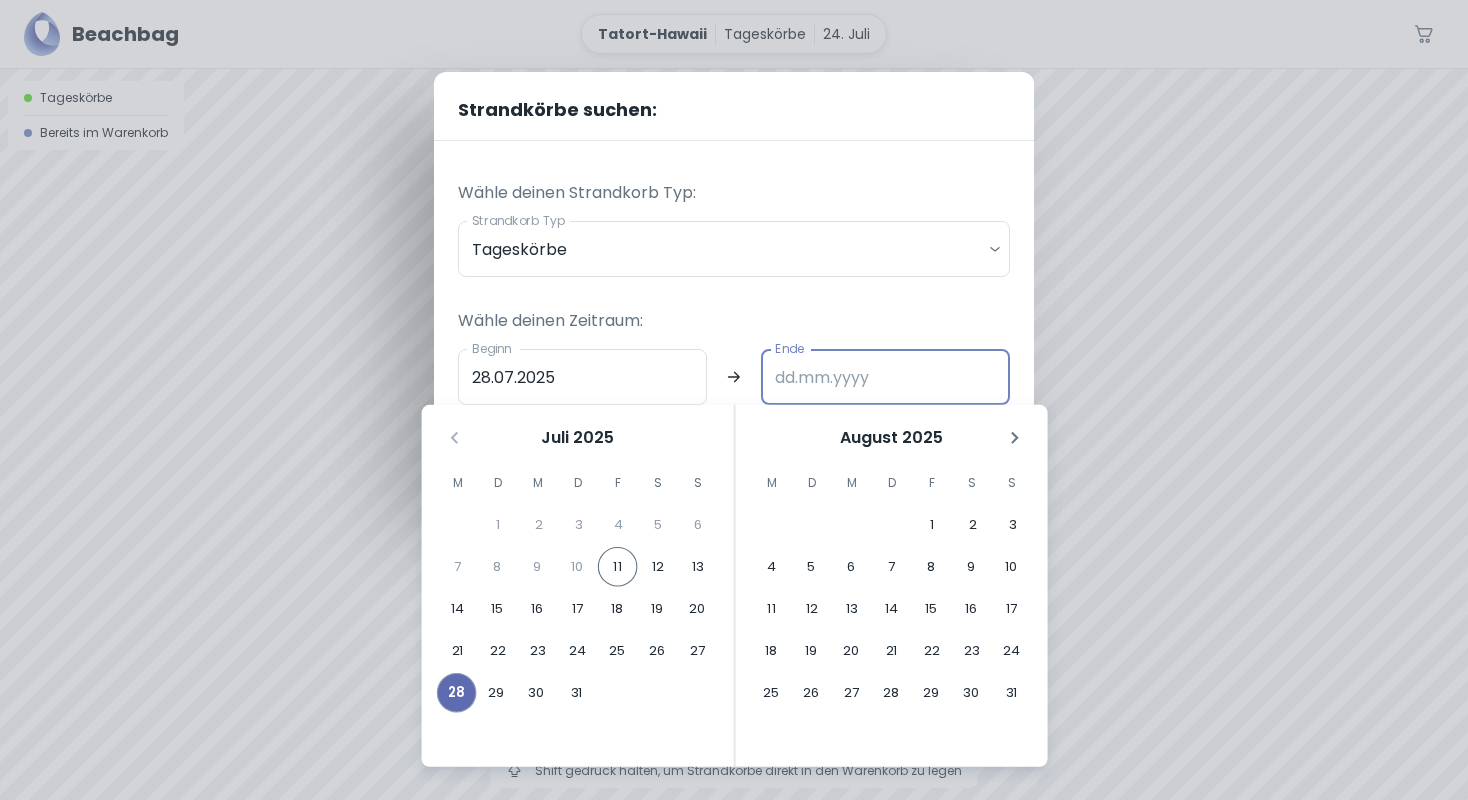 click on "28" at bounding box center (457, 693) 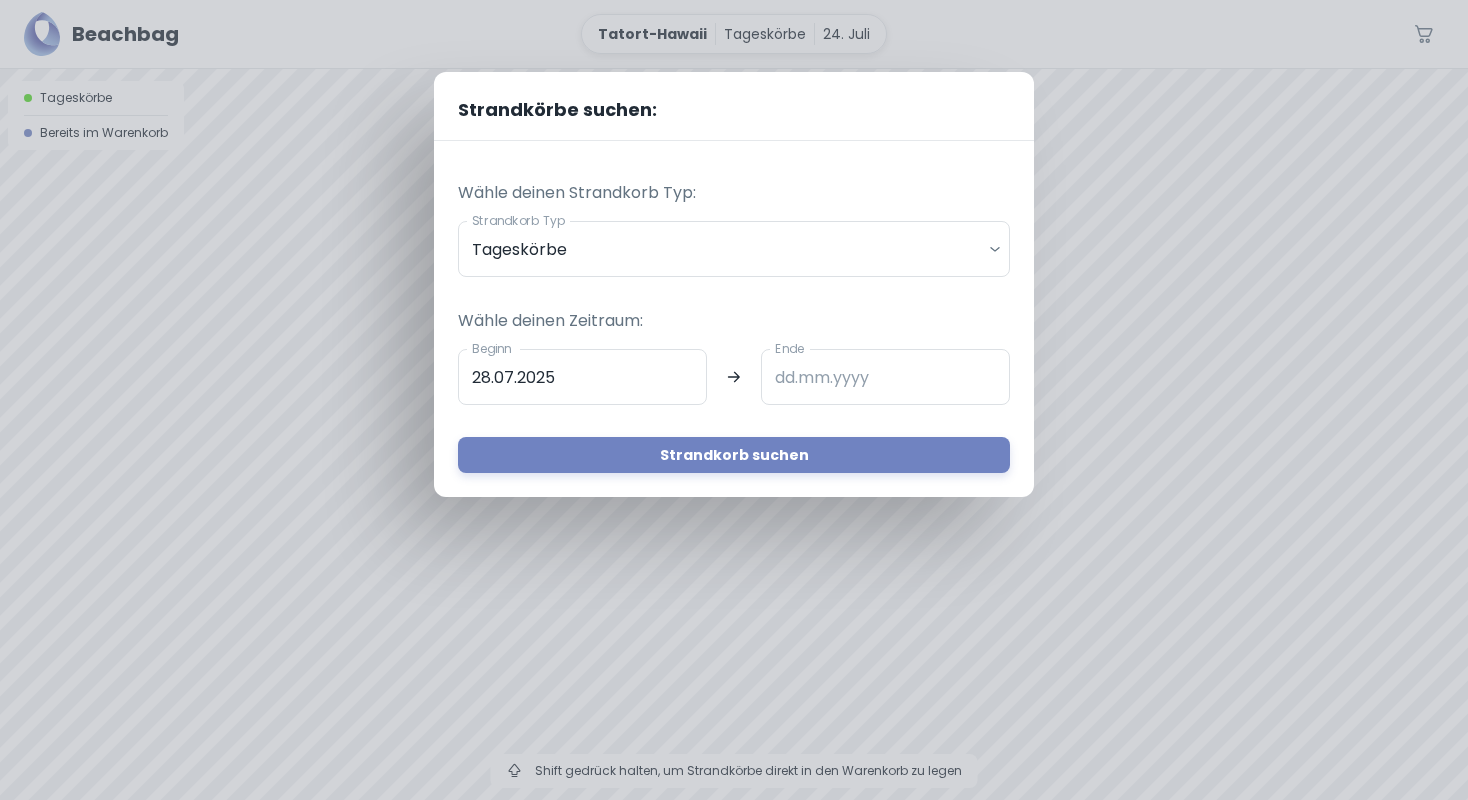 type on "28.07.2025" 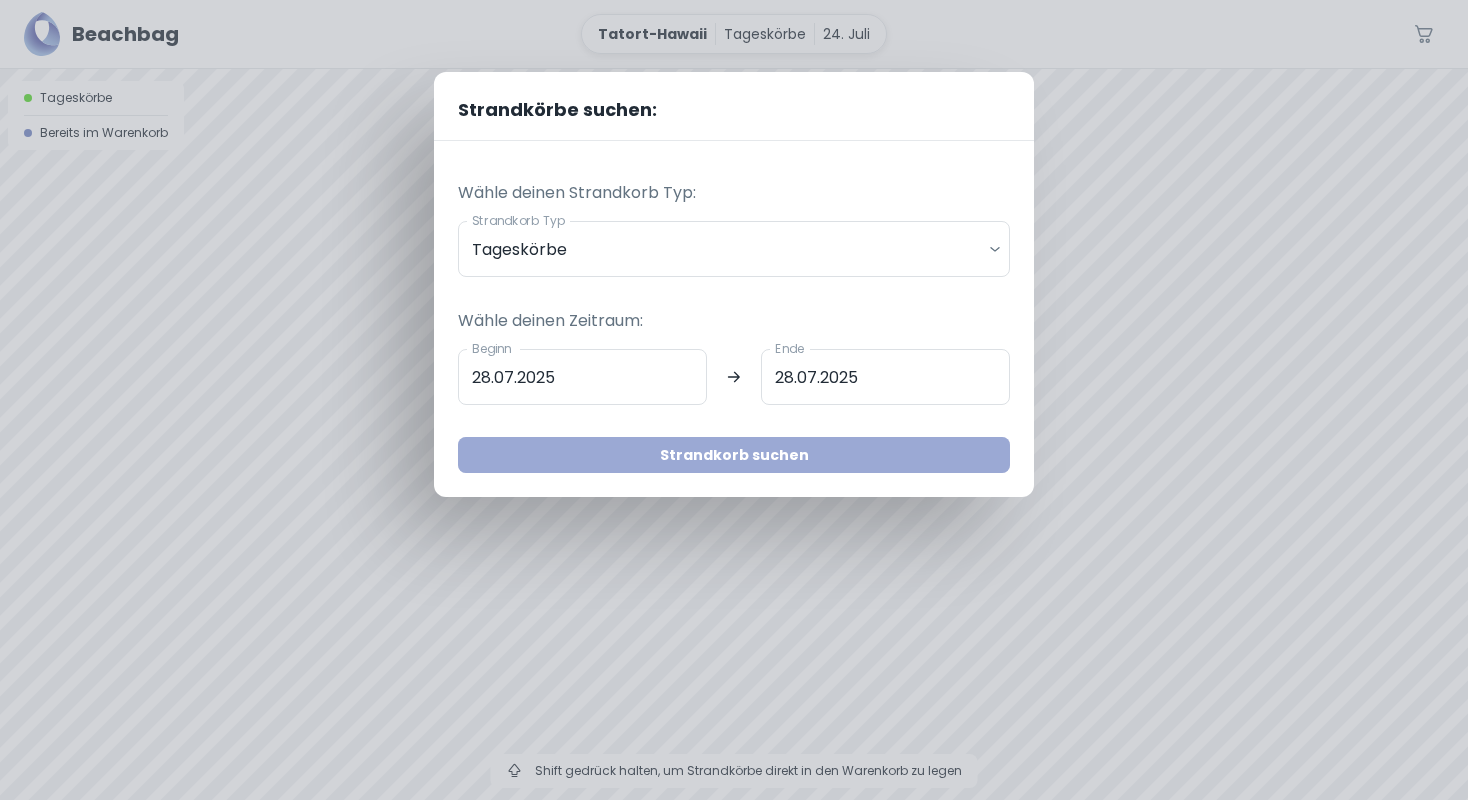 click on "Strandkorb suchen" at bounding box center (734, 455) 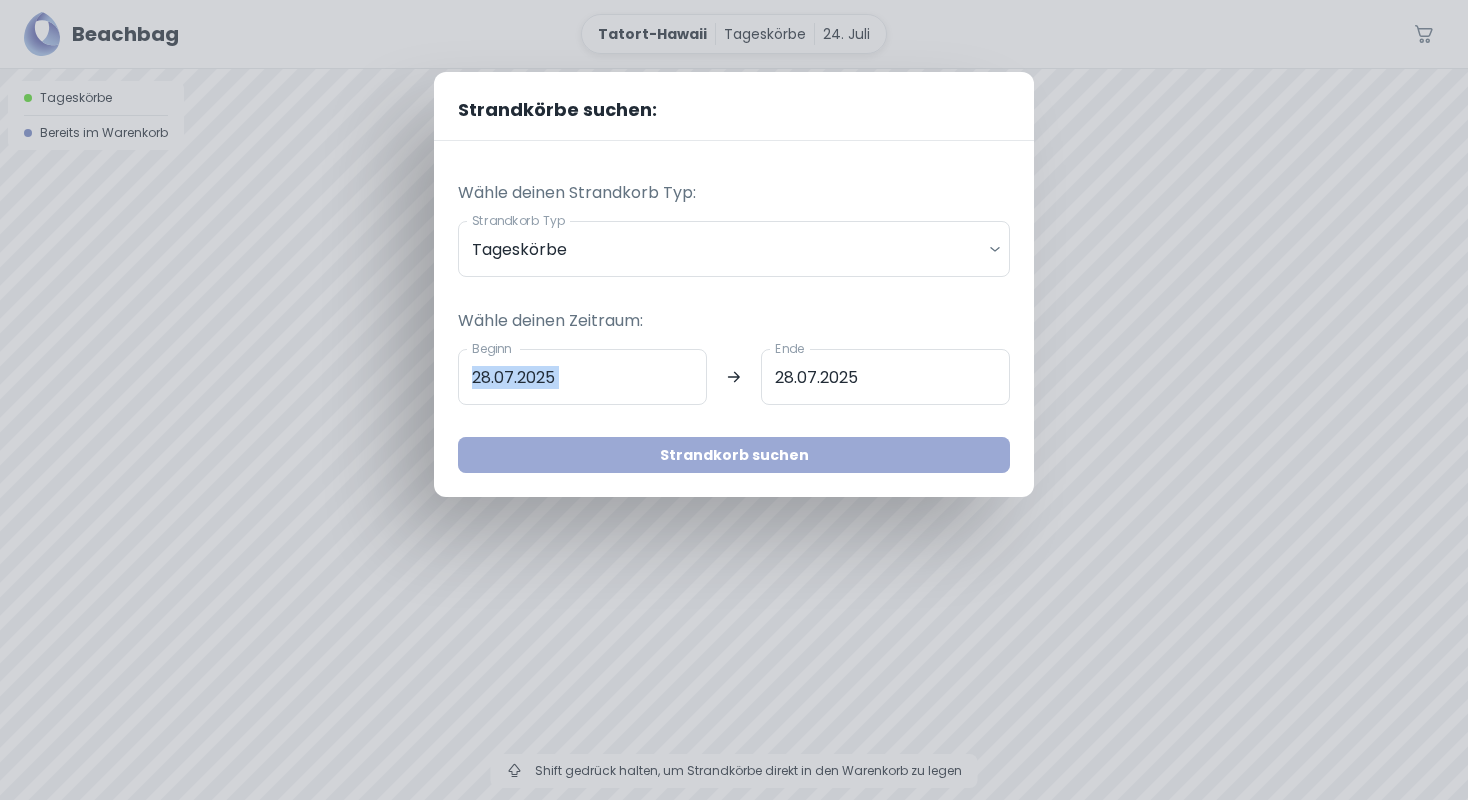 click on "Wähle deinen Zeitraum: Beginn 28.07.2025 Beginn Ende 28.07.2025 Ende Strandkorb suchen" at bounding box center (734, 375) 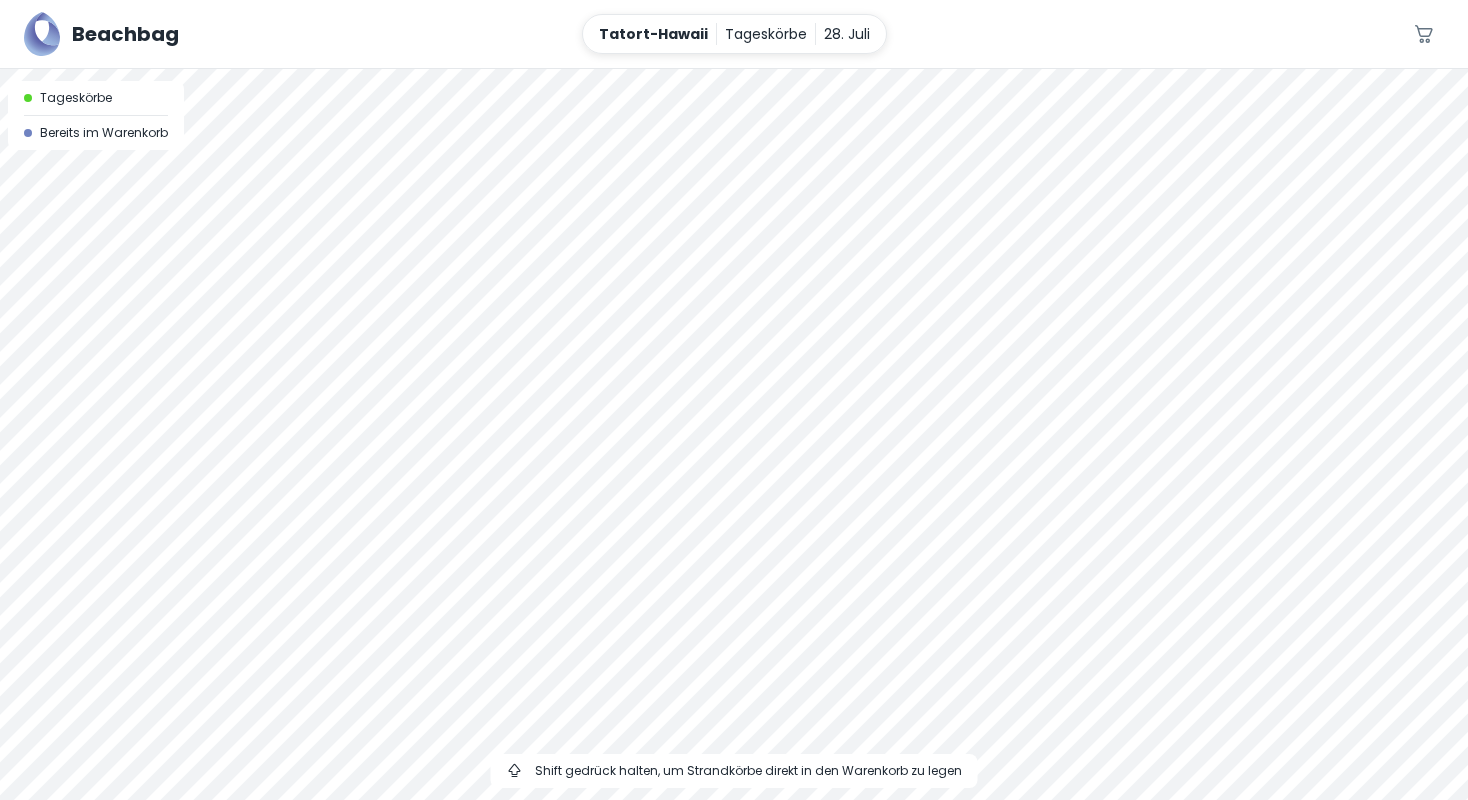 drag, startPoint x: 929, startPoint y: 249, endPoint x: 806, endPoint y: 431, distance: 219.66565 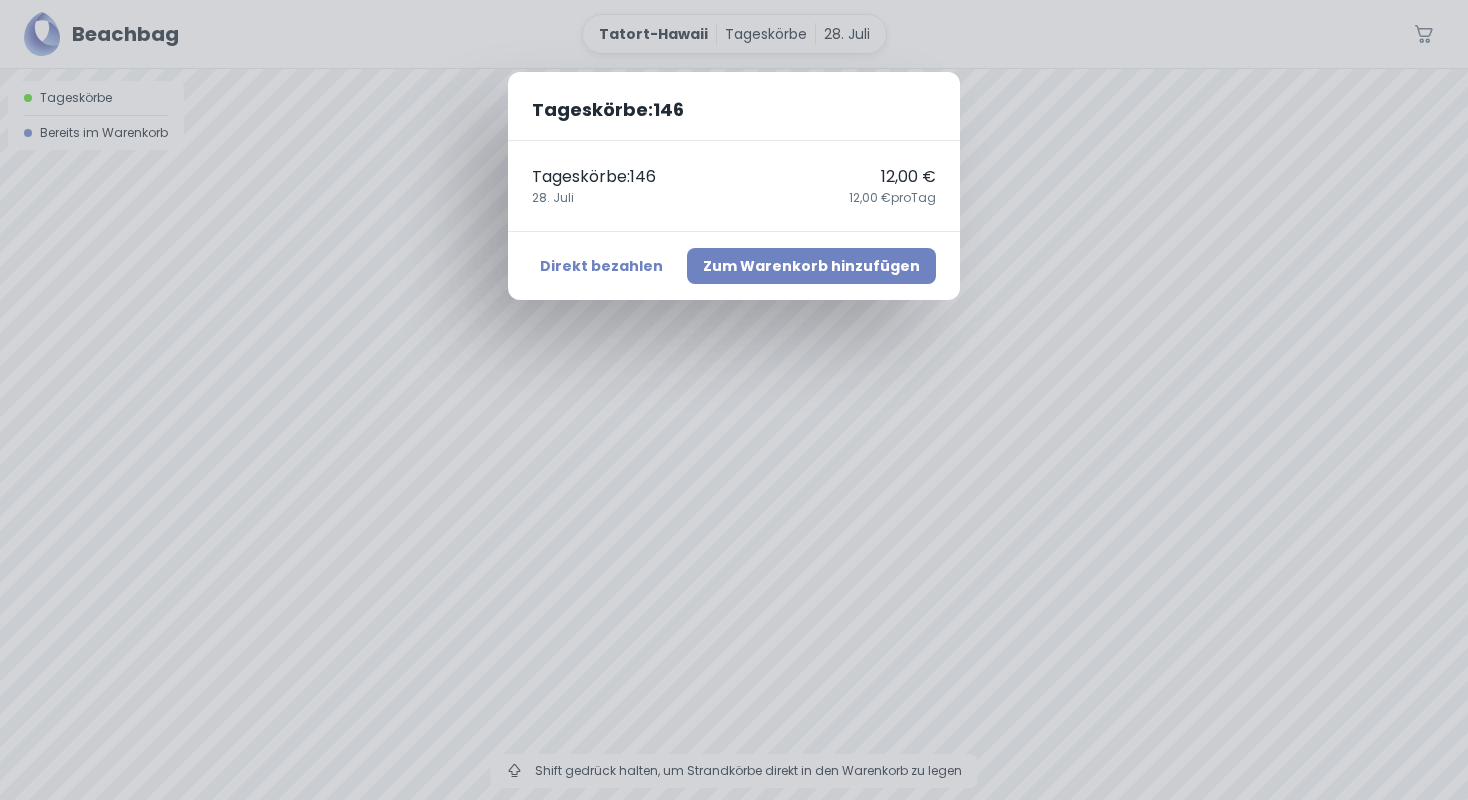 click on "Zum Warenkorb hinzufügen" at bounding box center [811, 266] 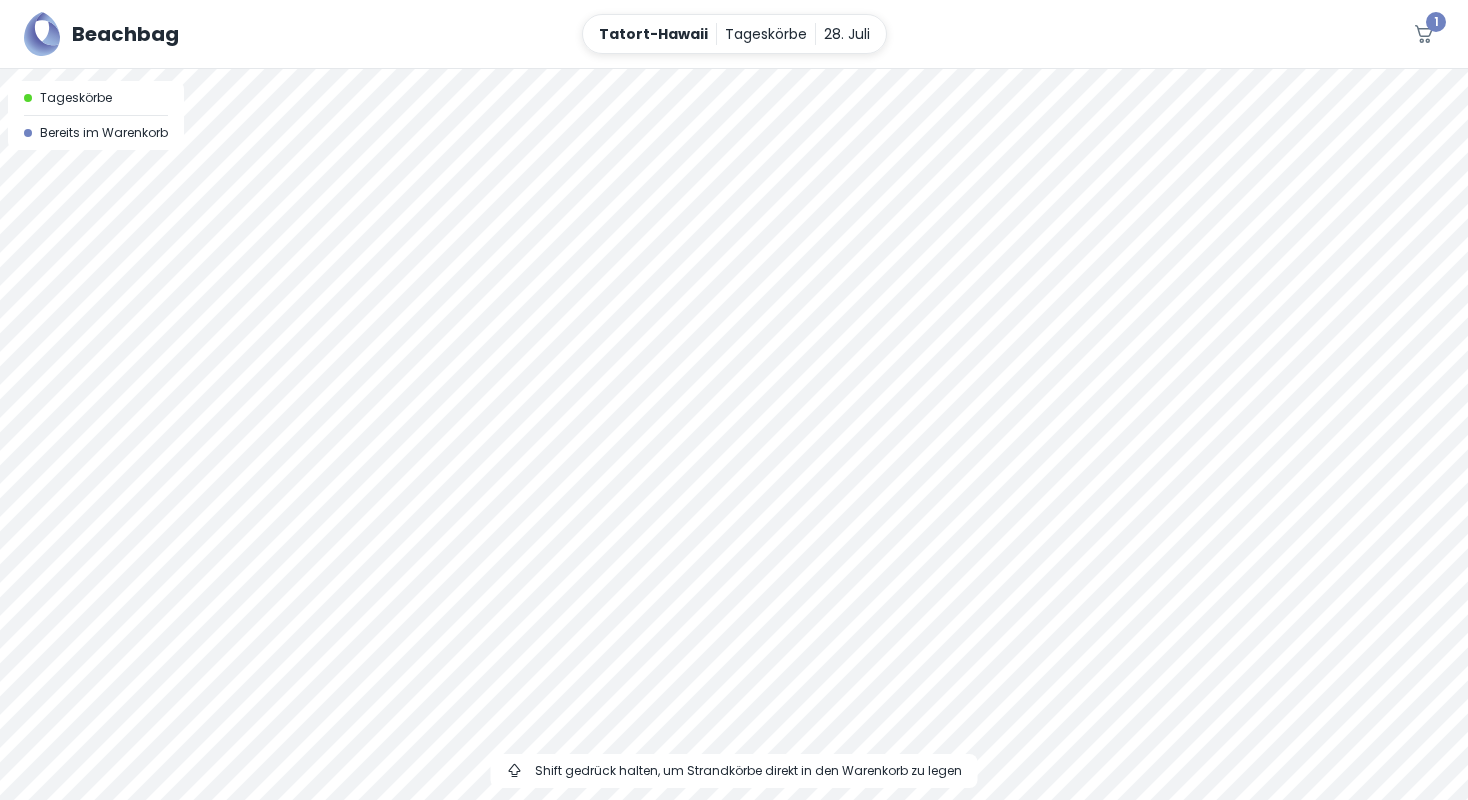 click at bounding box center [734, 69] 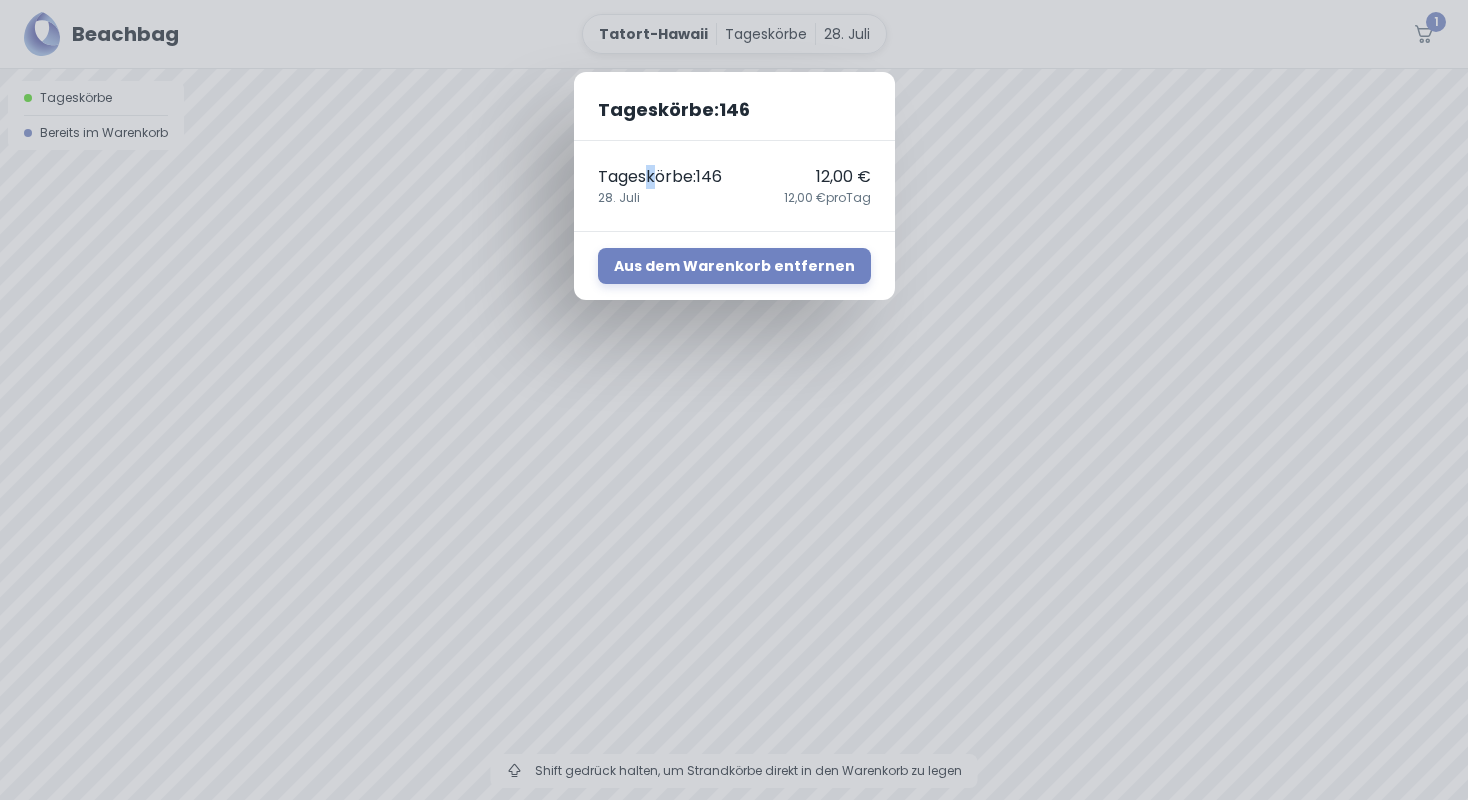 click on "Tageskörbe :  146" at bounding box center (660, 177) 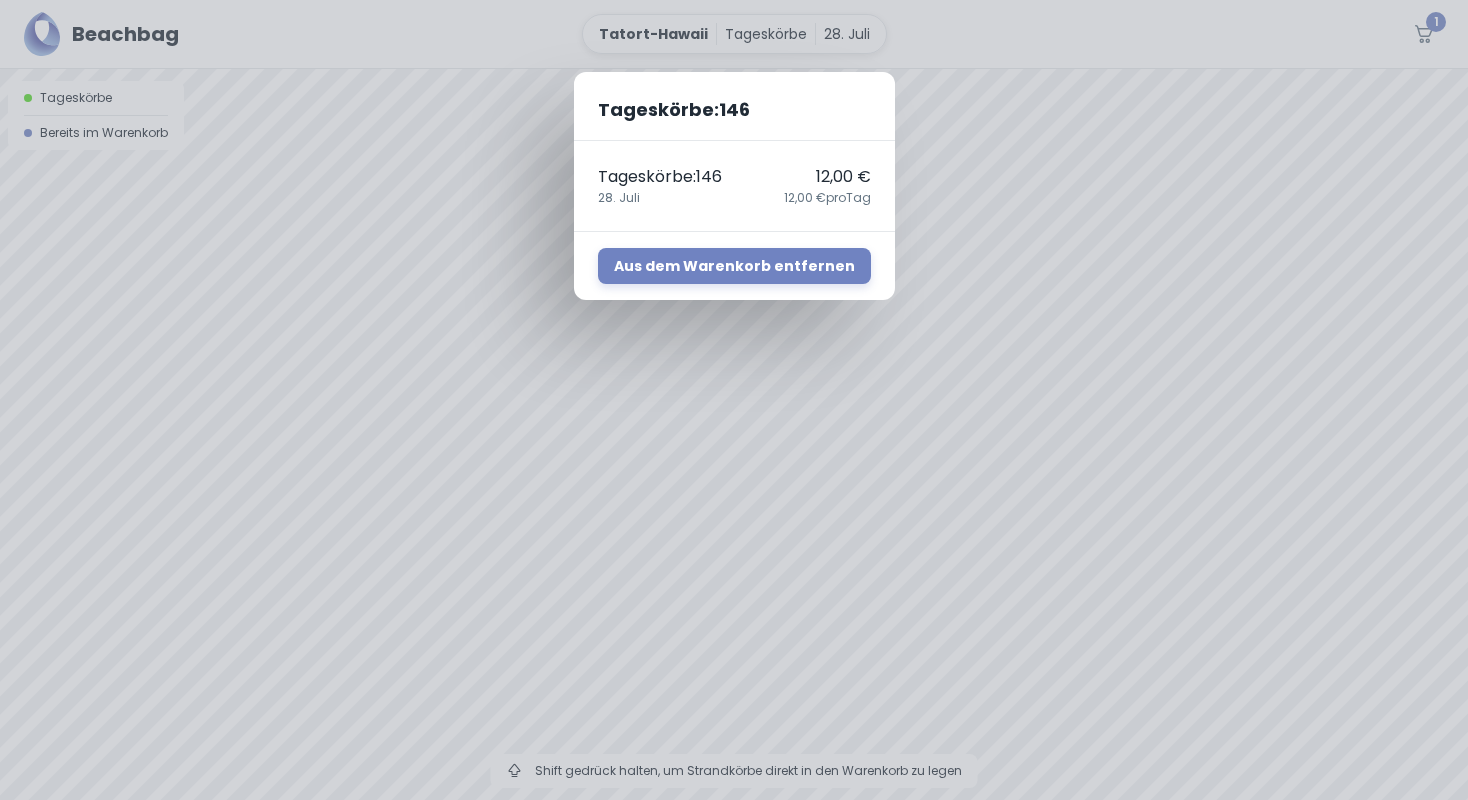 click on "Tageskörbe :  146" at bounding box center [734, 106] 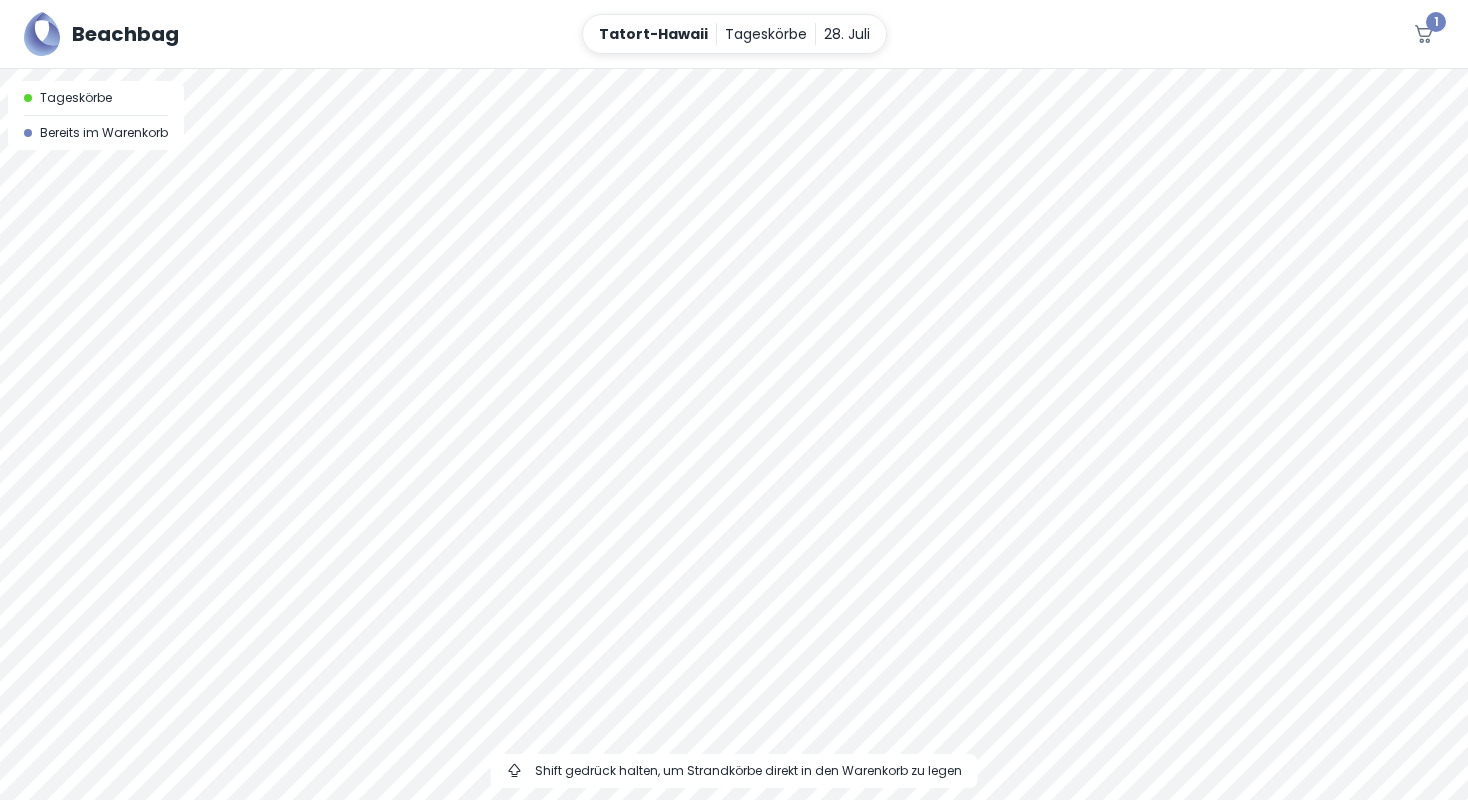 click at bounding box center [734, 69] 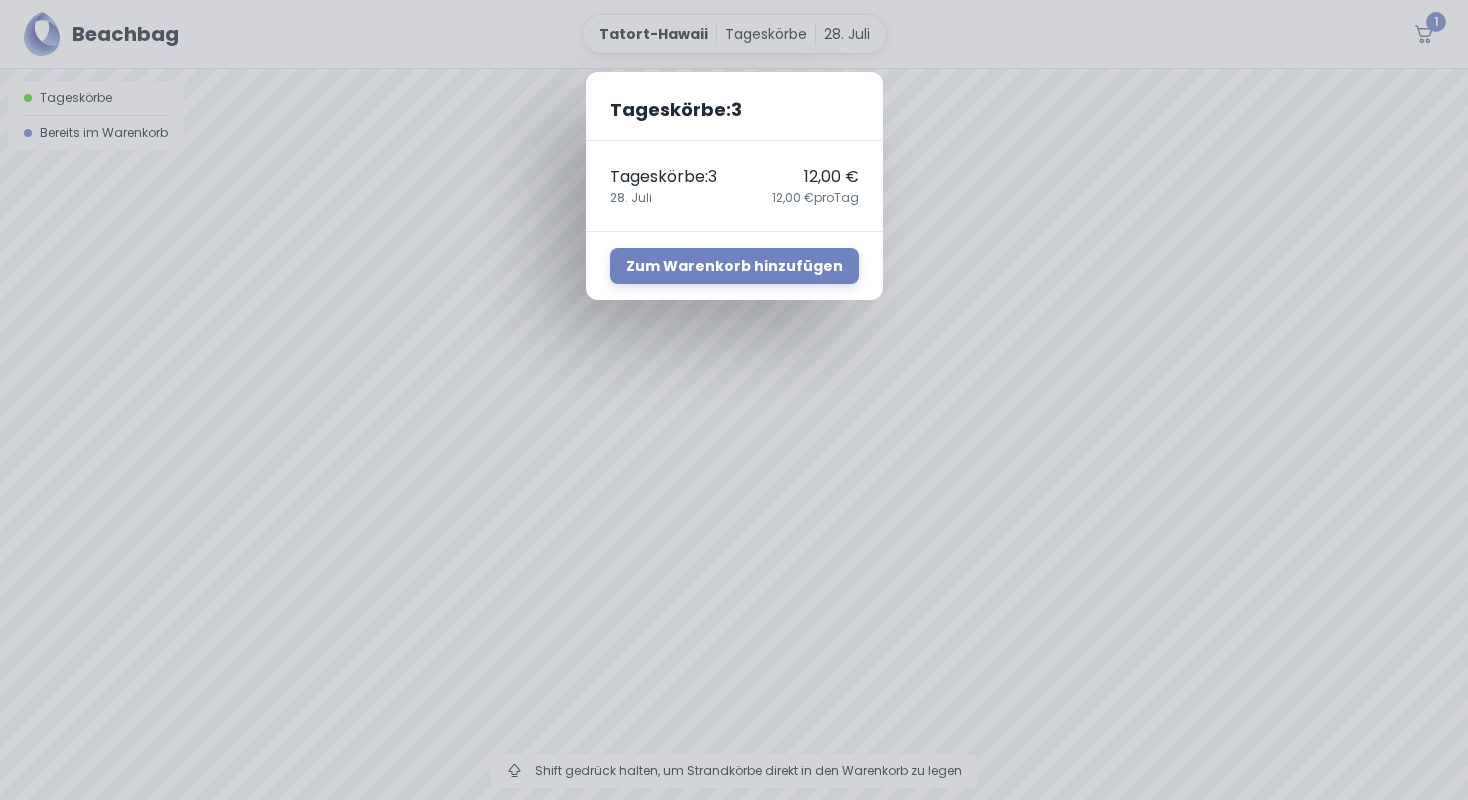 click on "Tageskörbe :  3 Tageskörbe :  3 12,00 € 28. Juli 12,00 €  pro  Tag Zum Warenkorb hinzufügen" at bounding box center (734, 400) 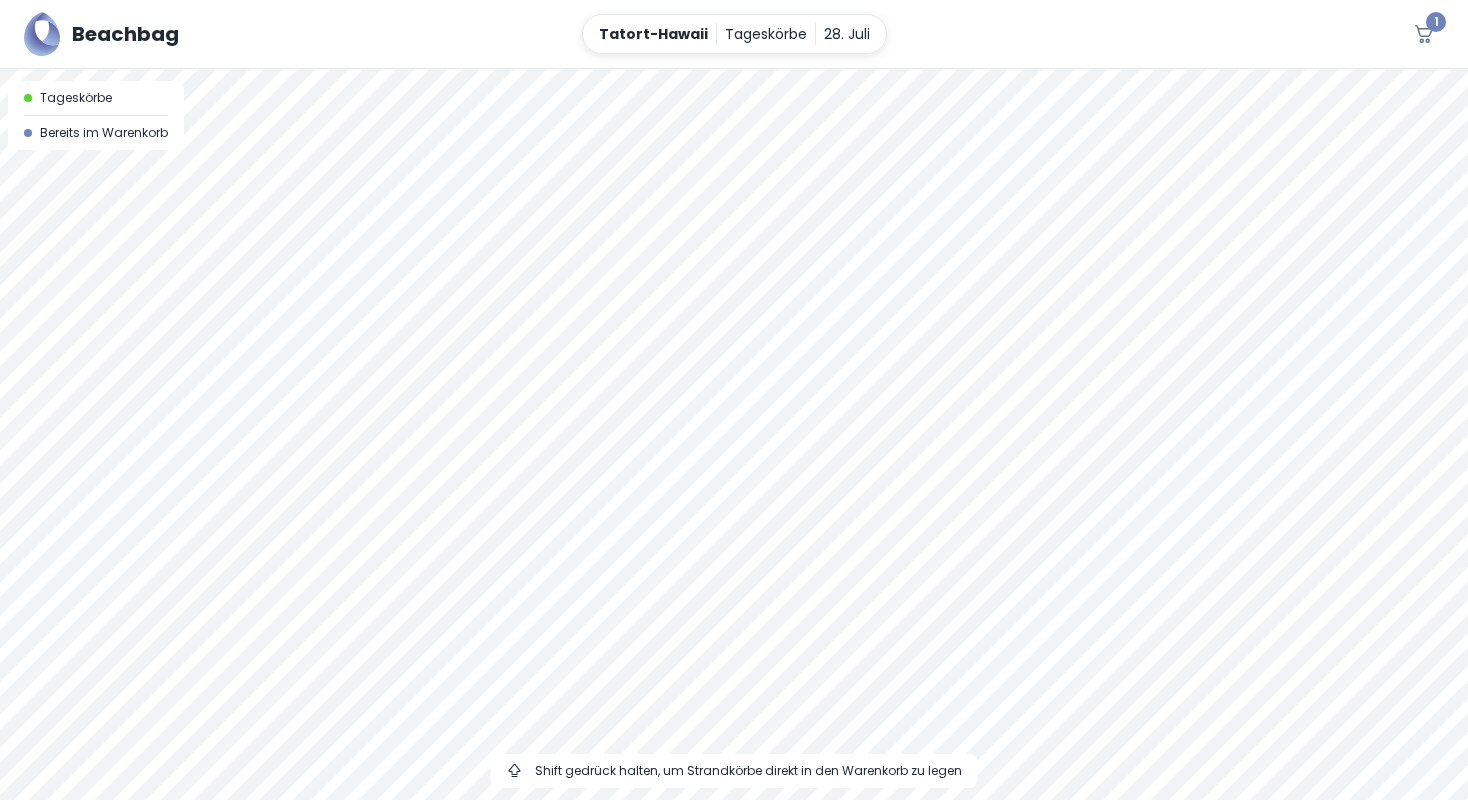 click at bounding box center (734, 69) 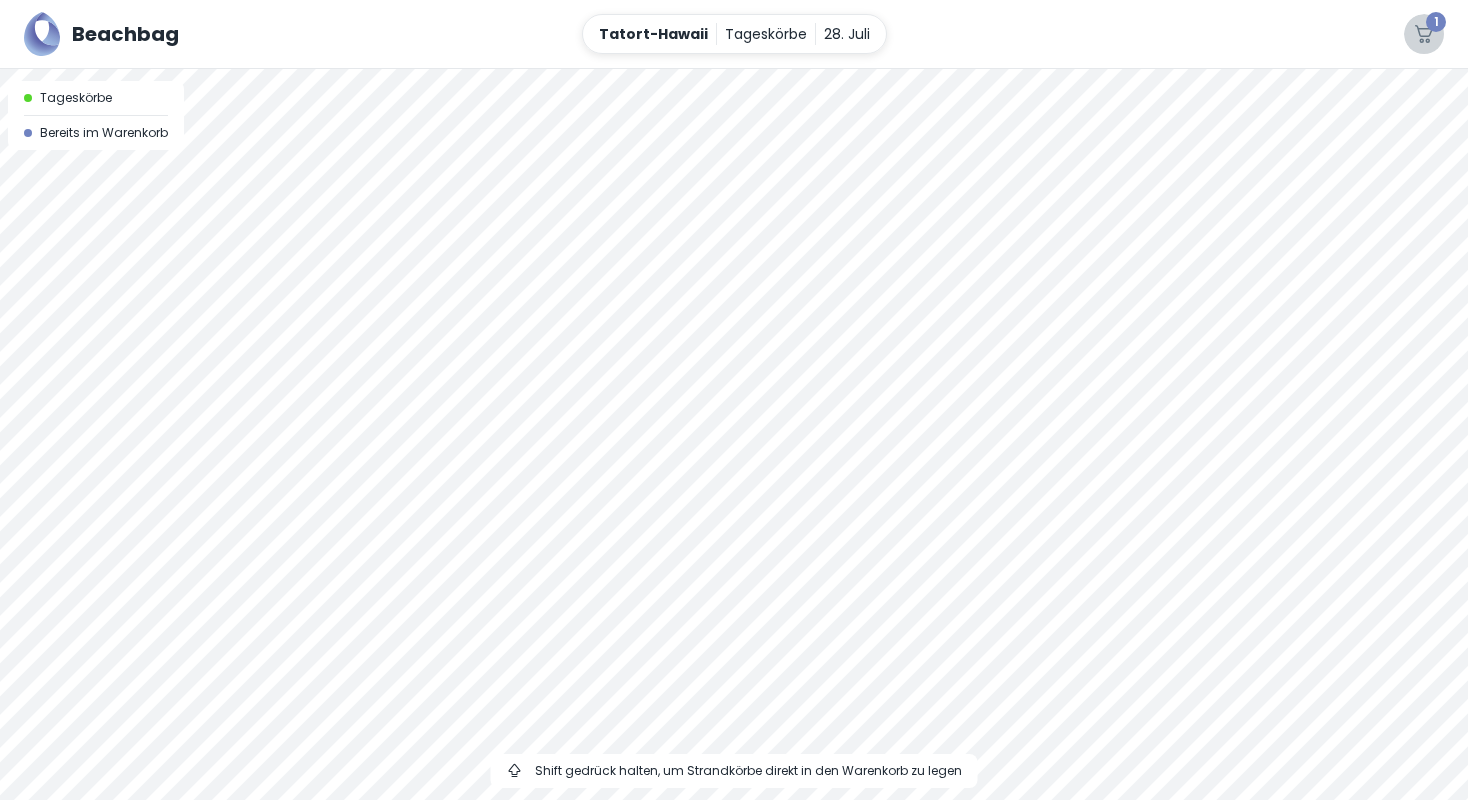 click 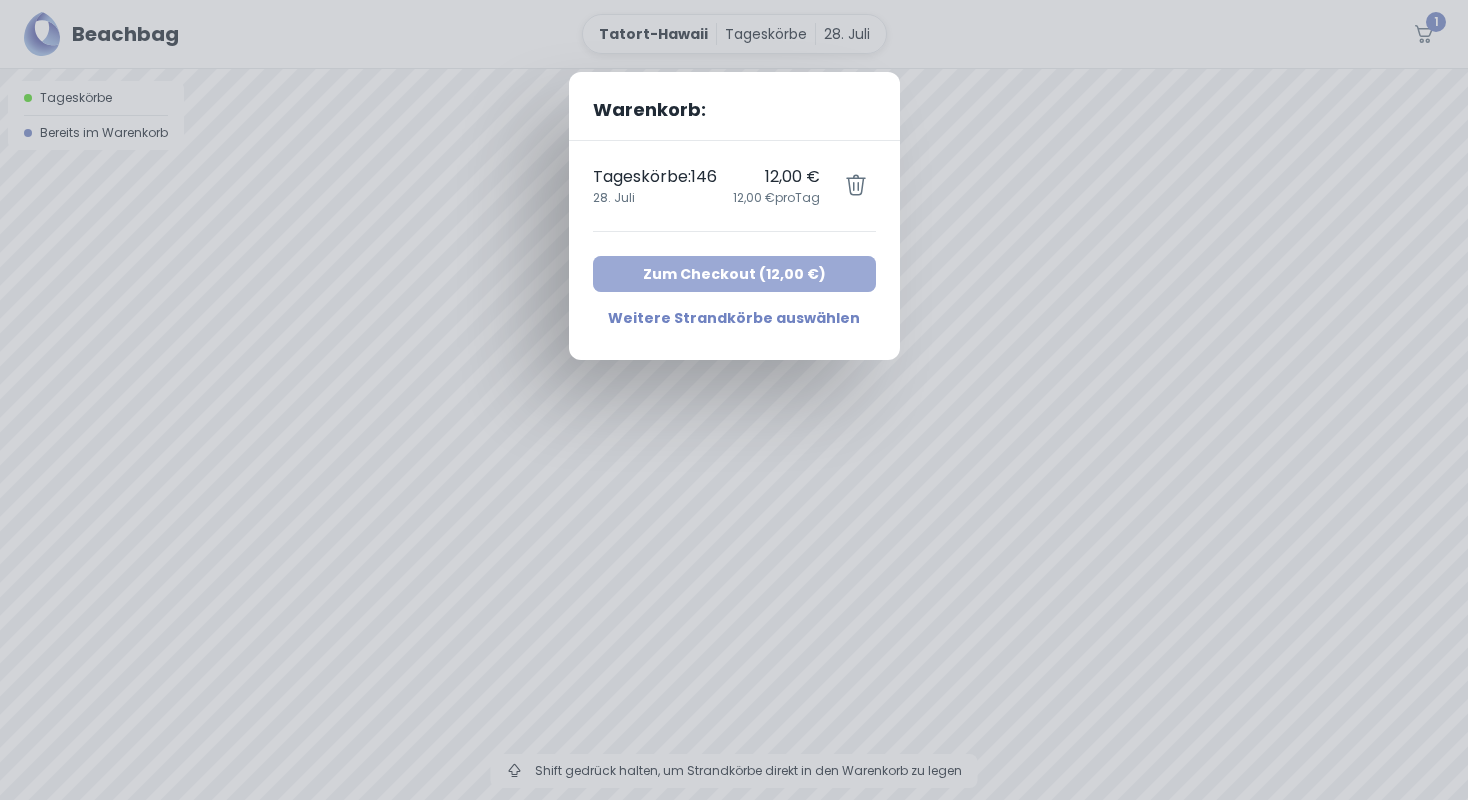 click on "Zum Checkout ( 12,00 € )" at bounding box center (734, 274) 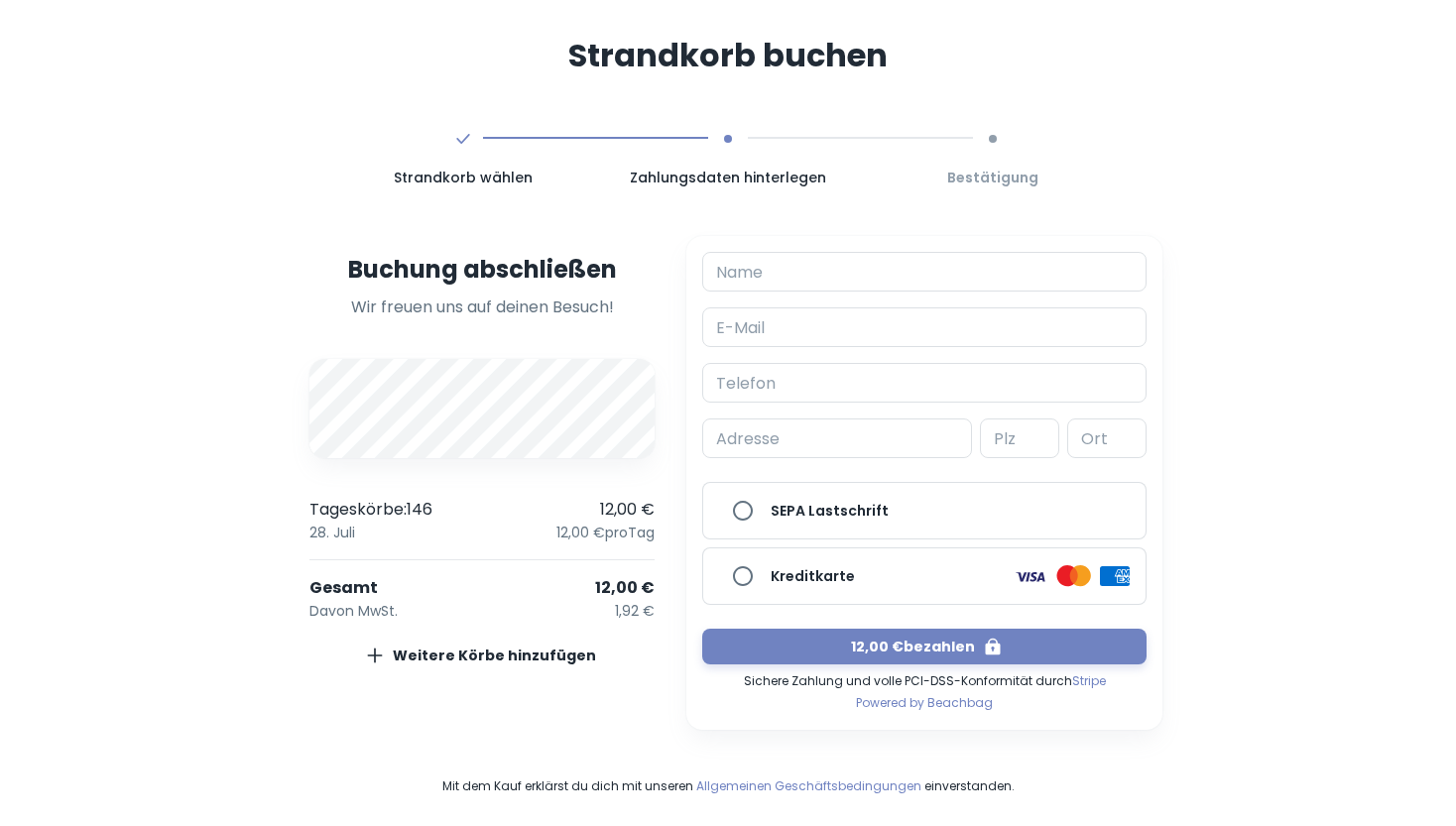 scroll, scrollTop: 0, scrollLeft: 0, axis: both 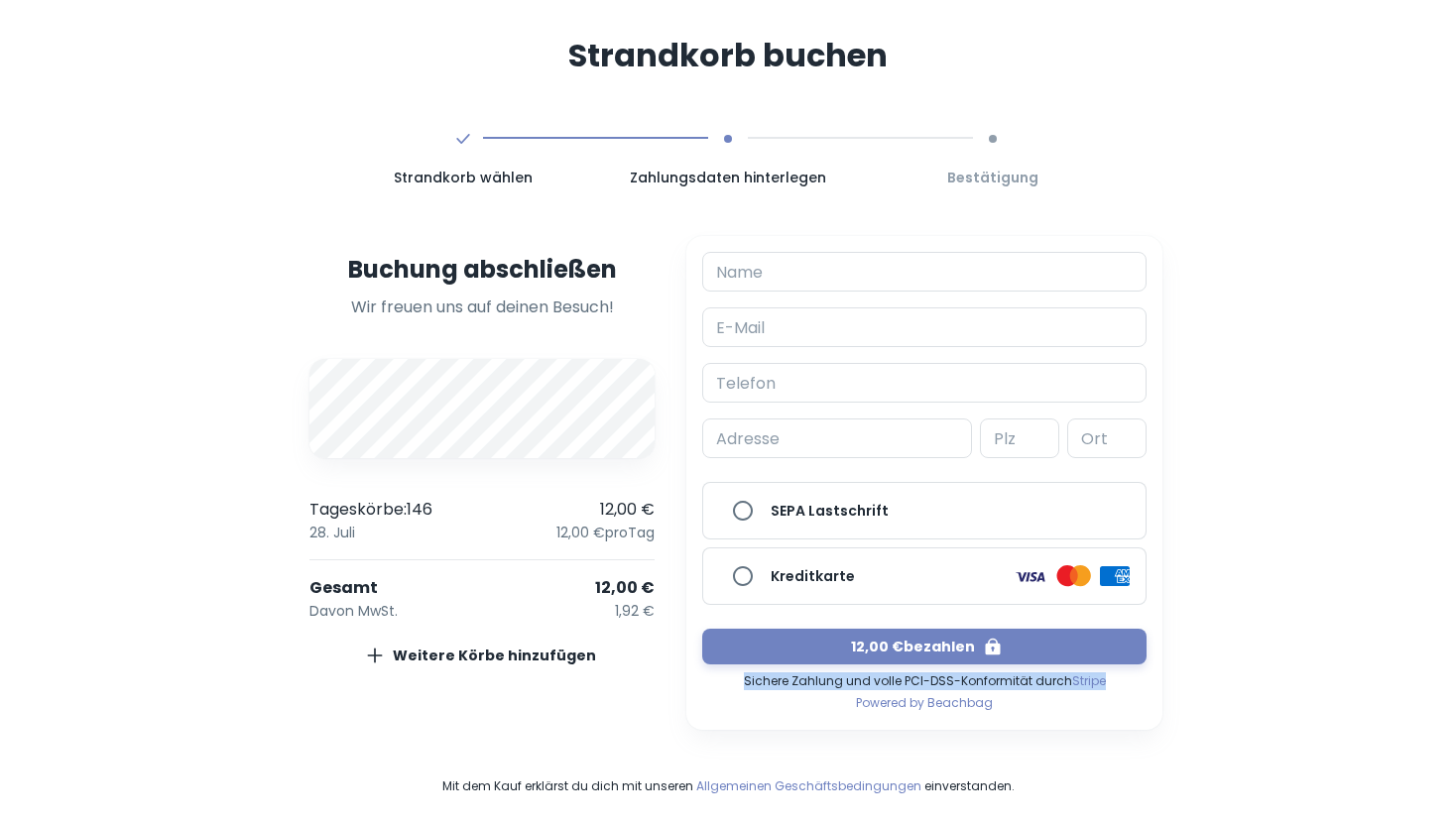 drag, startPoint x: 1309, startPoint y: 557, endPoint x: 1388, endPoint y: 683, distance: 148.71785 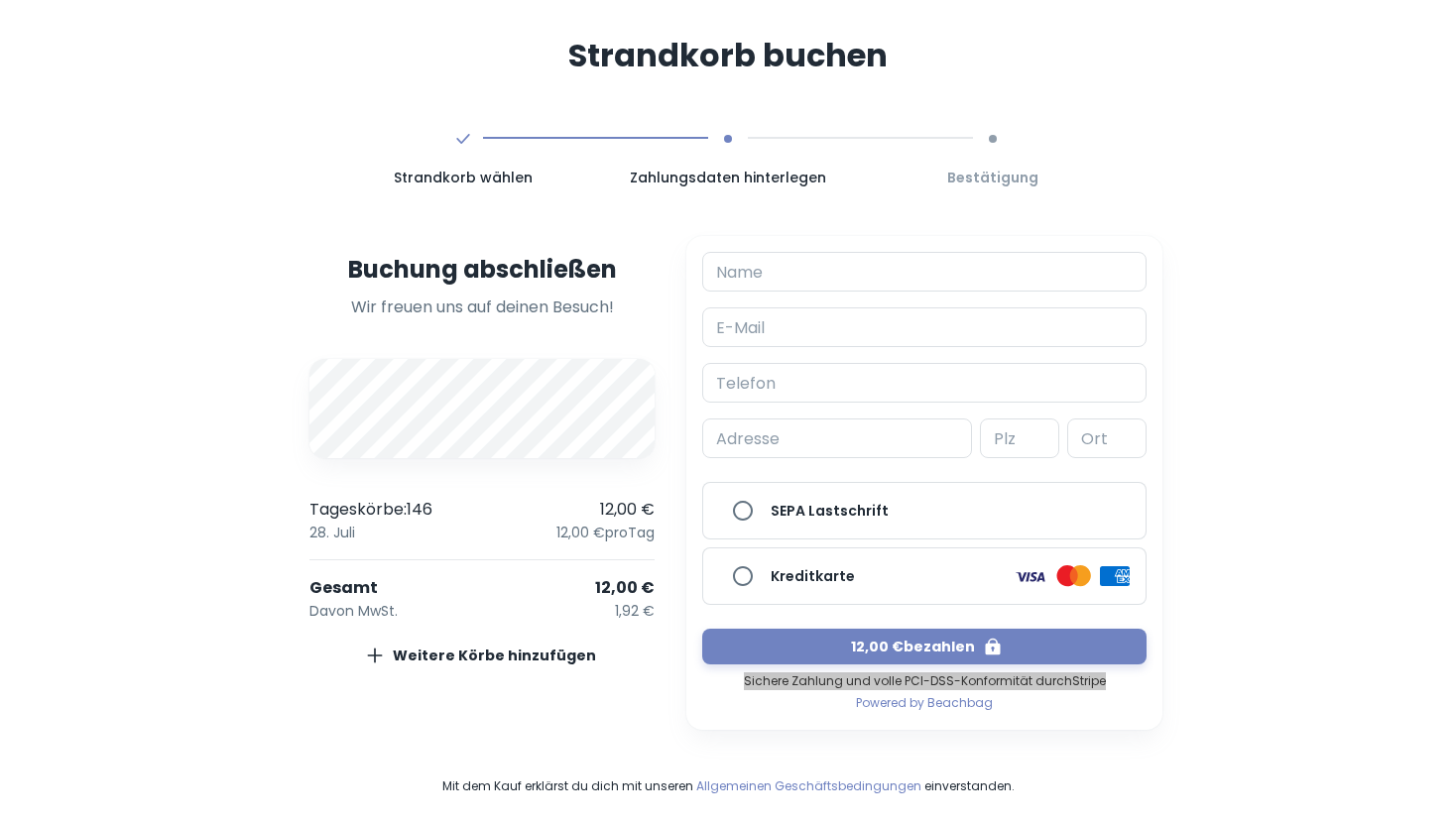 scroll, scrollTop: 0, scrollLeft: 0, axis: both 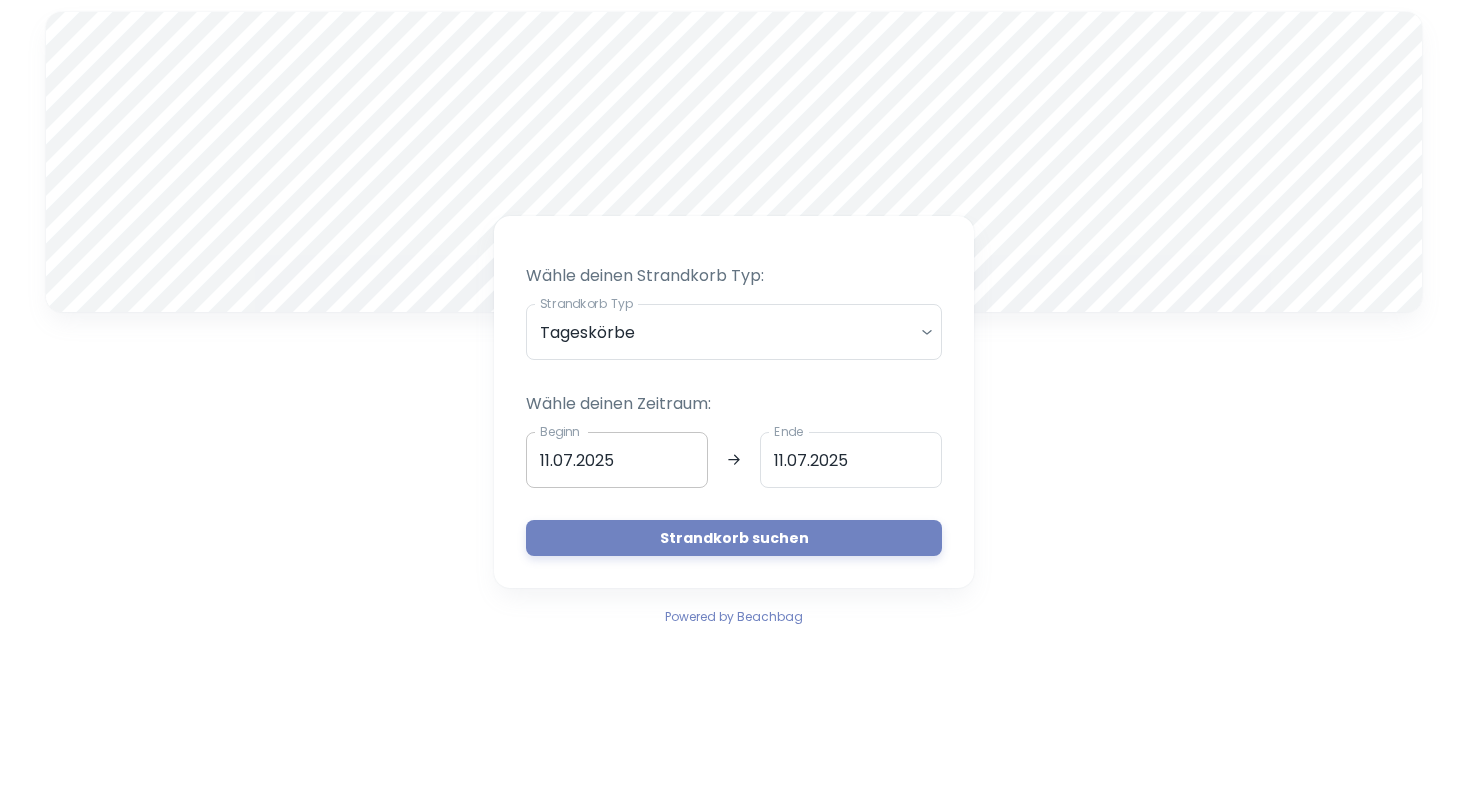 click on "11.07.2025" at bounding box center [617, 460] 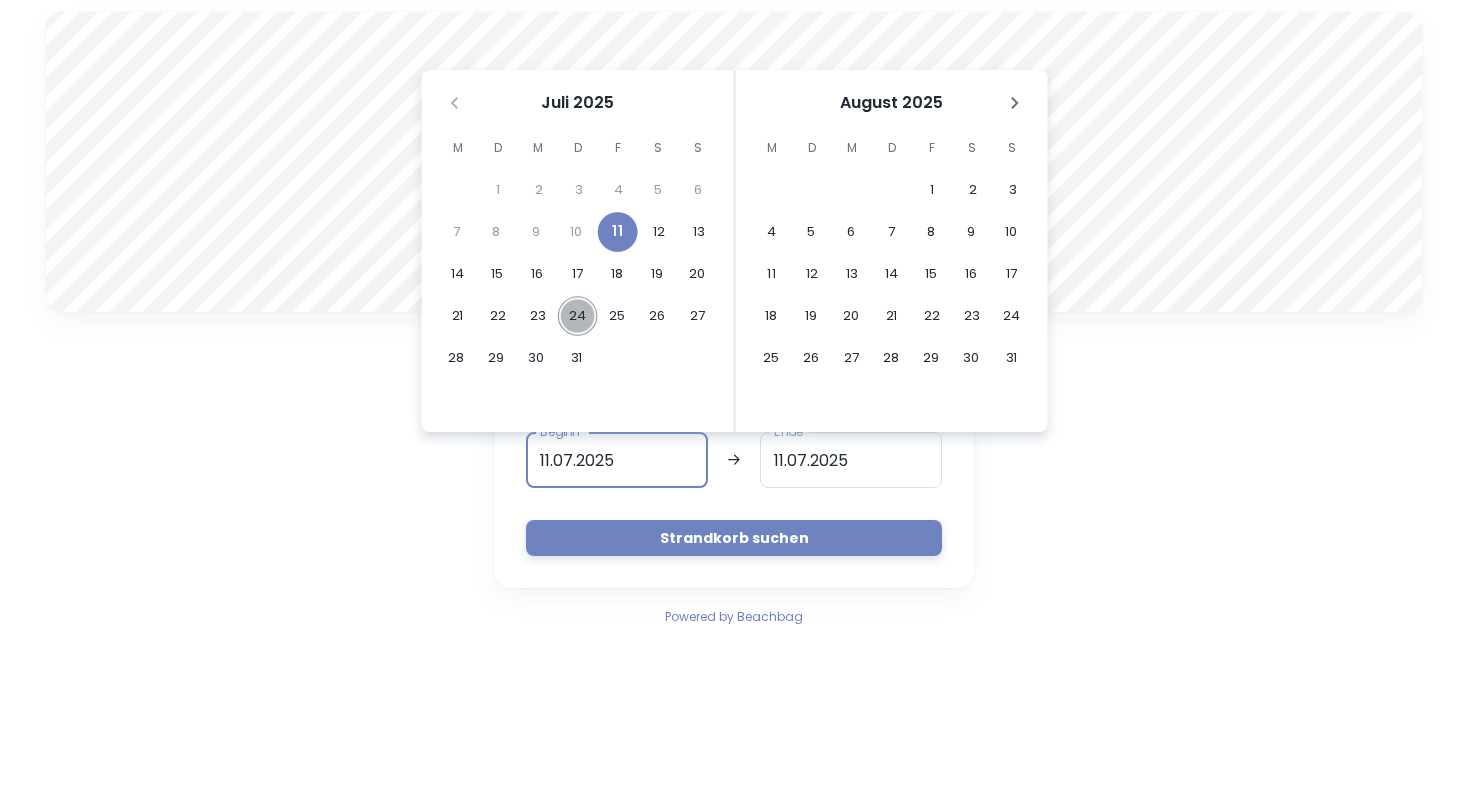 click on "24" at bounding box center (578, 316) 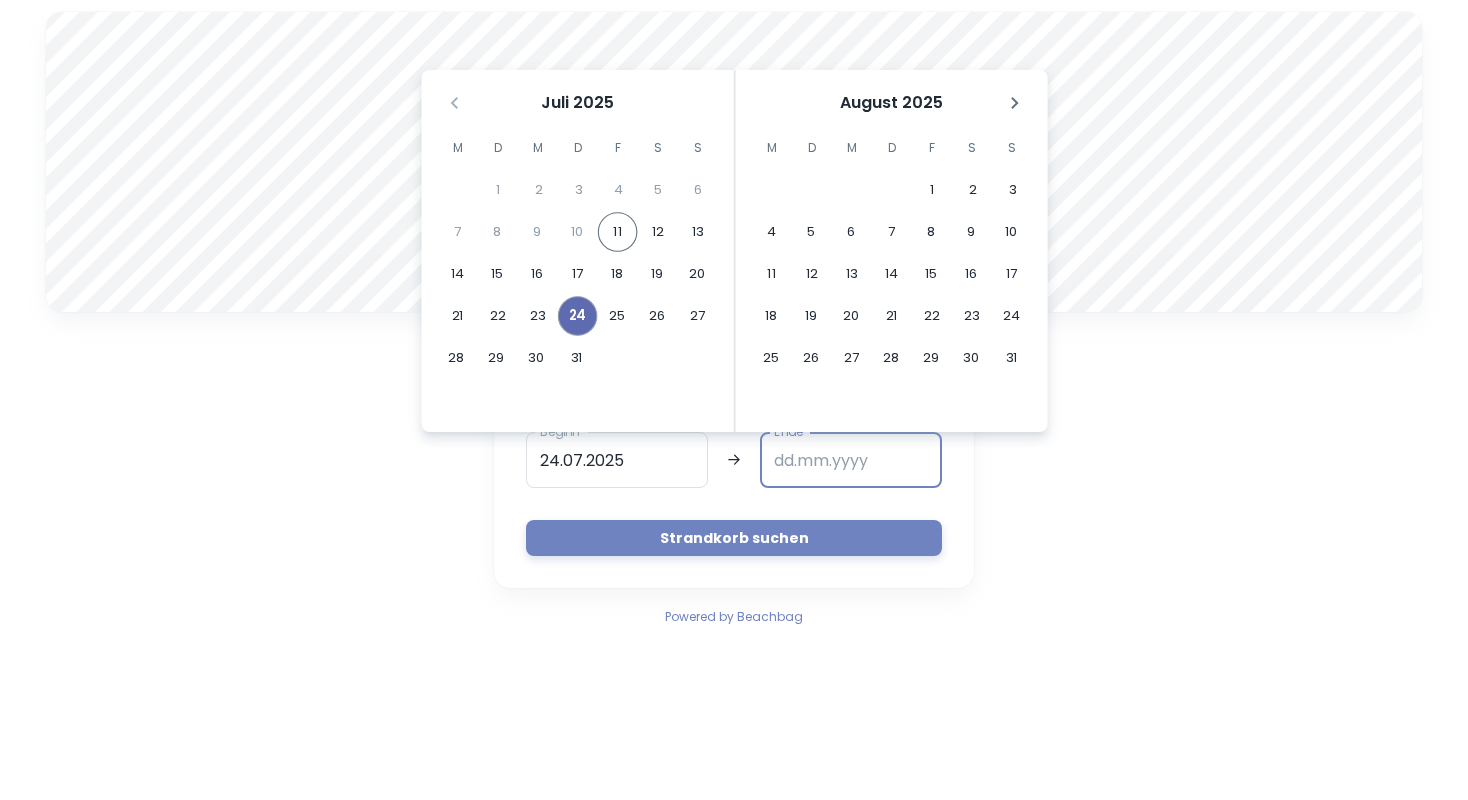 type on "24.07.2025" 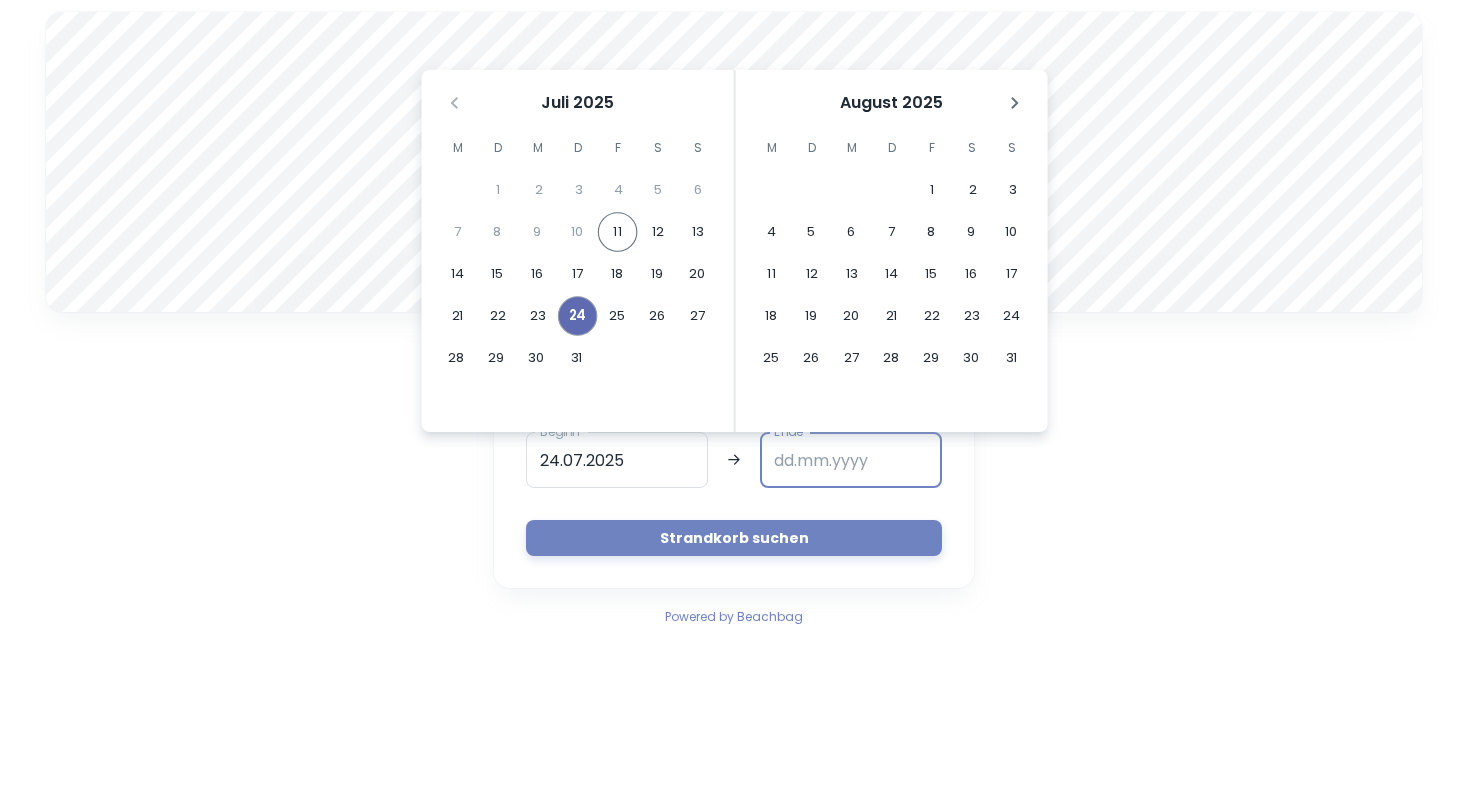 click on "24" at bounding box center (578, 316) 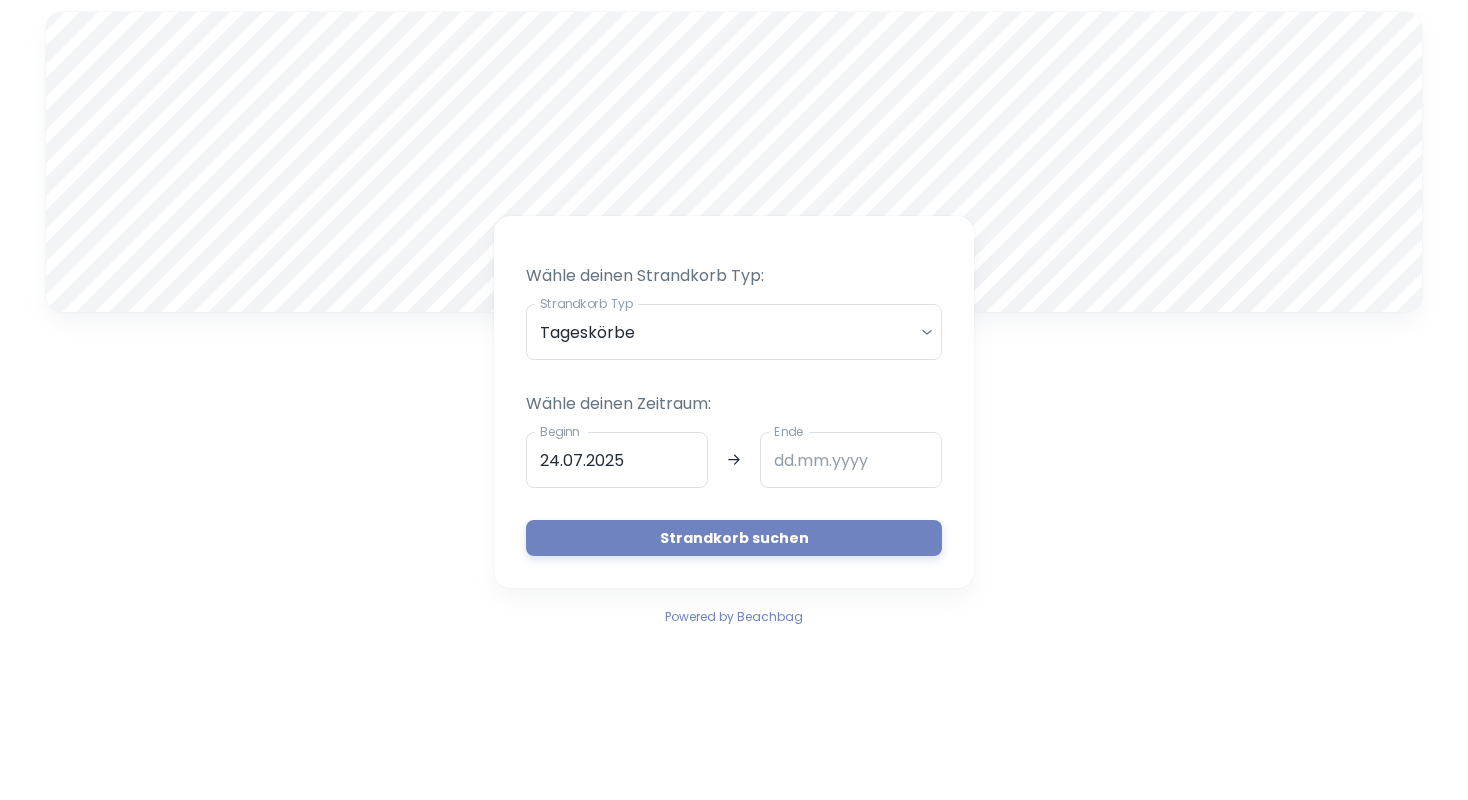 type on "24.07.2025" 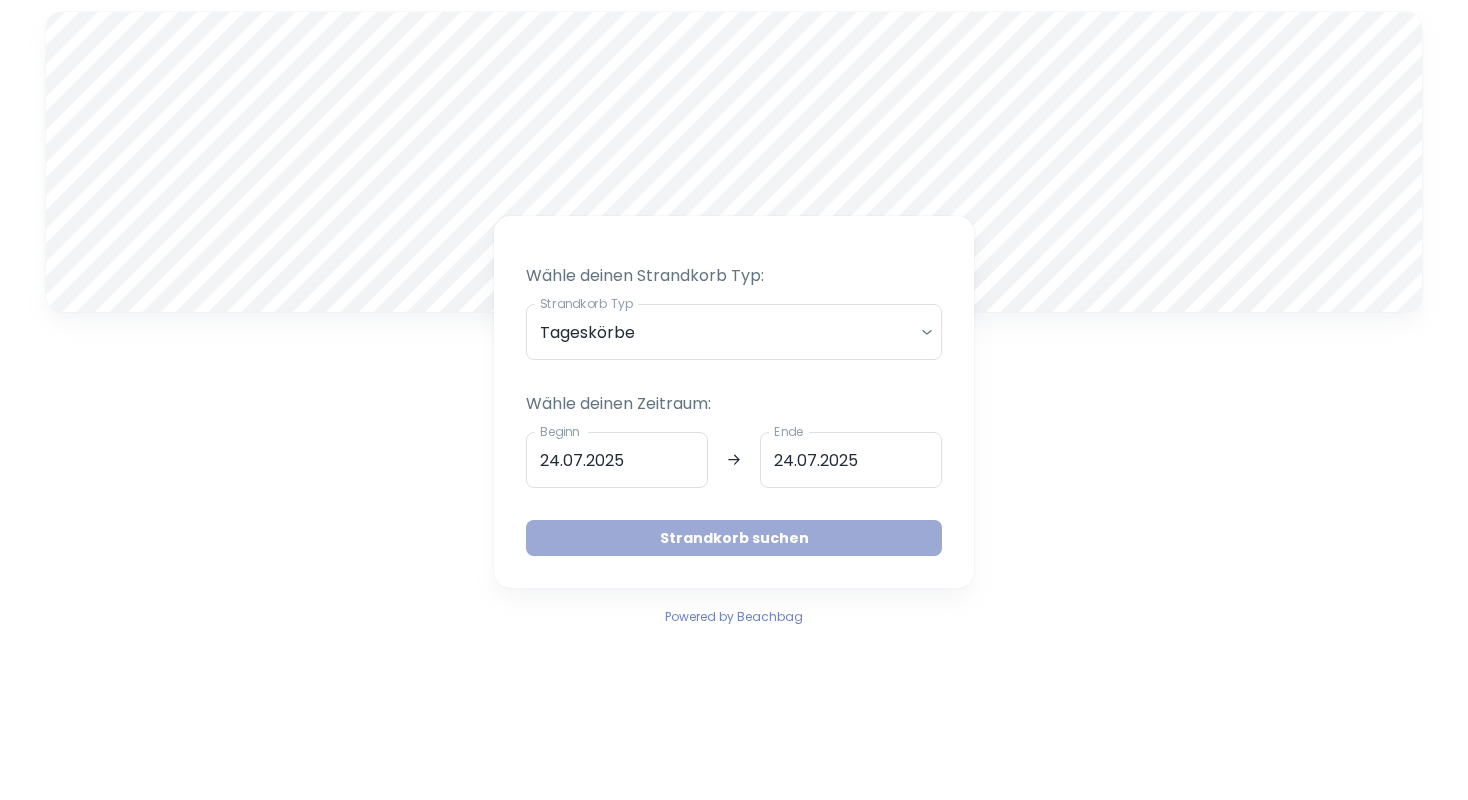 click on "Strandkorb suchen" at bounding box center (734, 538) 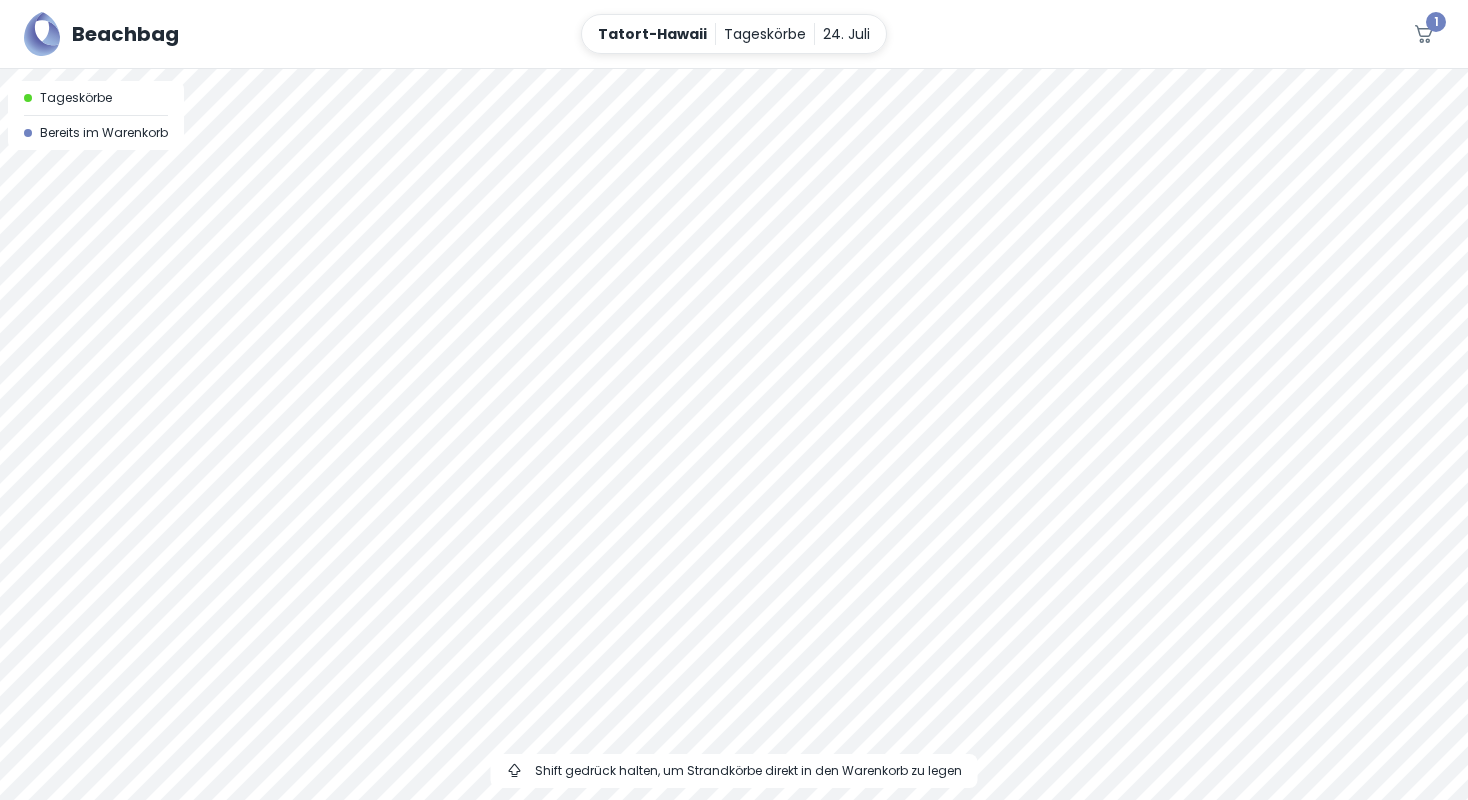 drag, startPoint x: 874, startPoint y: 453, endPoint x: 751, endPoint y: 459, distance: 123.146255 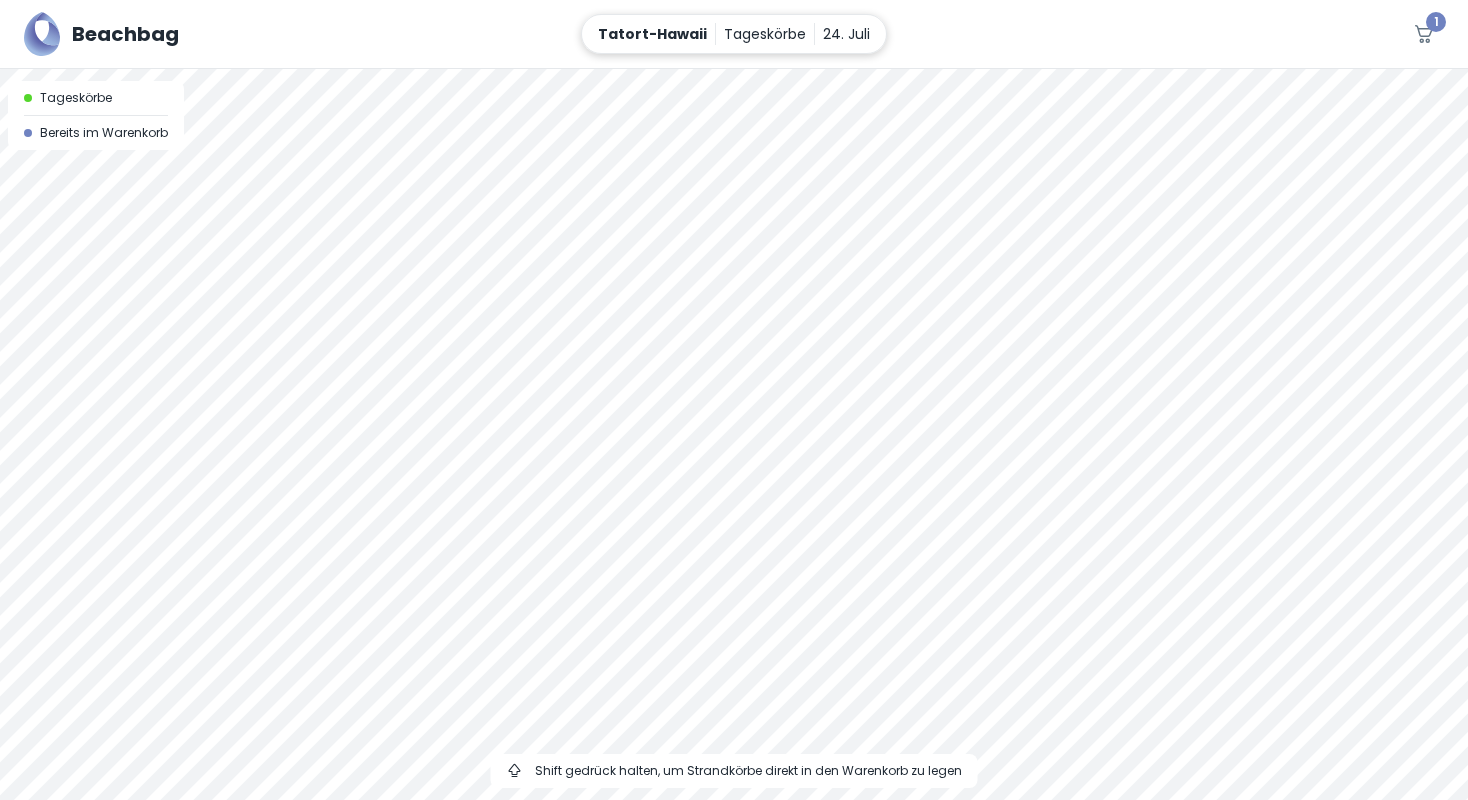 click on "Tageskörbe" at bounding box center [765, 34] 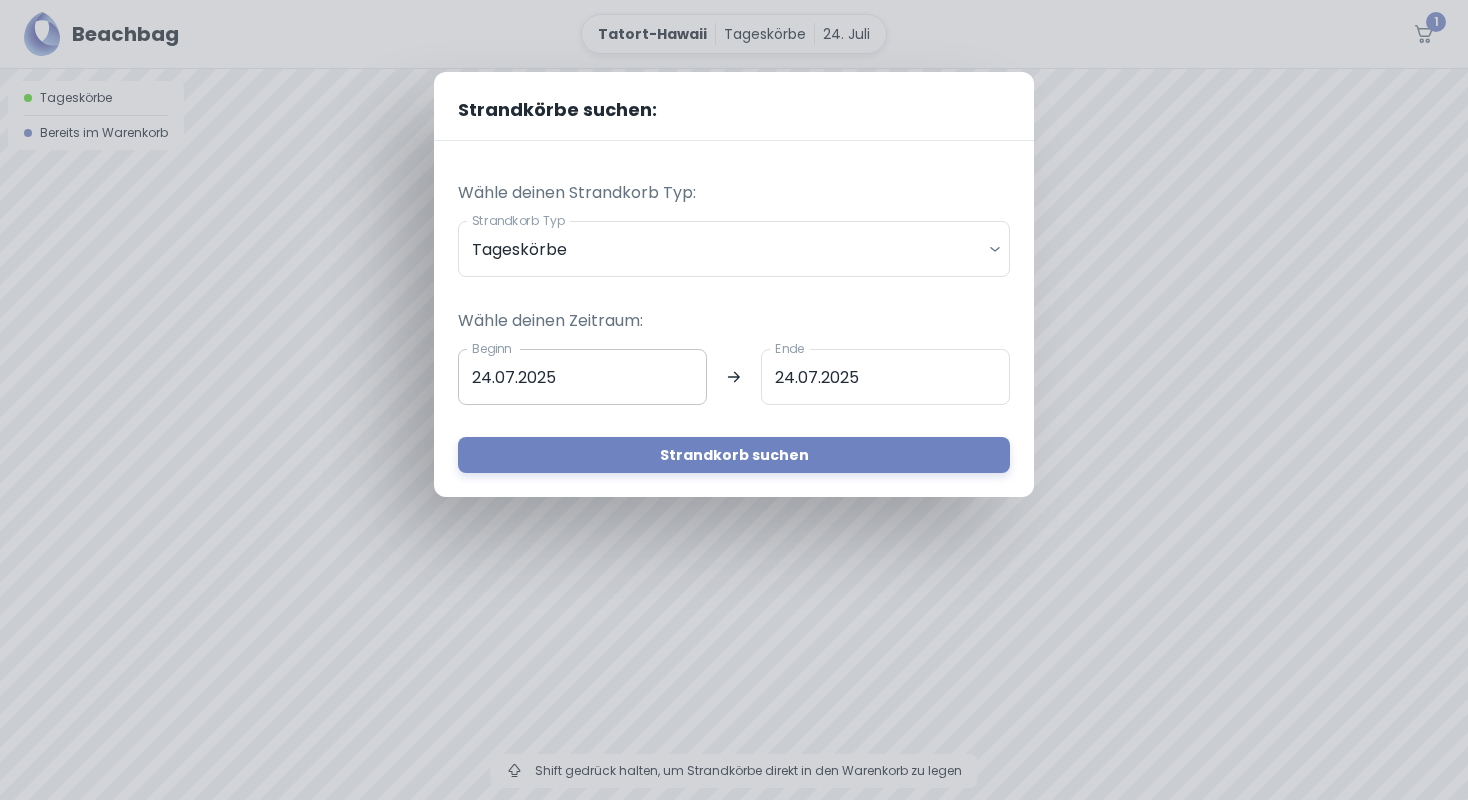 click on "24.07.2025" at bounding box center [582, 377] 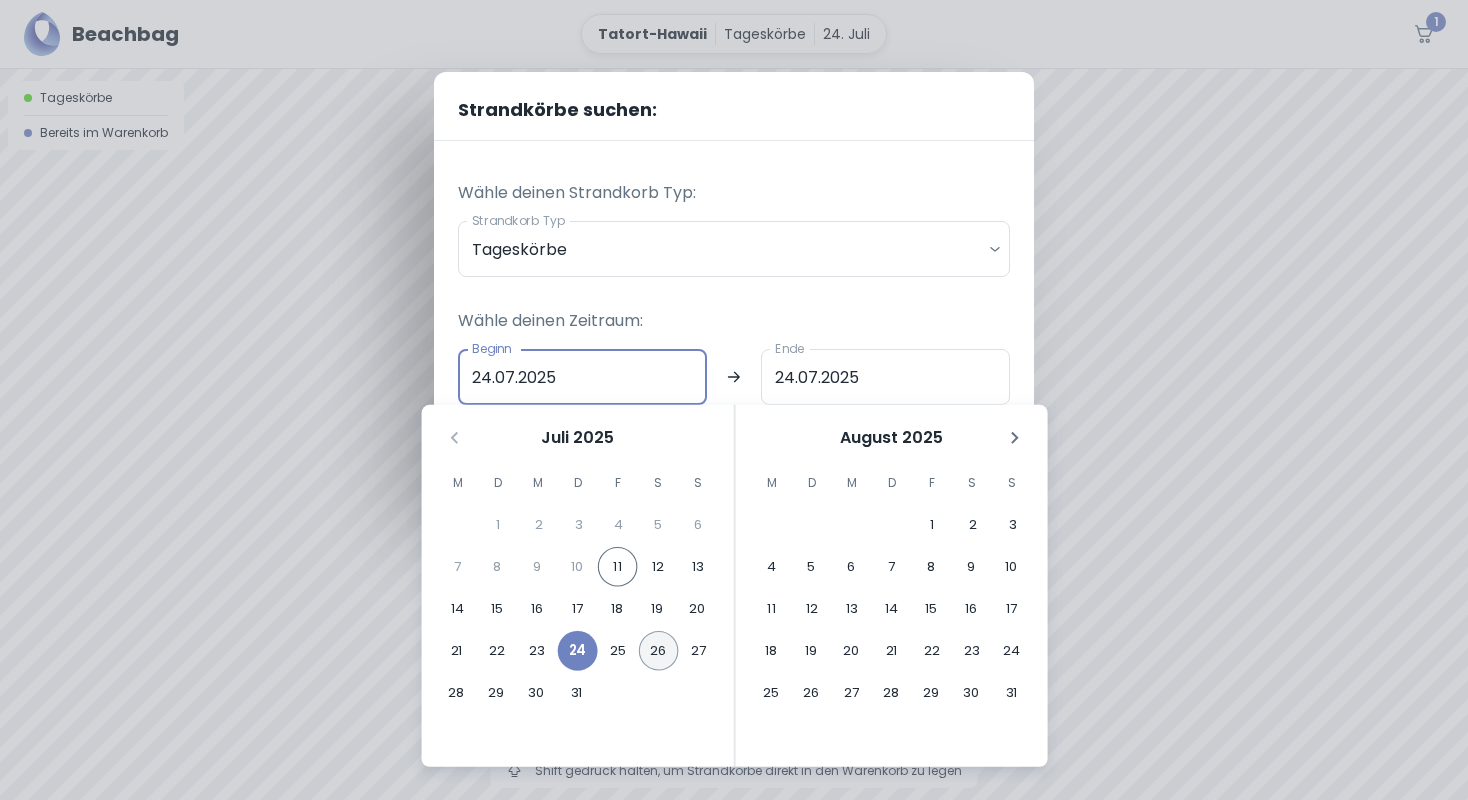 click on "26" at bounding box center (659, 651) 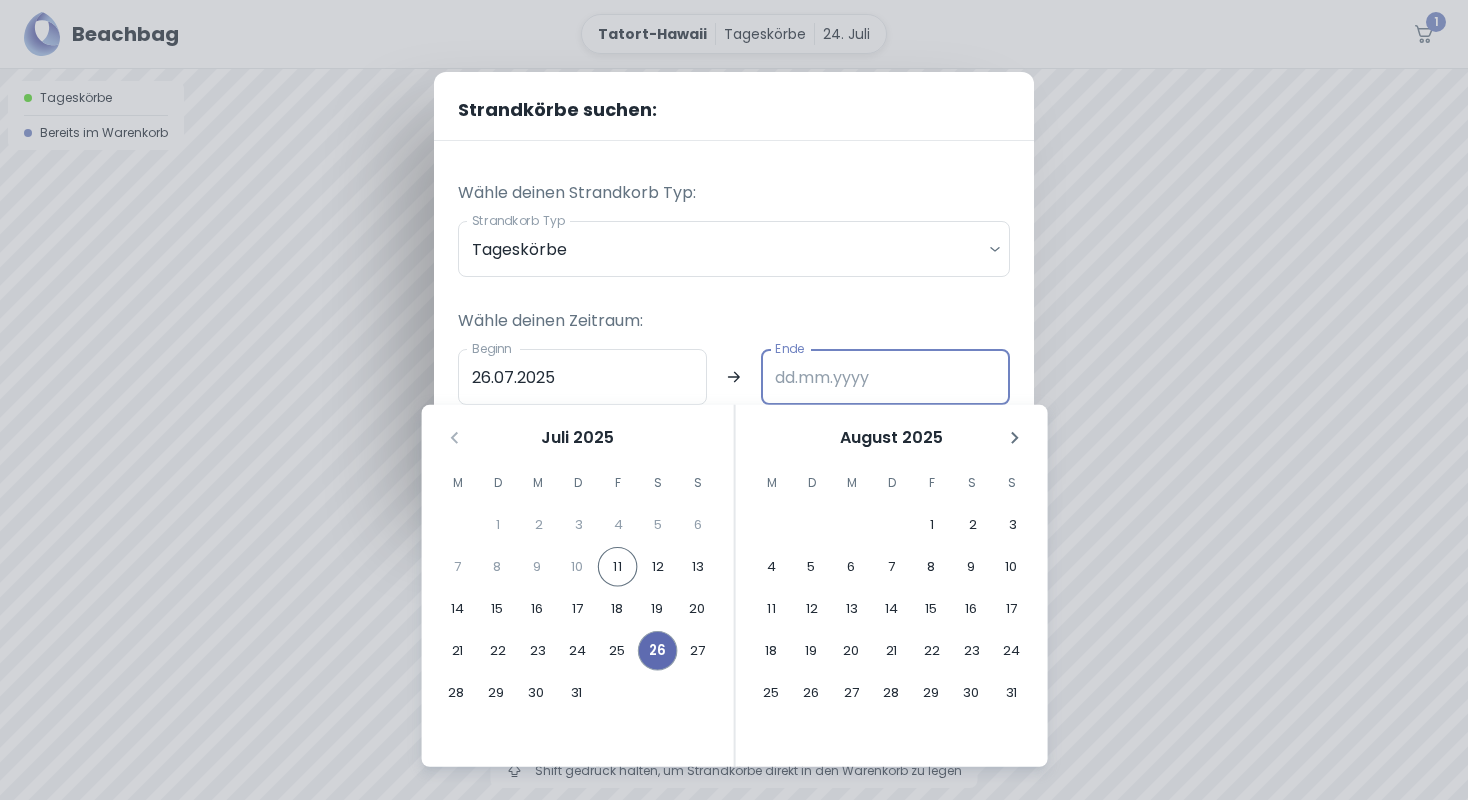 type on "26.07.2025" 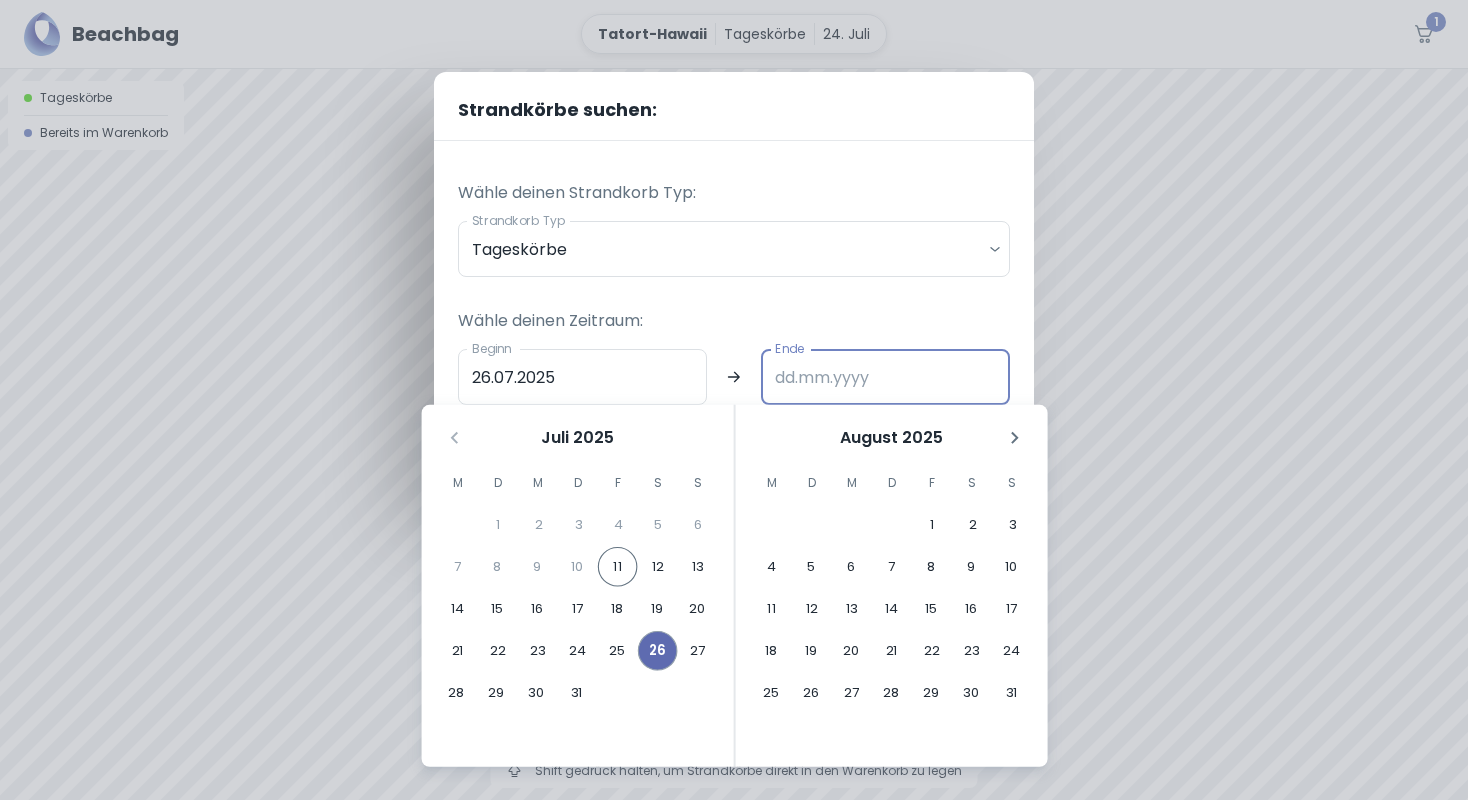 click on "26" at bounding box center [658, 651] 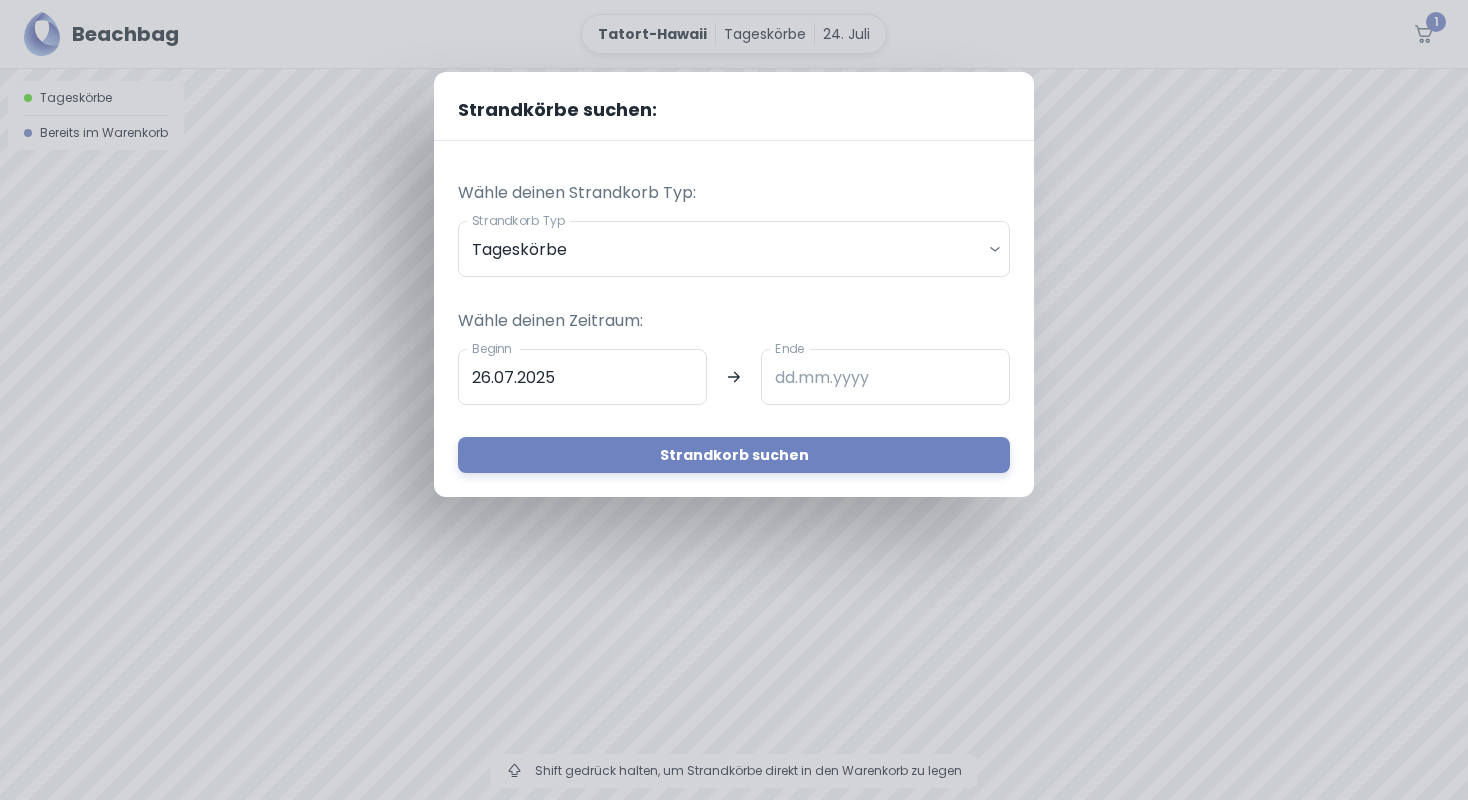 type on "26.07.2025" 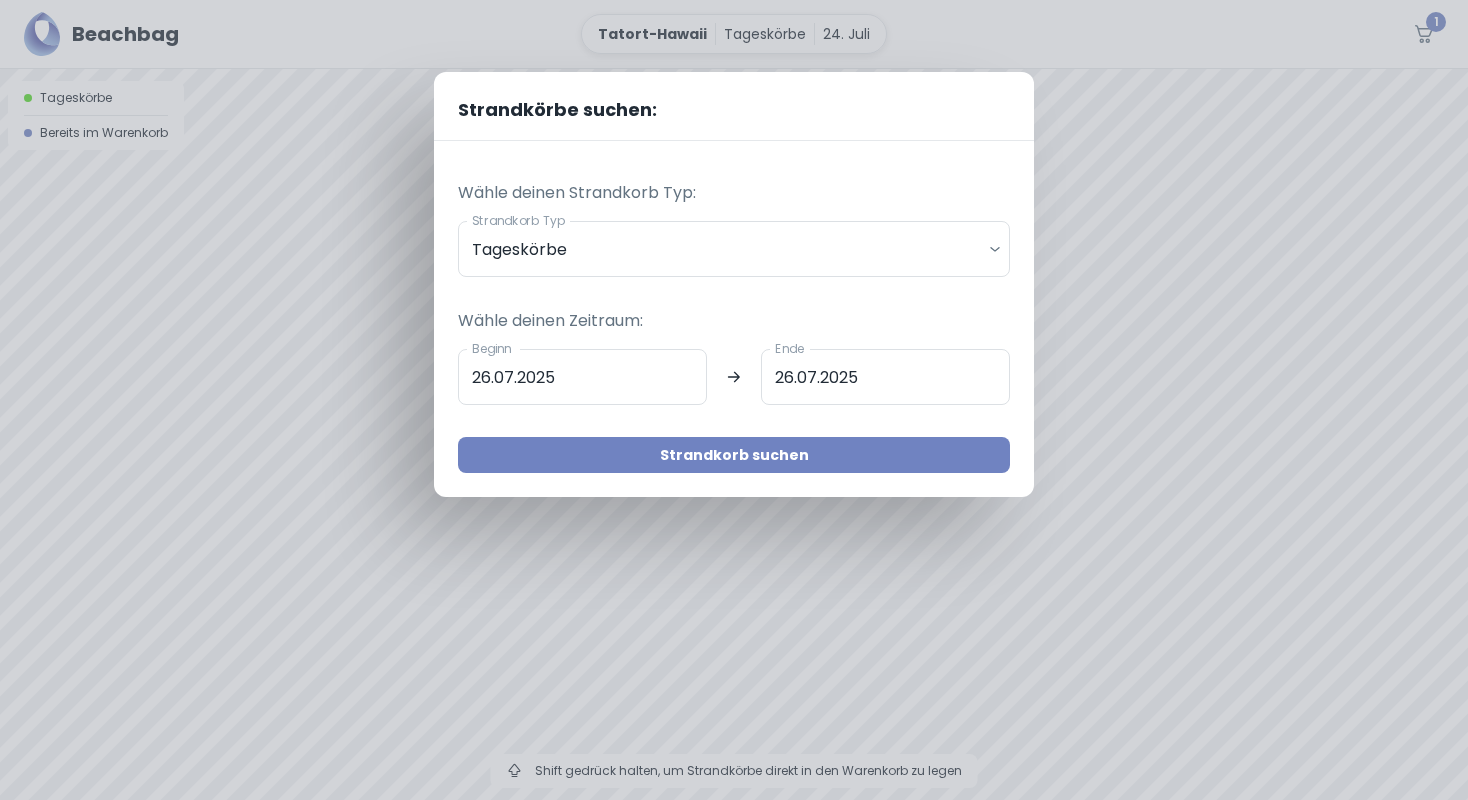 click on "Strandkorb suchen" at bounding box center (734, 455) 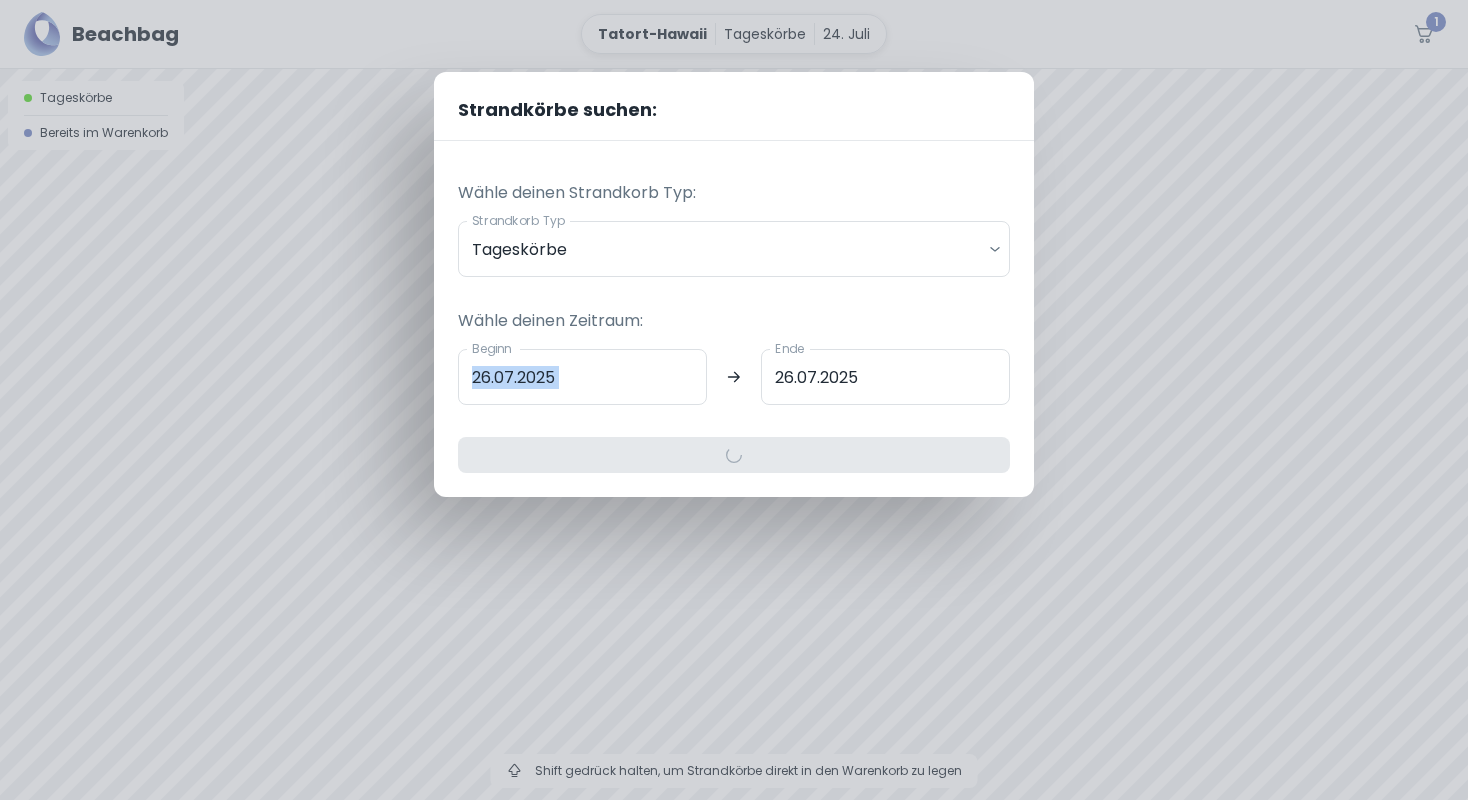 click on "Wähle deinen Zeitraum: Beginn 26.07.2025 Beginn Ende 26.07.2025 Ende Strandkorb suchen" at bounding box center (734, 375) 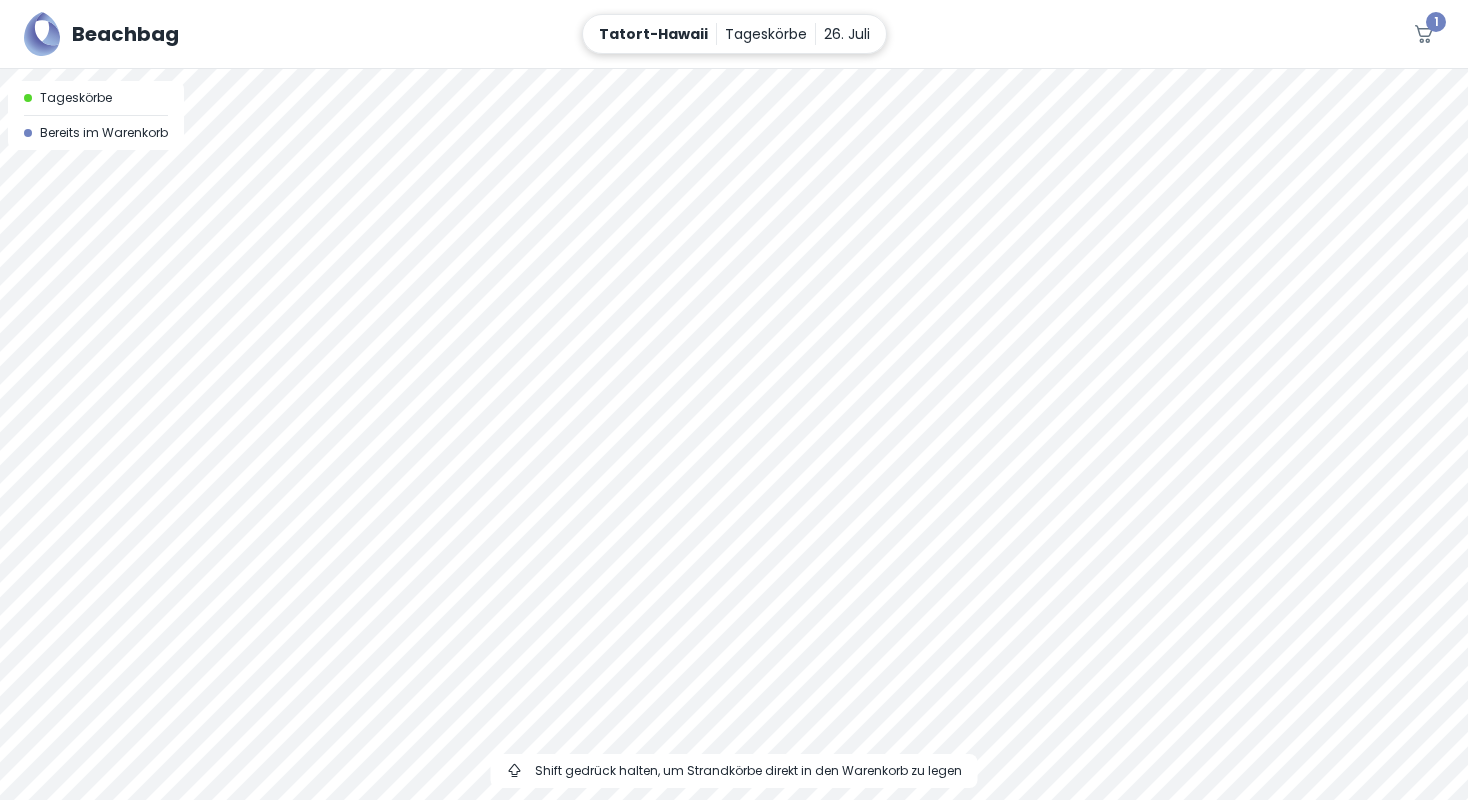 click on "Tageskörbe" at bounding box center (766, 34) 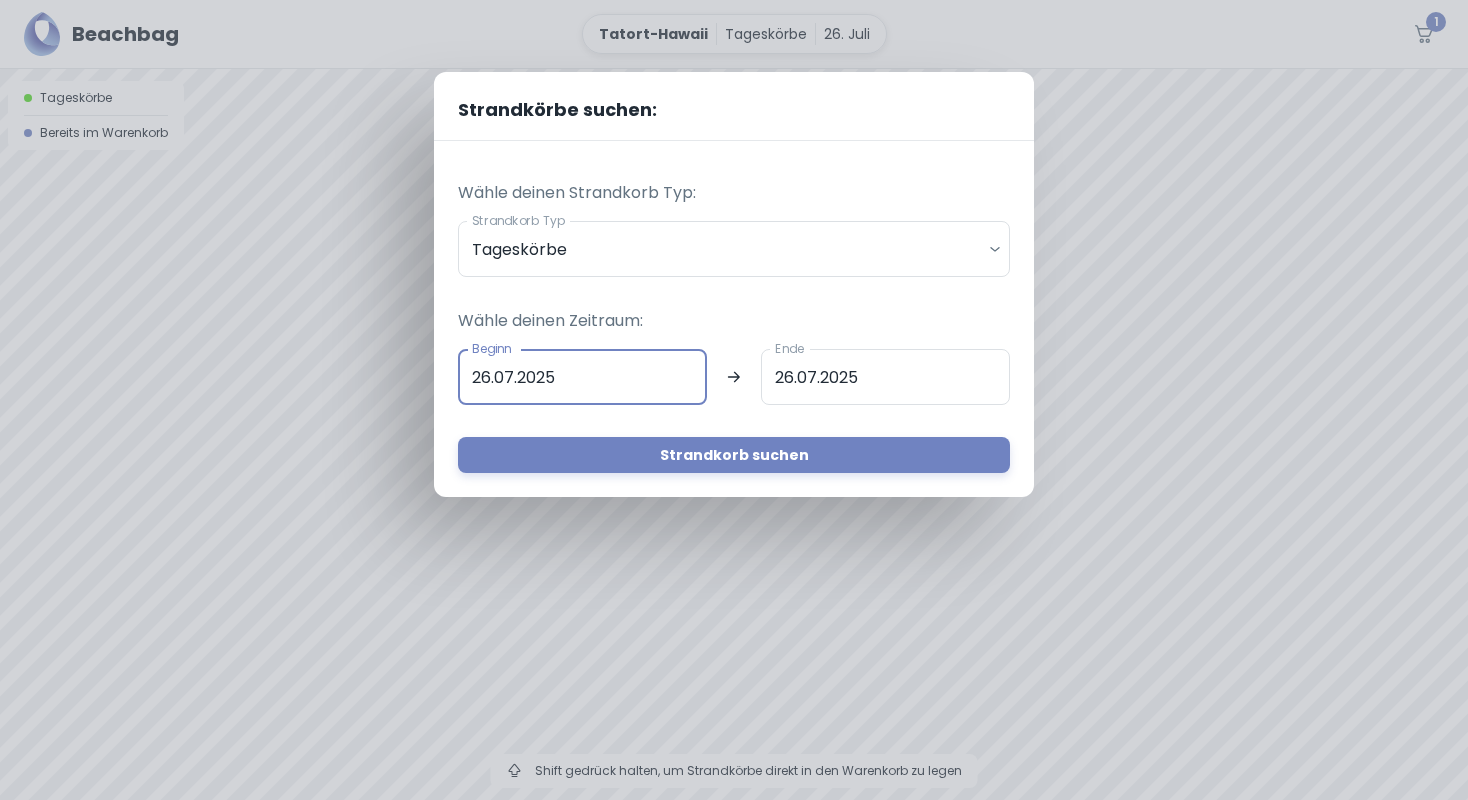 click on "26.07.2025" at bounding box center [582, 377] 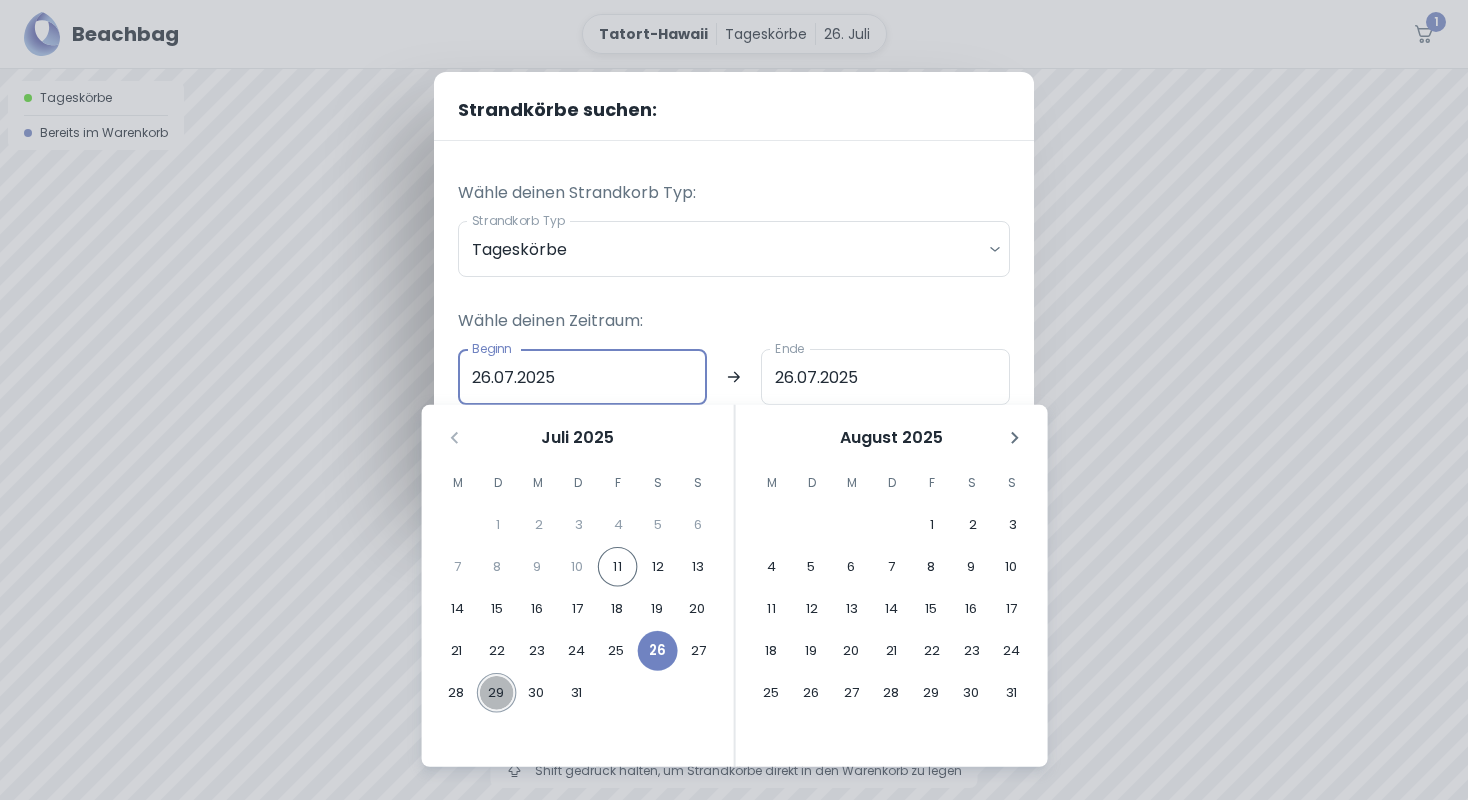 click on "29" at bounding box center (497, 693) 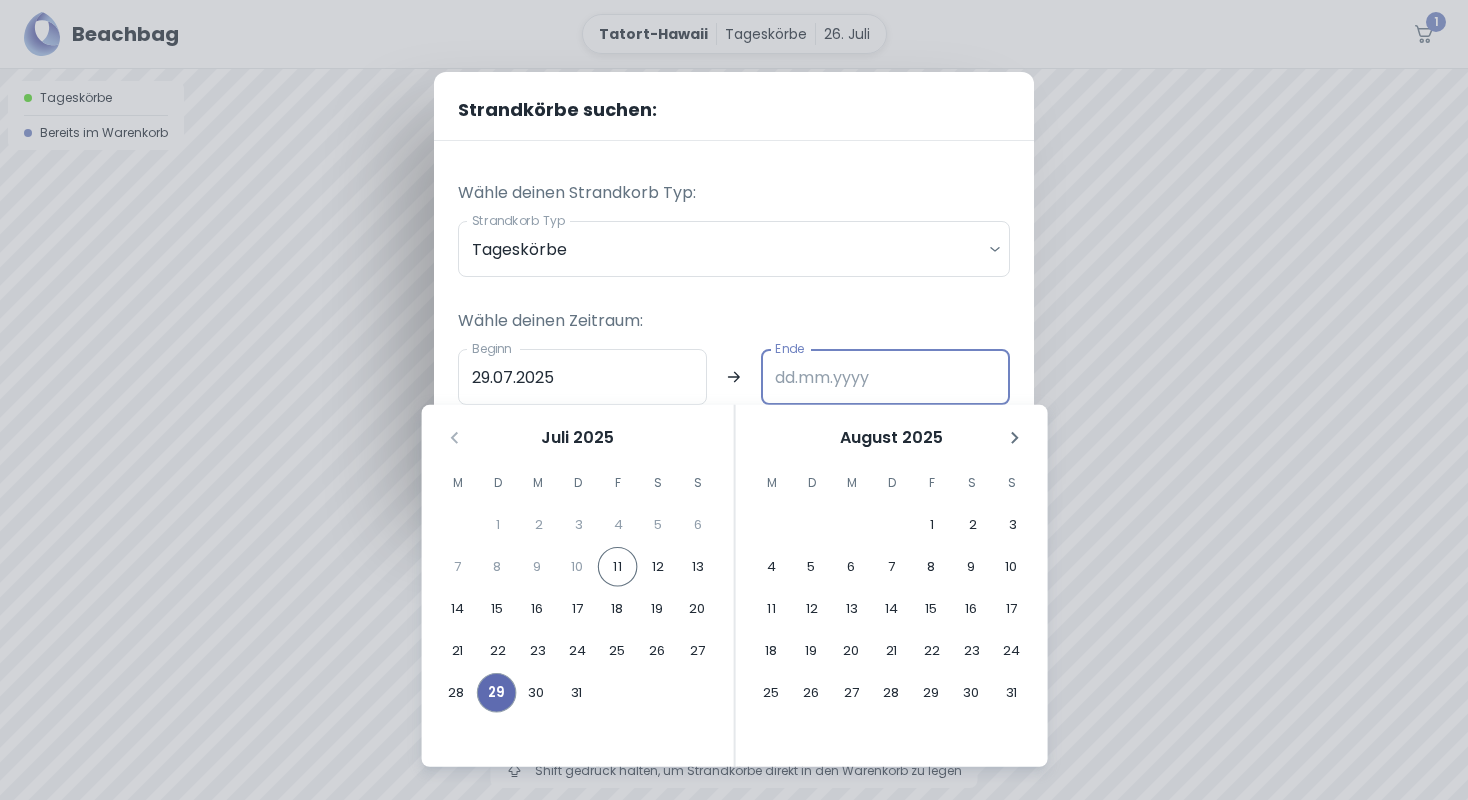 click on "29" at bounding box center (497, 693) 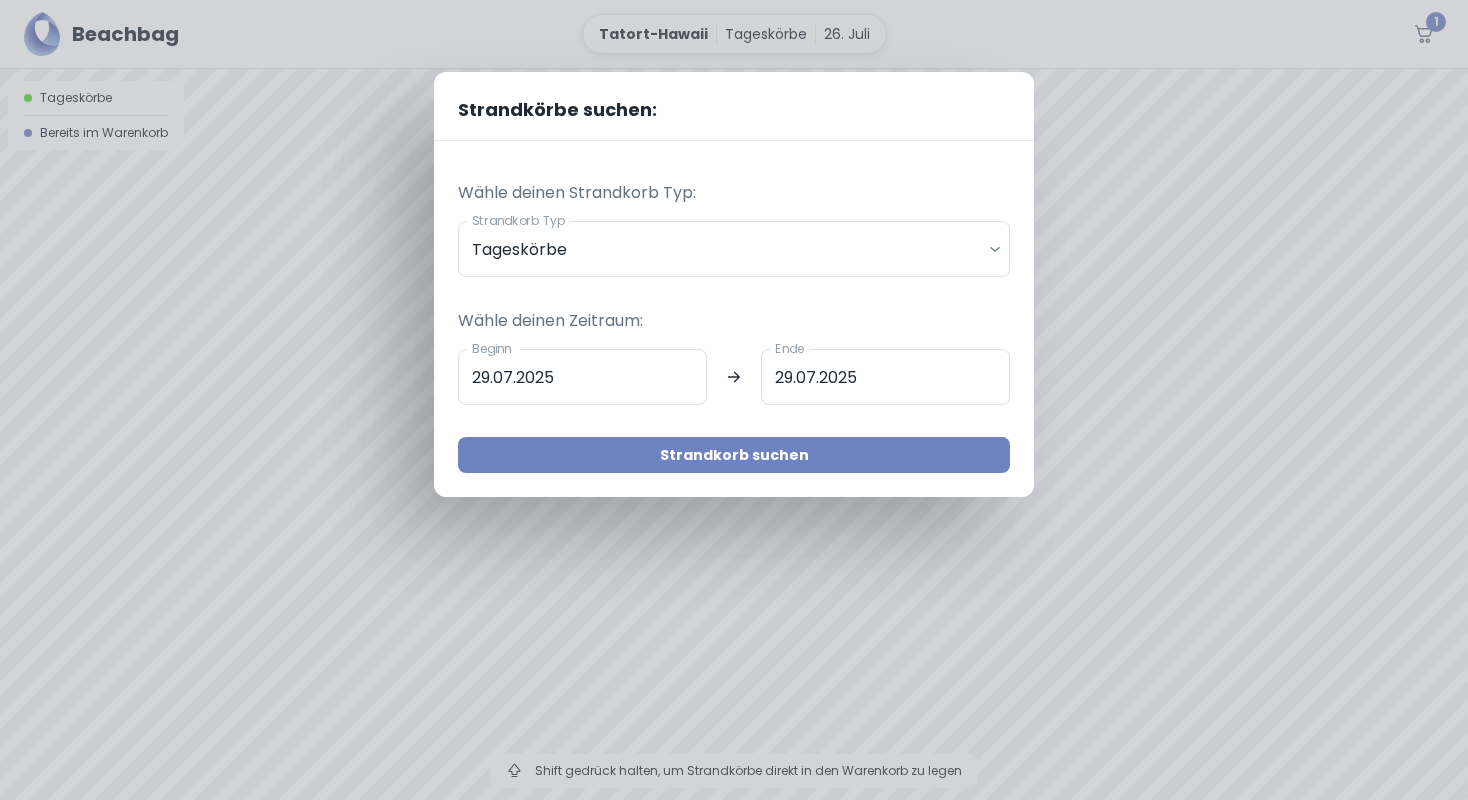 click on "Strandkorb suchen" at bounding box center [734, 455] 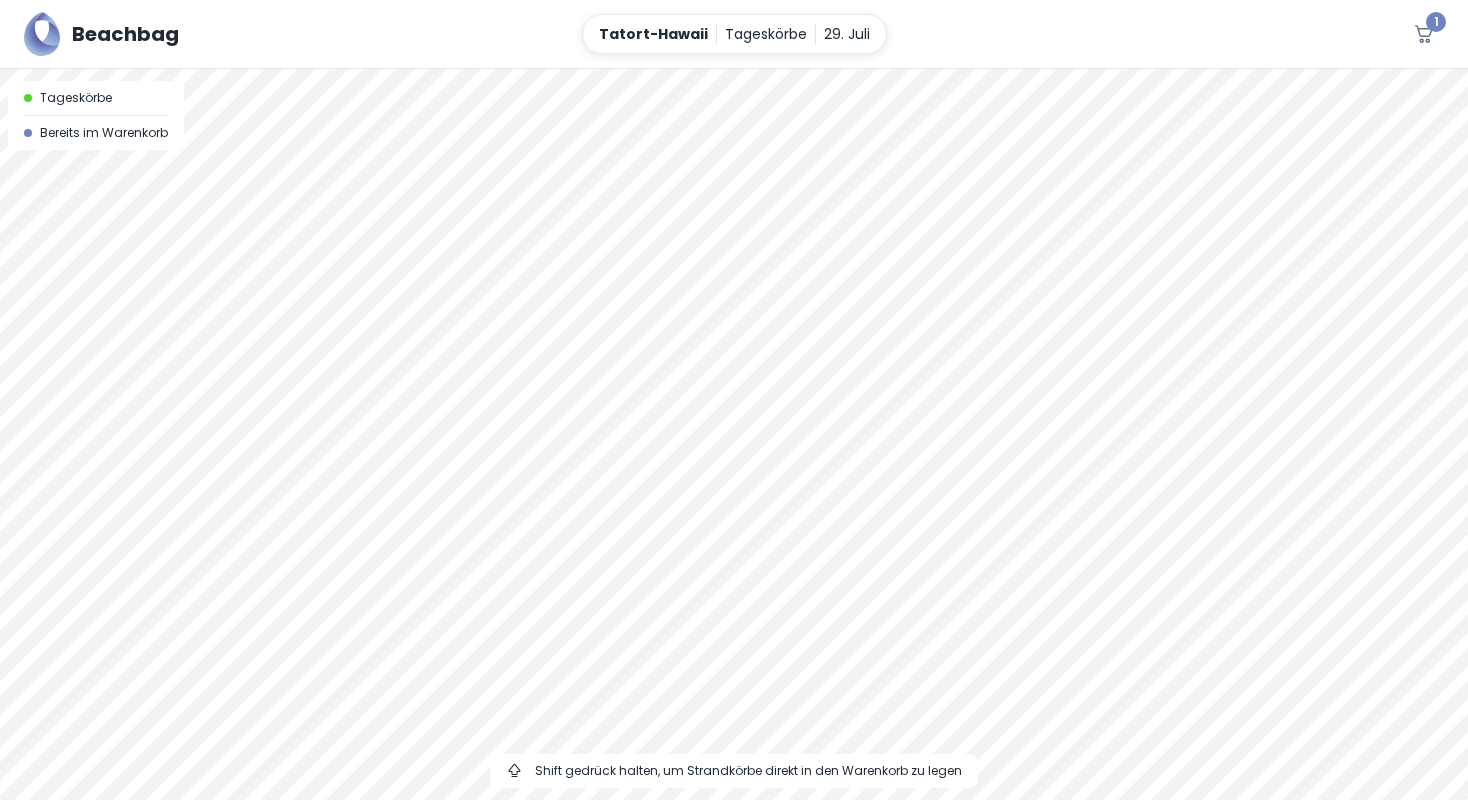 drag, startPoint x: 950, startPoint y: 428, endPoint x: 950, endPoint y: 549, distance: 121 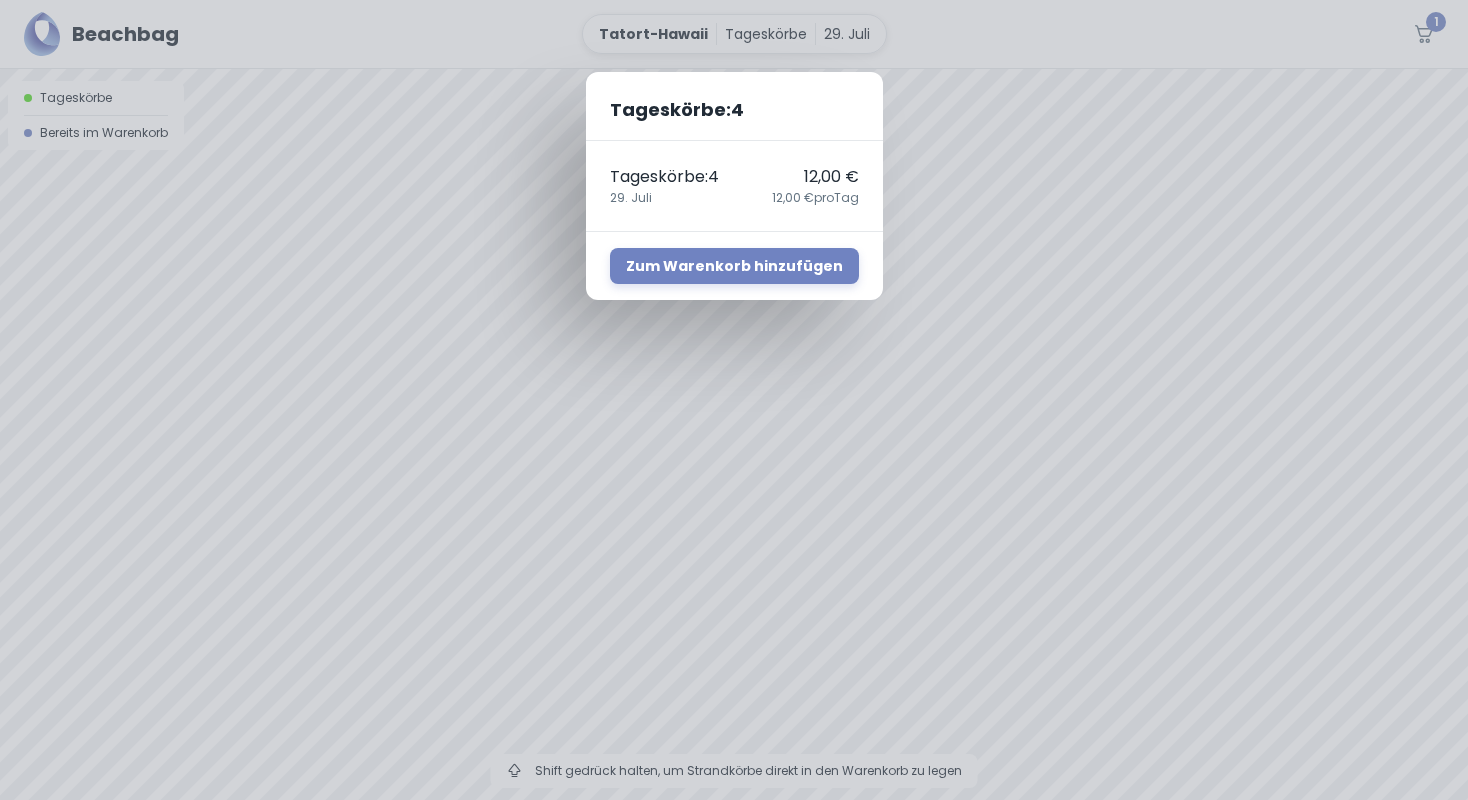 click on "Beachbag Tatort-Hawaii Tageskörbe 29. Juli 1 A Tageskörbe Bereits im Warenkorb Shift gedrück halten, um Strandkörbe direkt in den Warenkorb zu legen Beachbag - Tatort-Hawaii Tageskörbe :  4 Tageskörbe :  4 12,00 € 29. Juli 12,00 €  pro  Tag Zum Warenkorb hinzufügen" at bounding box center (734, 400) 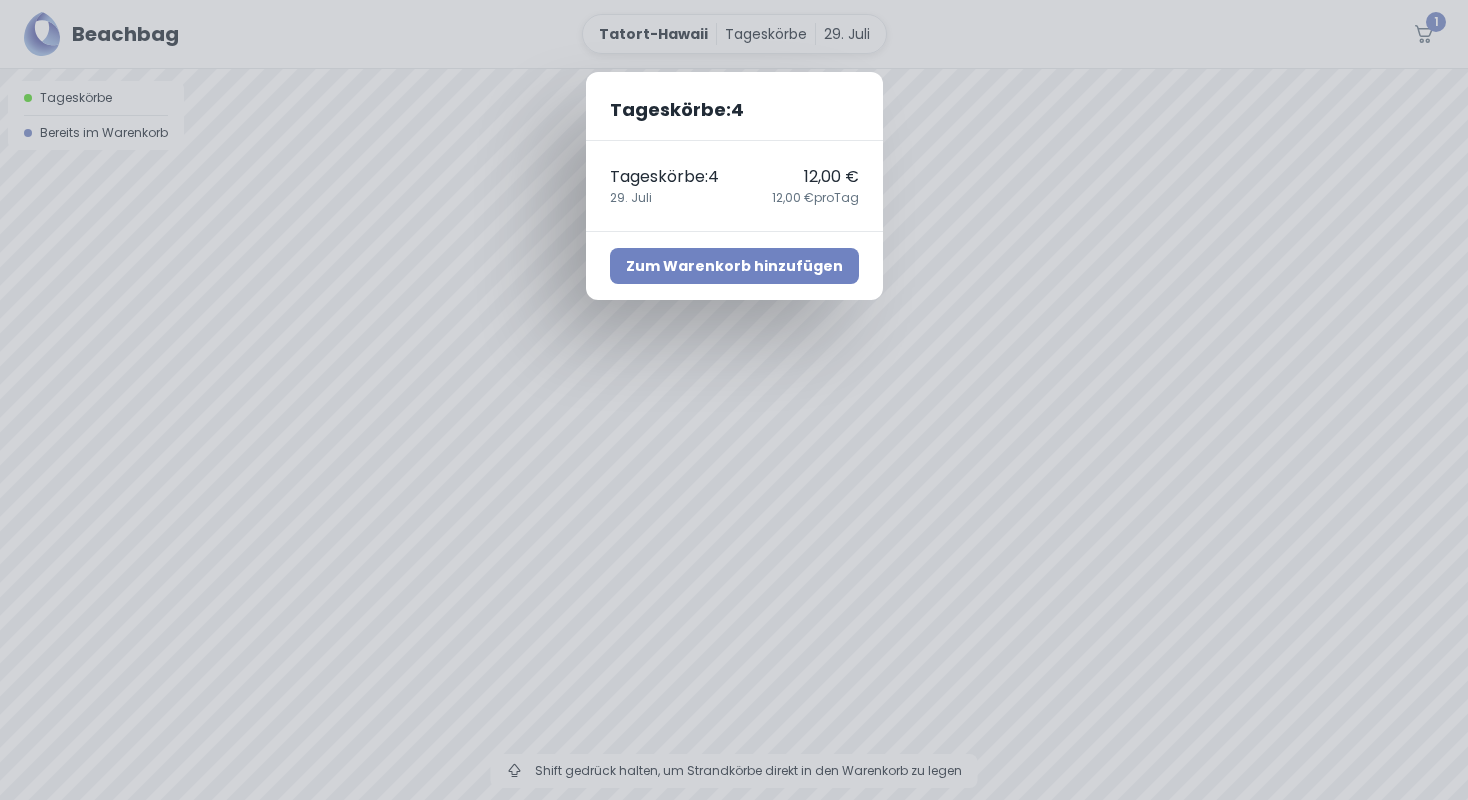 click on "Zum Warenkorb hinzufügen" at bounding box center [734, 266] 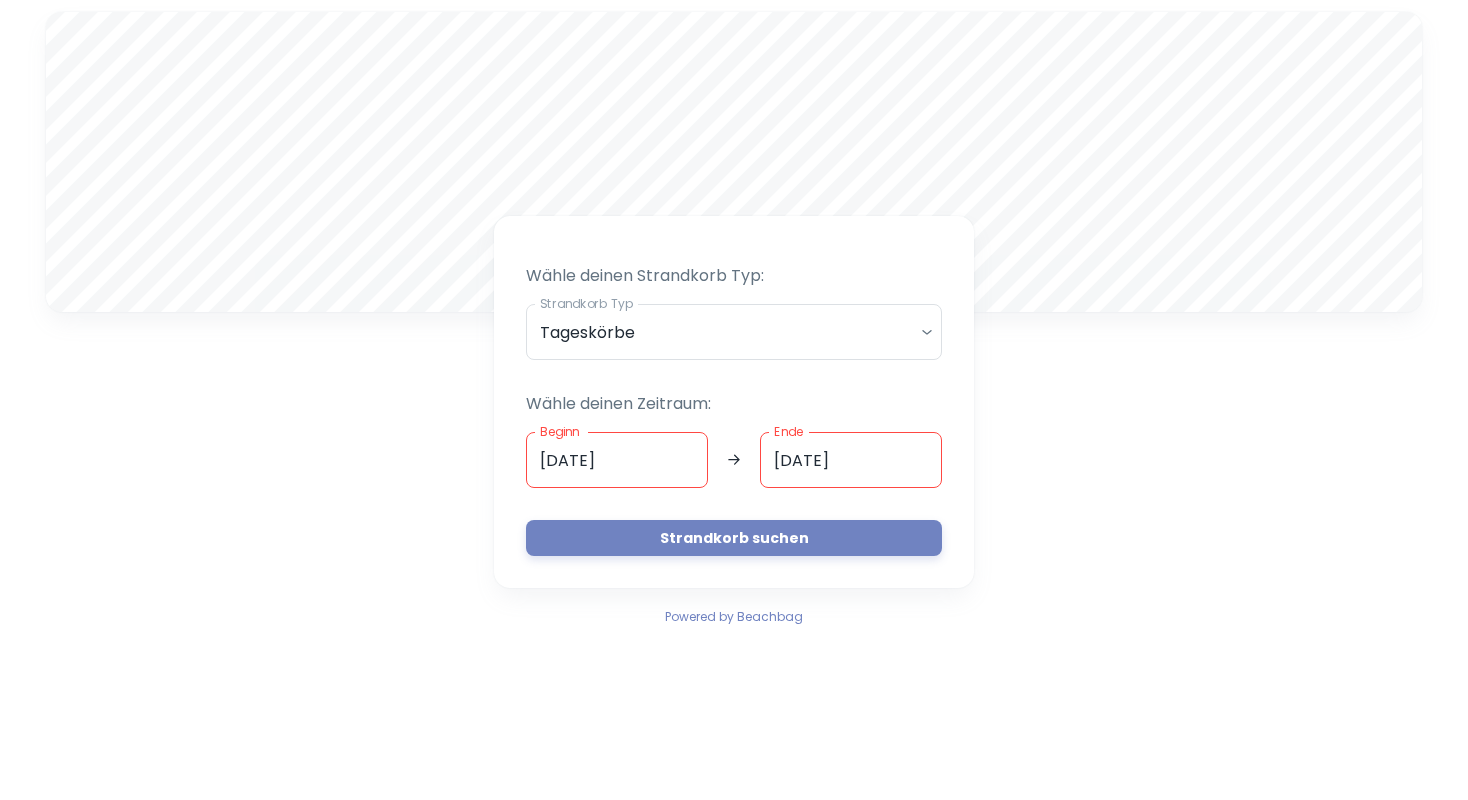 scroll, scrollTop: 0, scrollLeft: 0, axis: both 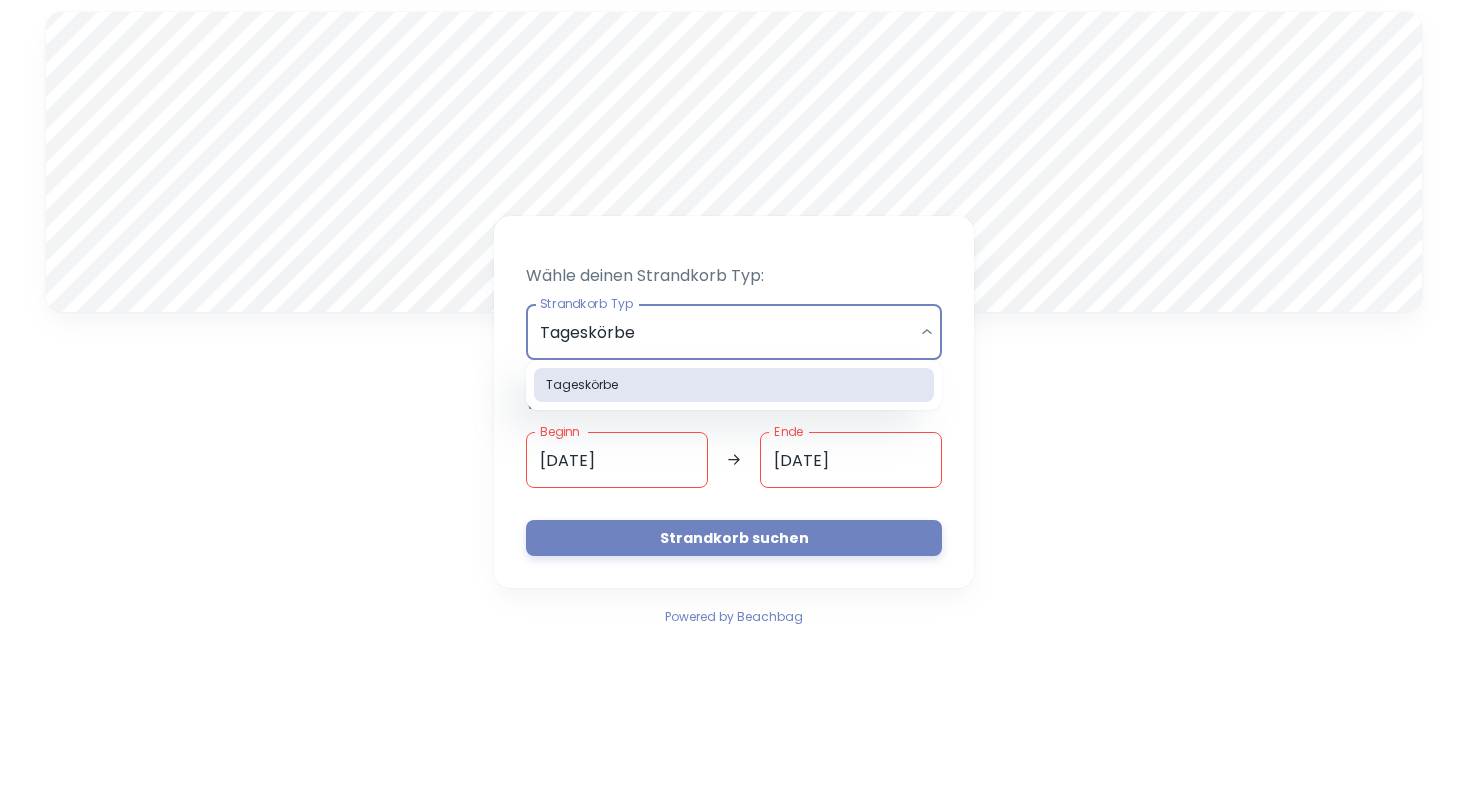 click on "A Wähle deinen Strandkorb Typ: Strandkorb Typ Tageskörbe daily Strandkorb Typ Wähle deinen Zeitraum: Beginn 11.07.2025 Beginn Ende 11.07.2025 Ende Strandkorb suchen Powered by Beachbag Tageskörbe" at bounding box center [734, 400] 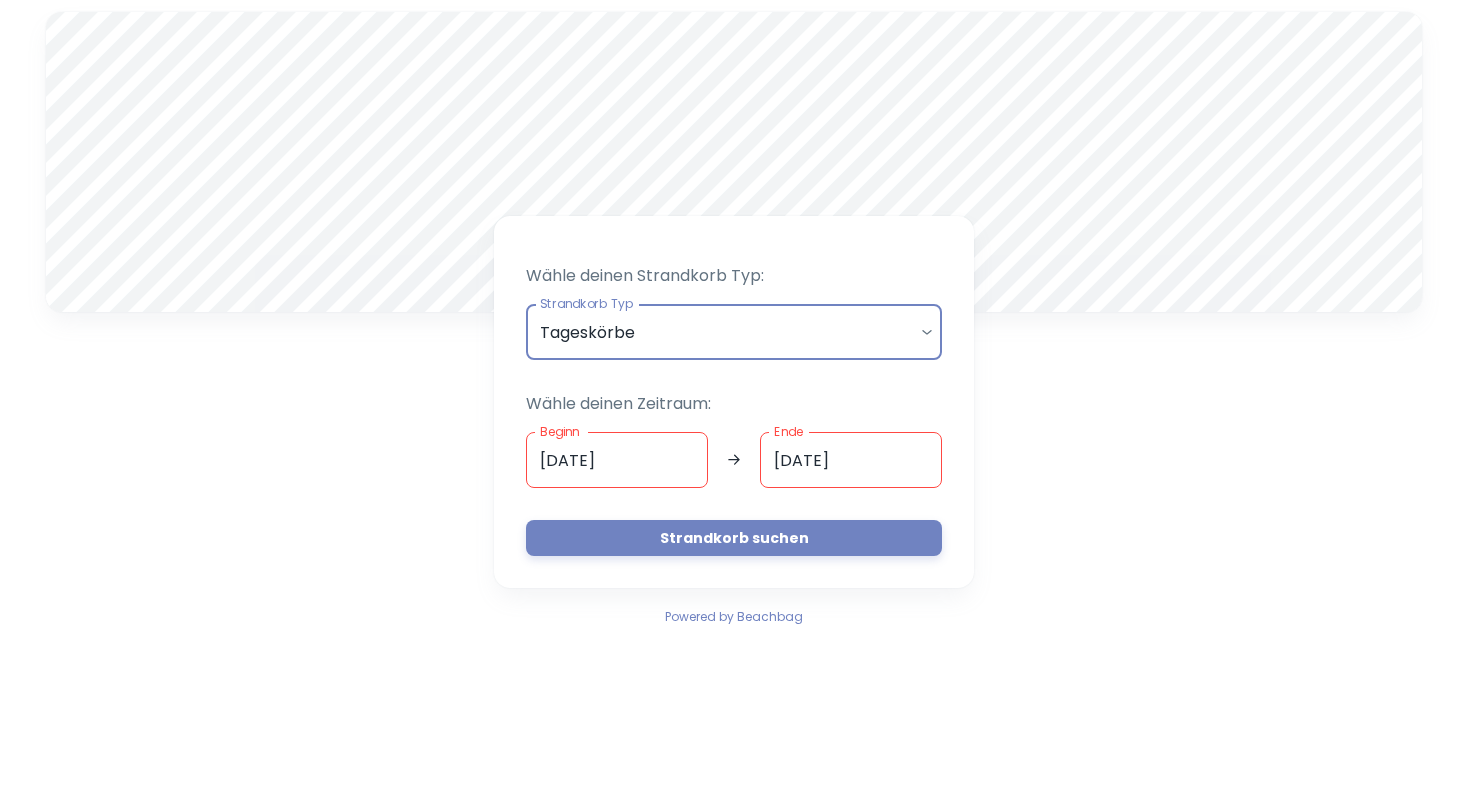 click on "11.07.2025" at bounding box center (617, 460) 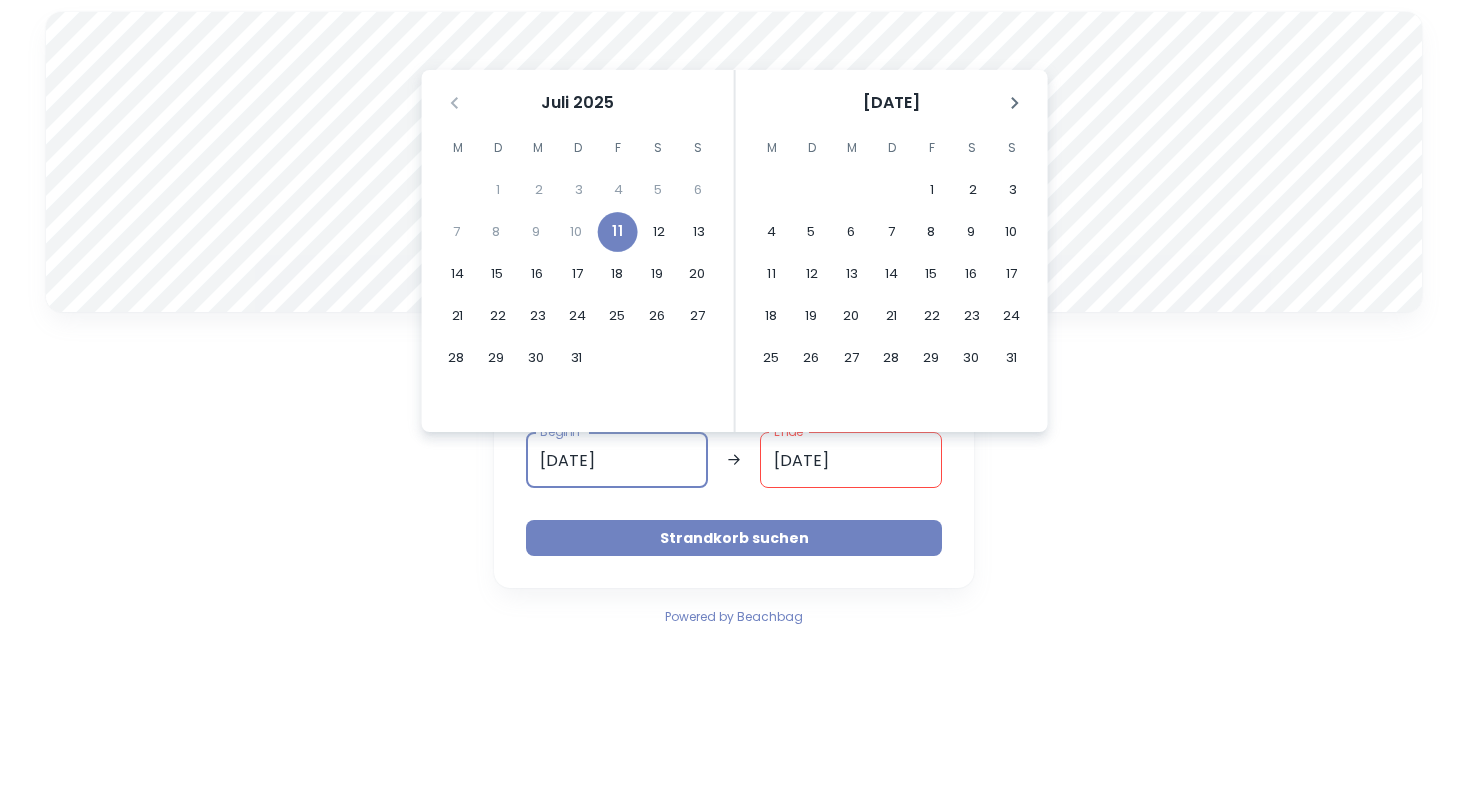 click on "Strandkorb suchen" at bounding box center (734, 538) 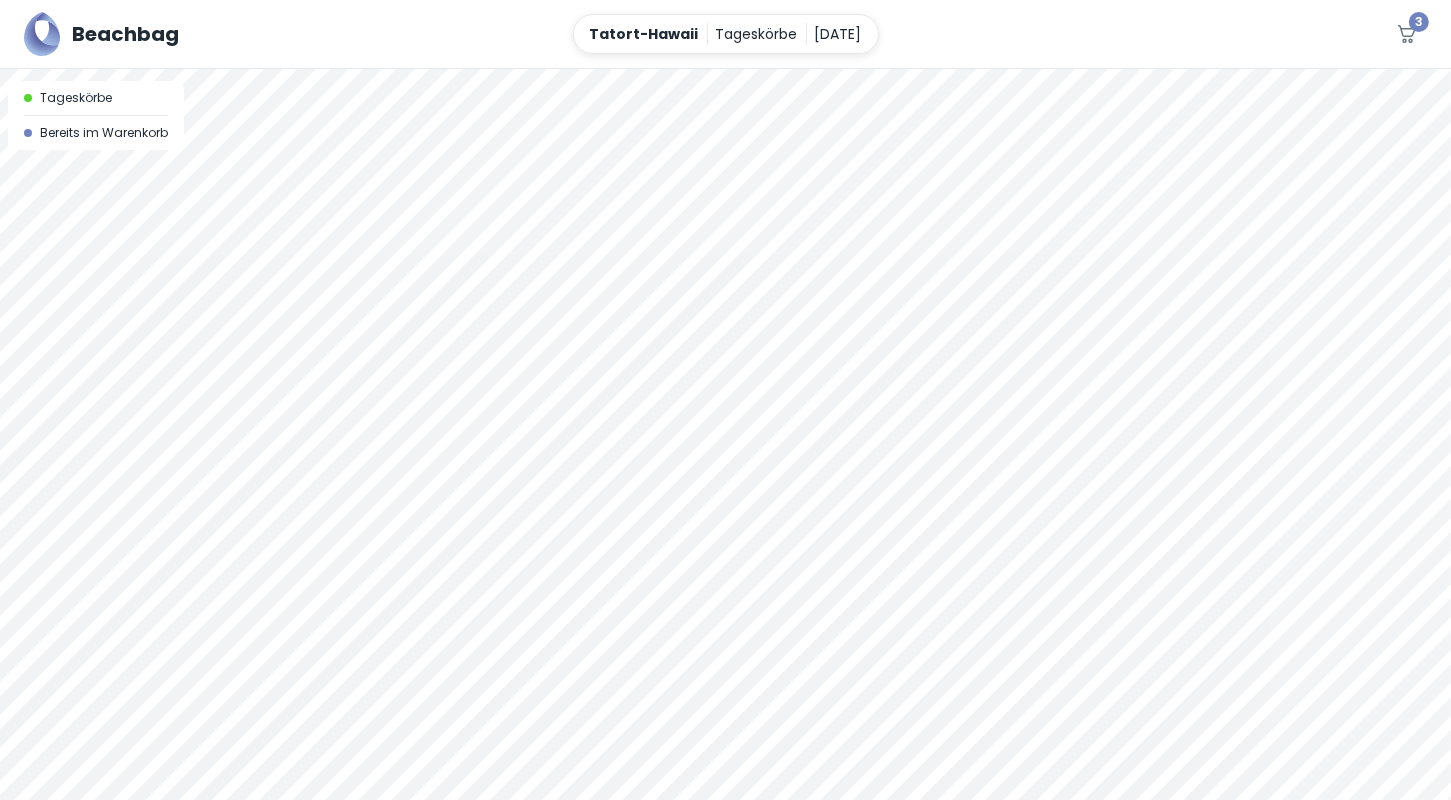 click 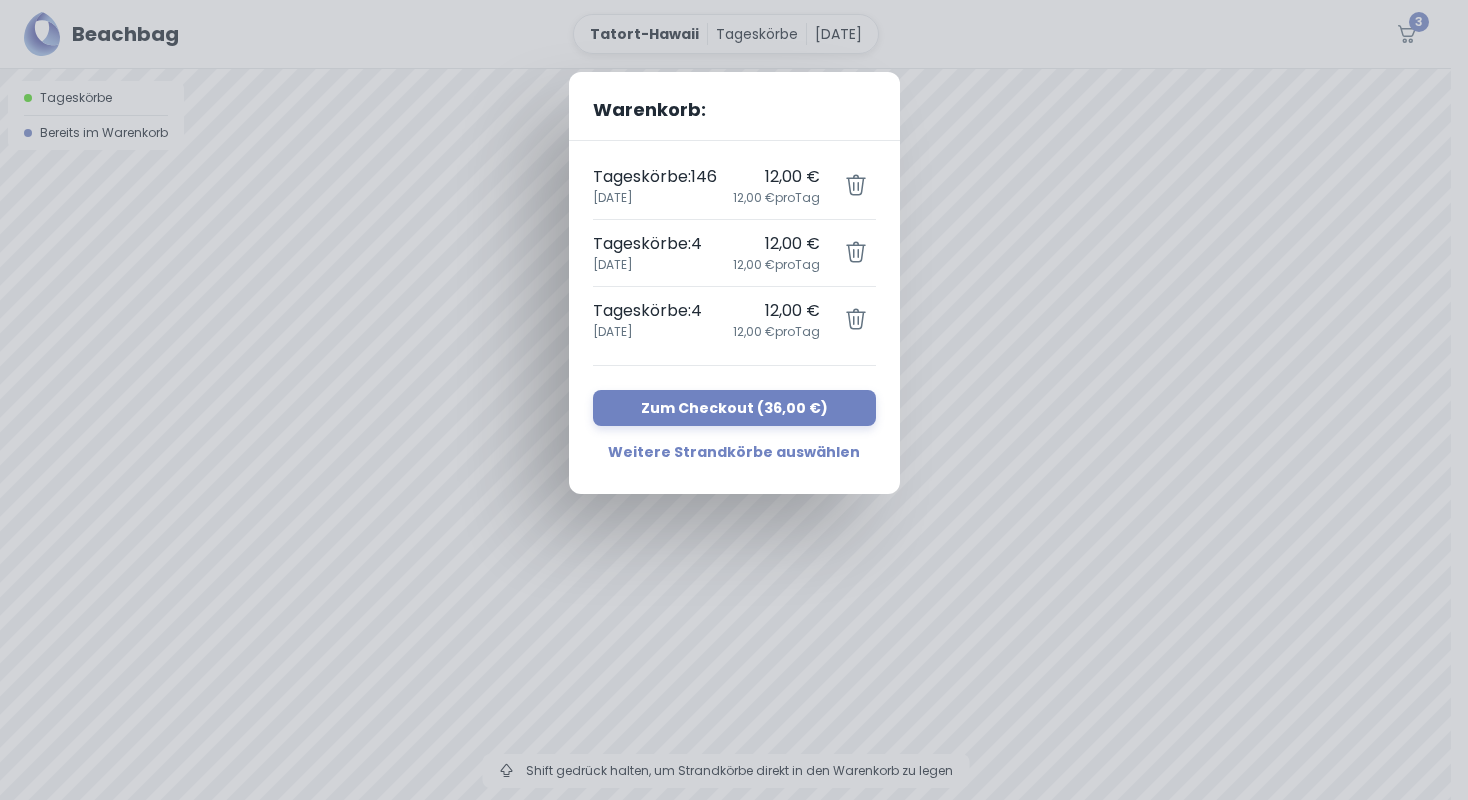 click 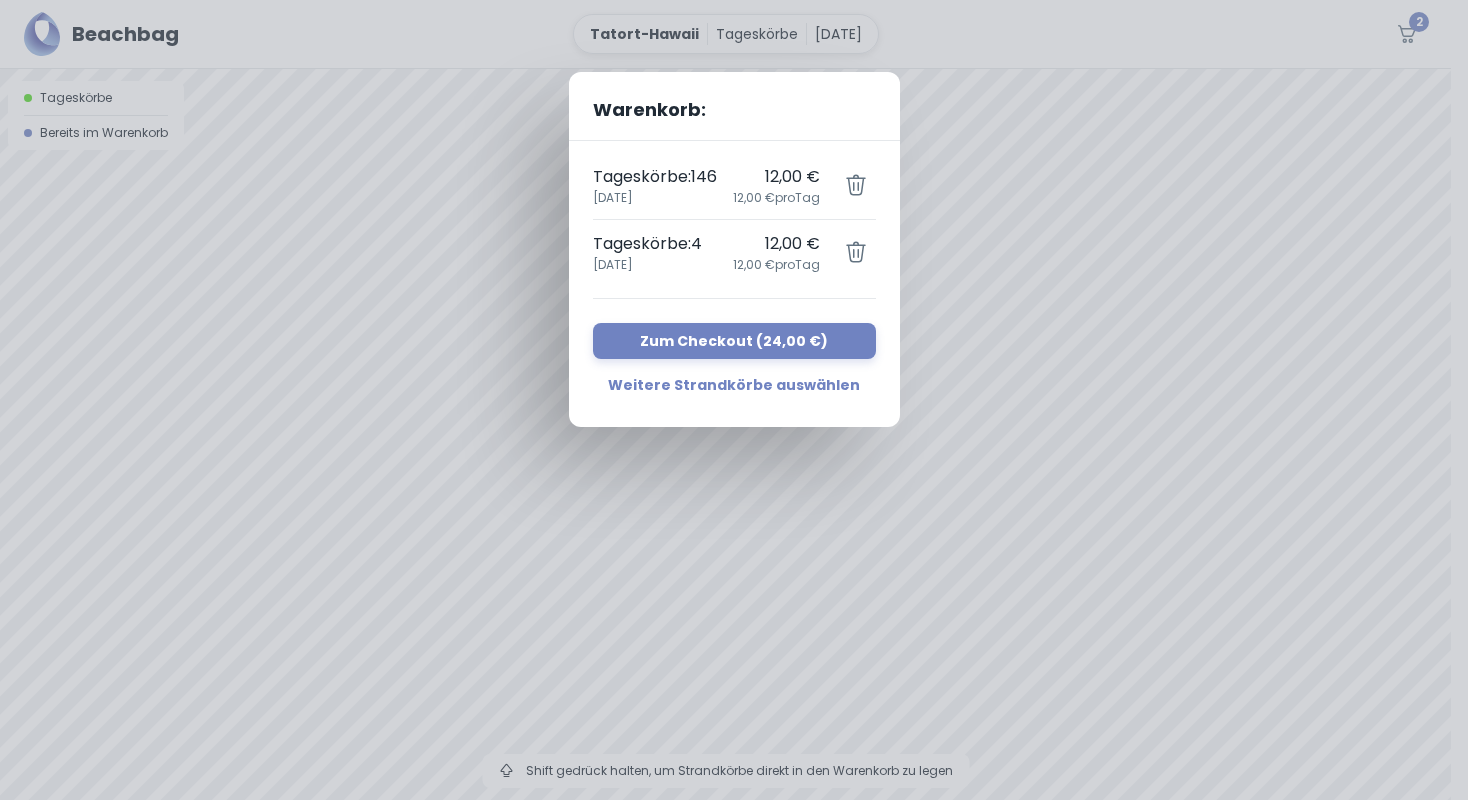 click on "Tageskörbe :  146" at bounding box center (655, 177) 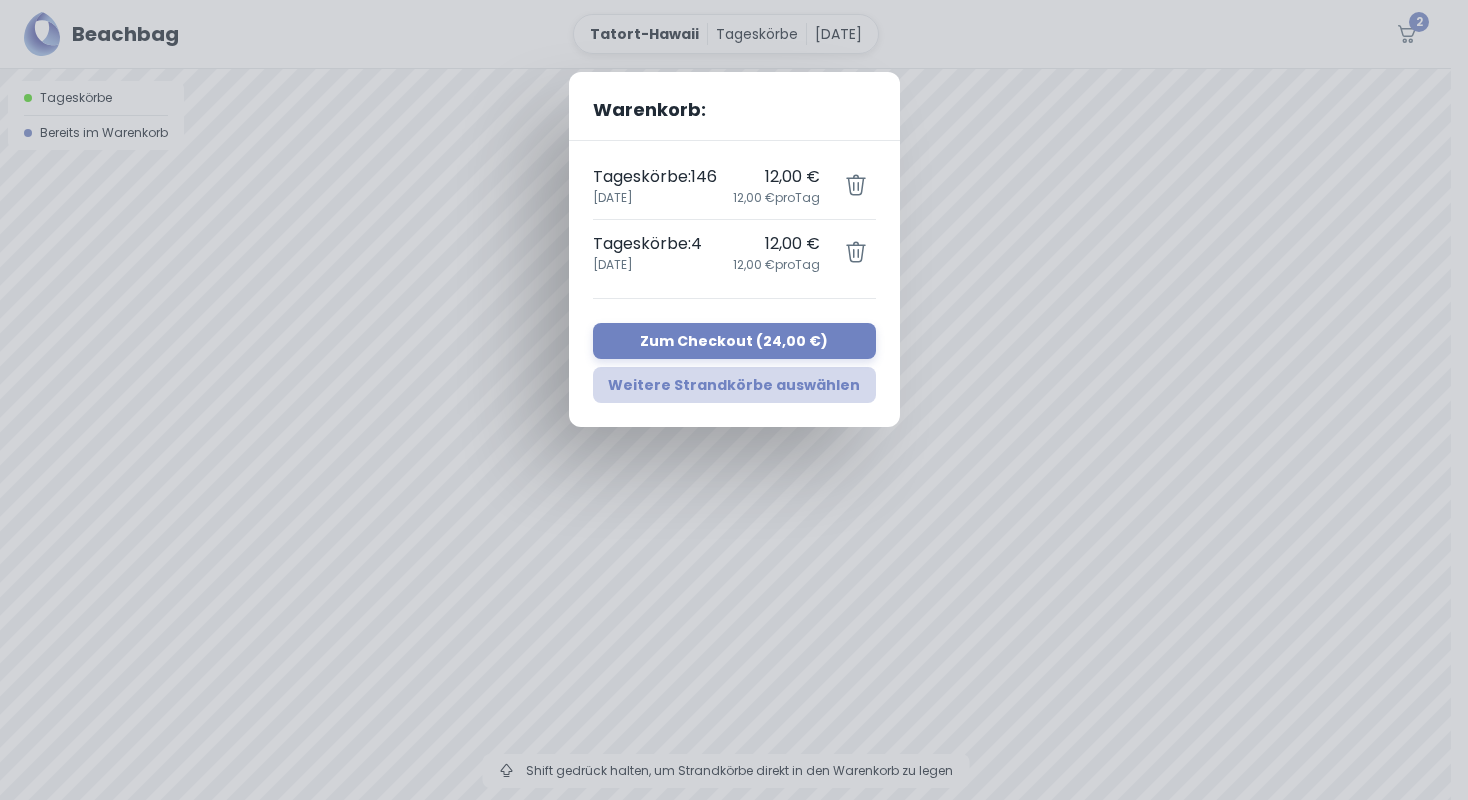 click on "Weitere Strandkörbe auswählen" at bounding box center (734, 385) 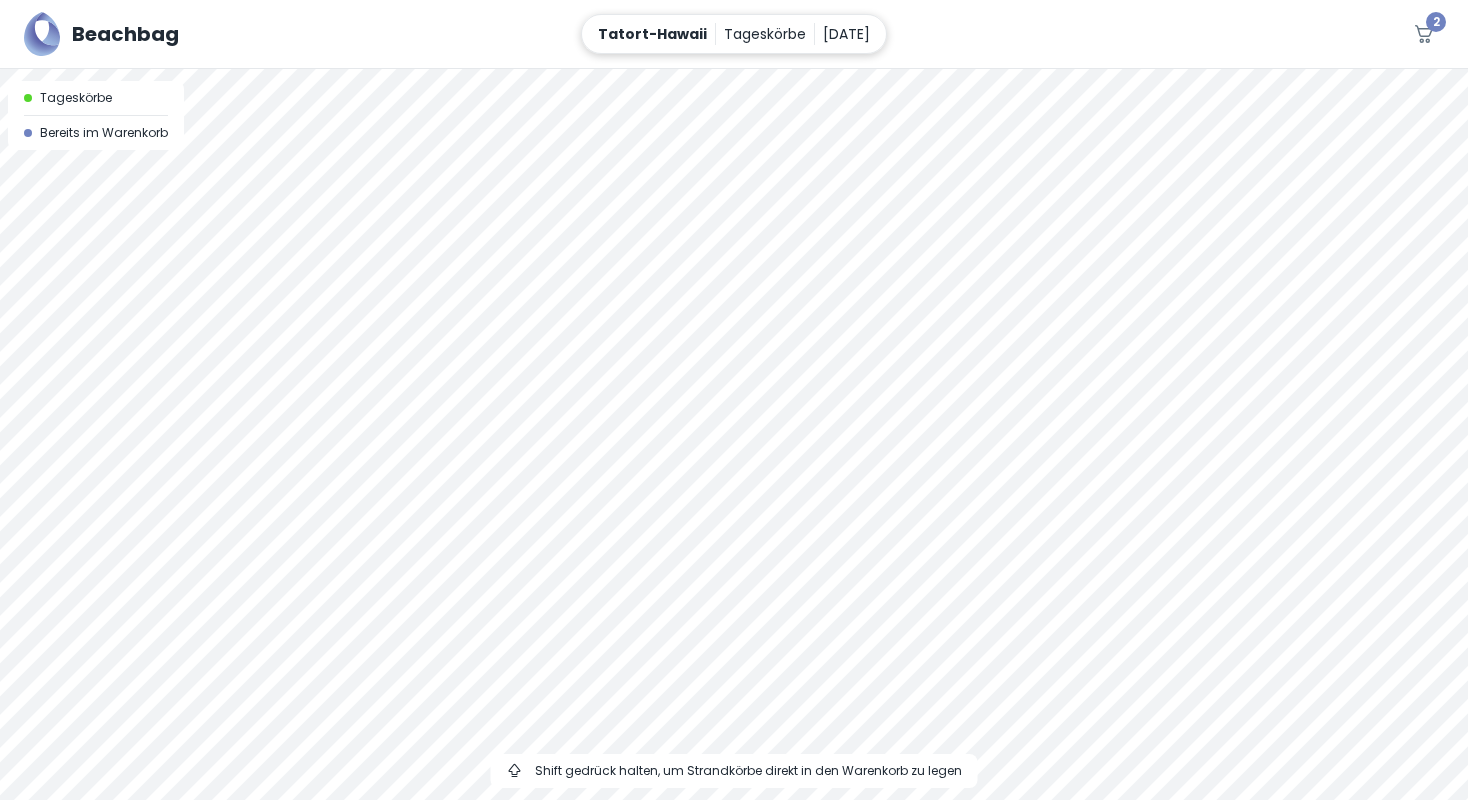 click on "11. Juli" at bounding box center (846, 34) 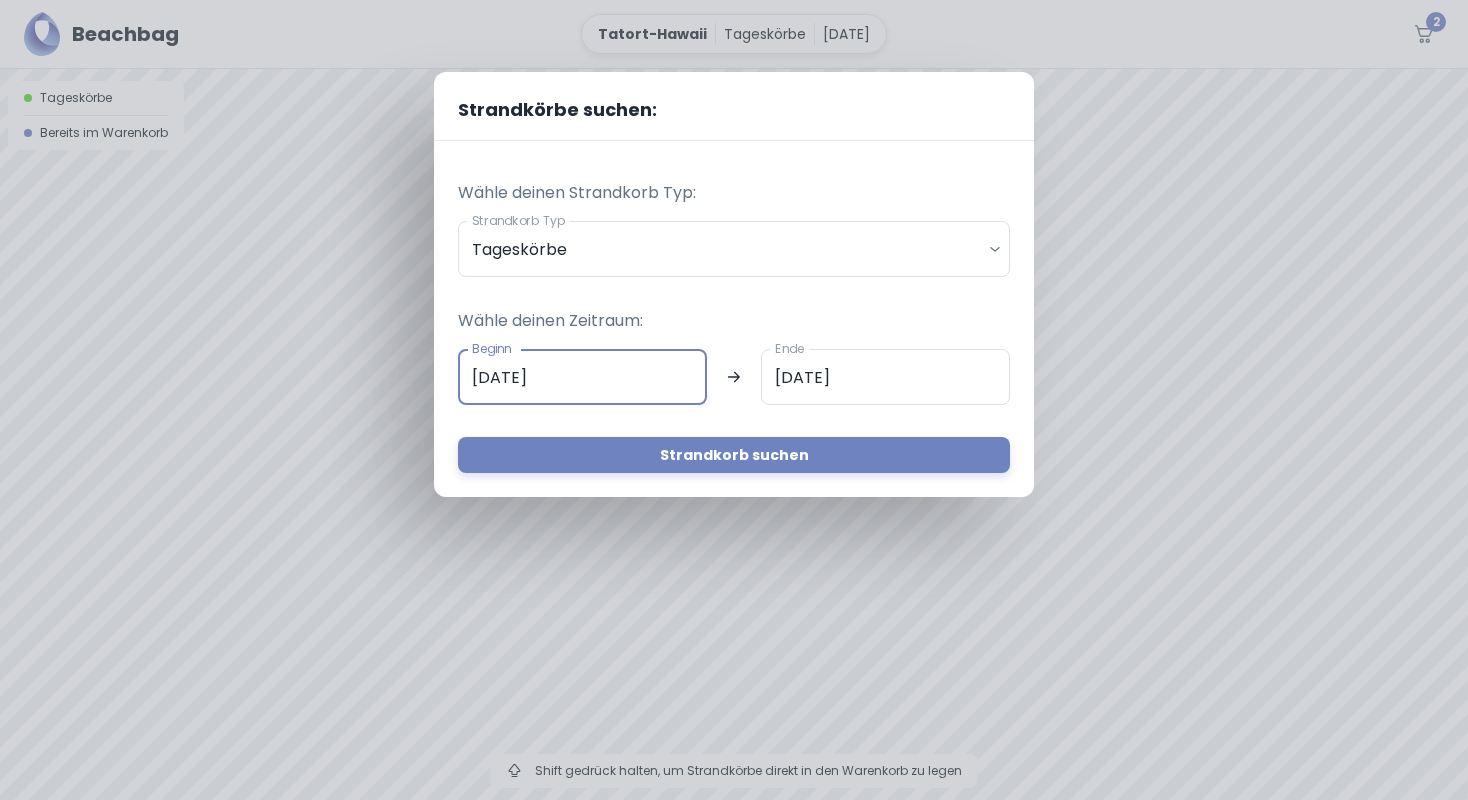 click on "11.07.2025" at bounding box center (582, 377) 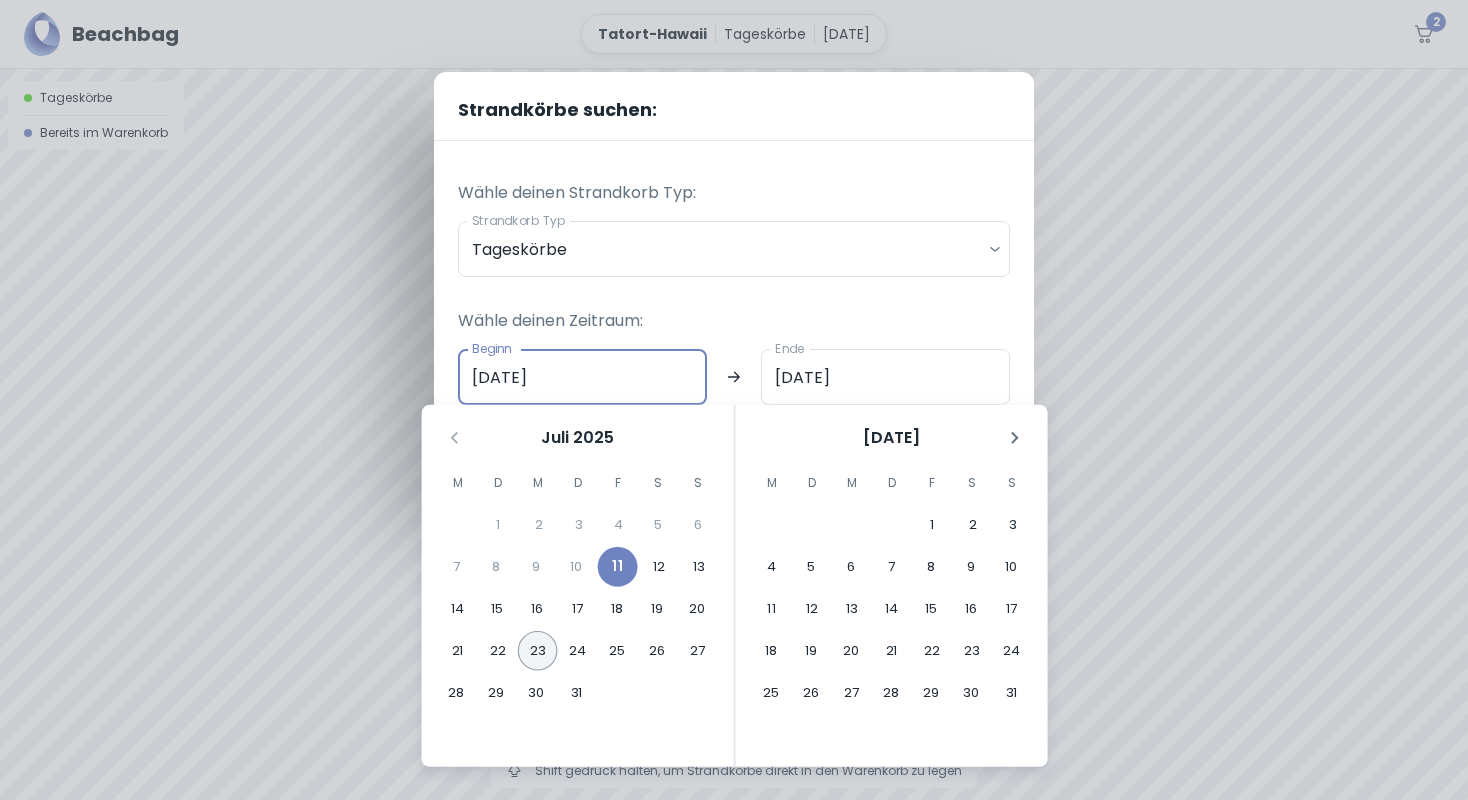 click on "23" at bounding box center [538, 651] 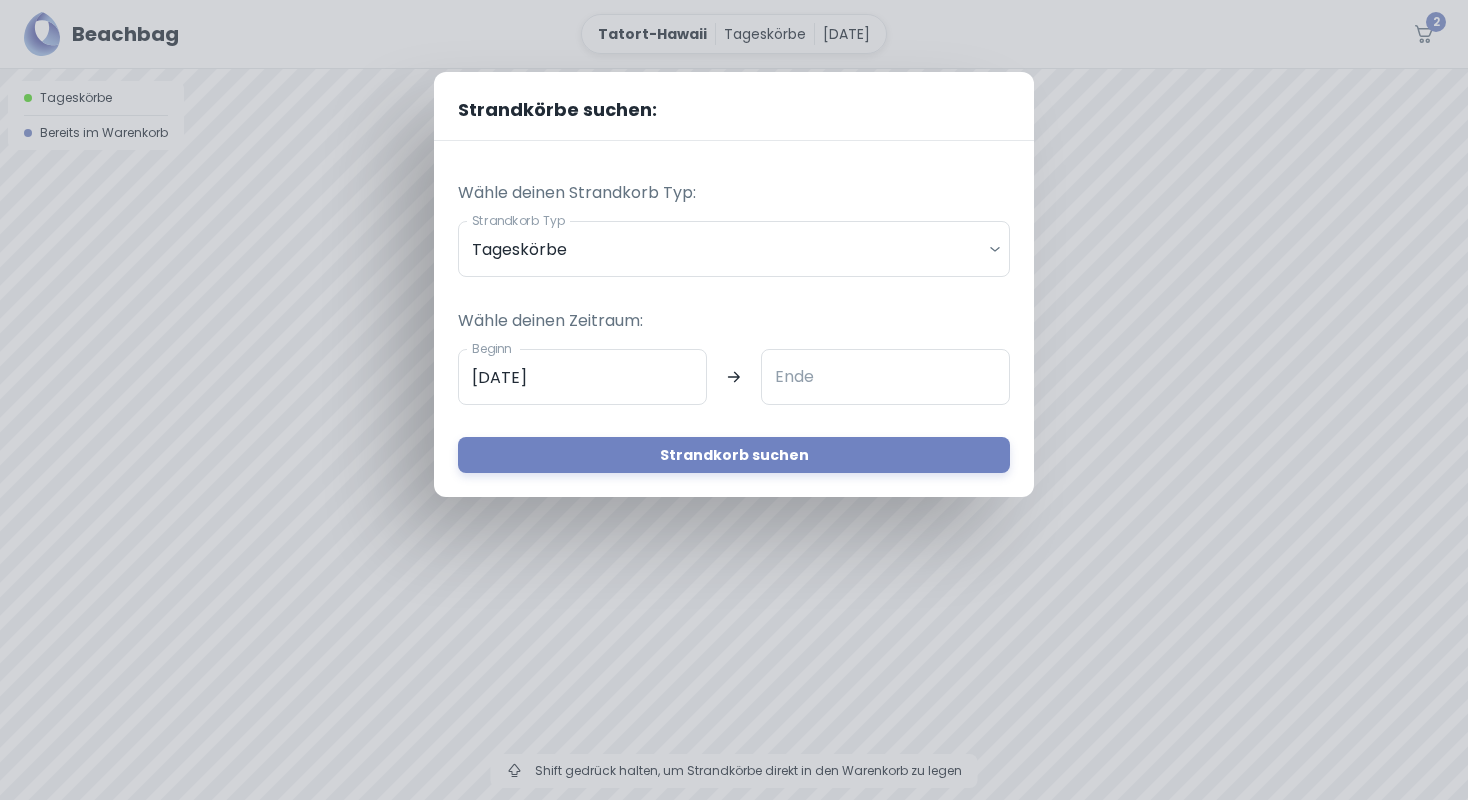 type on "23.07.2025" 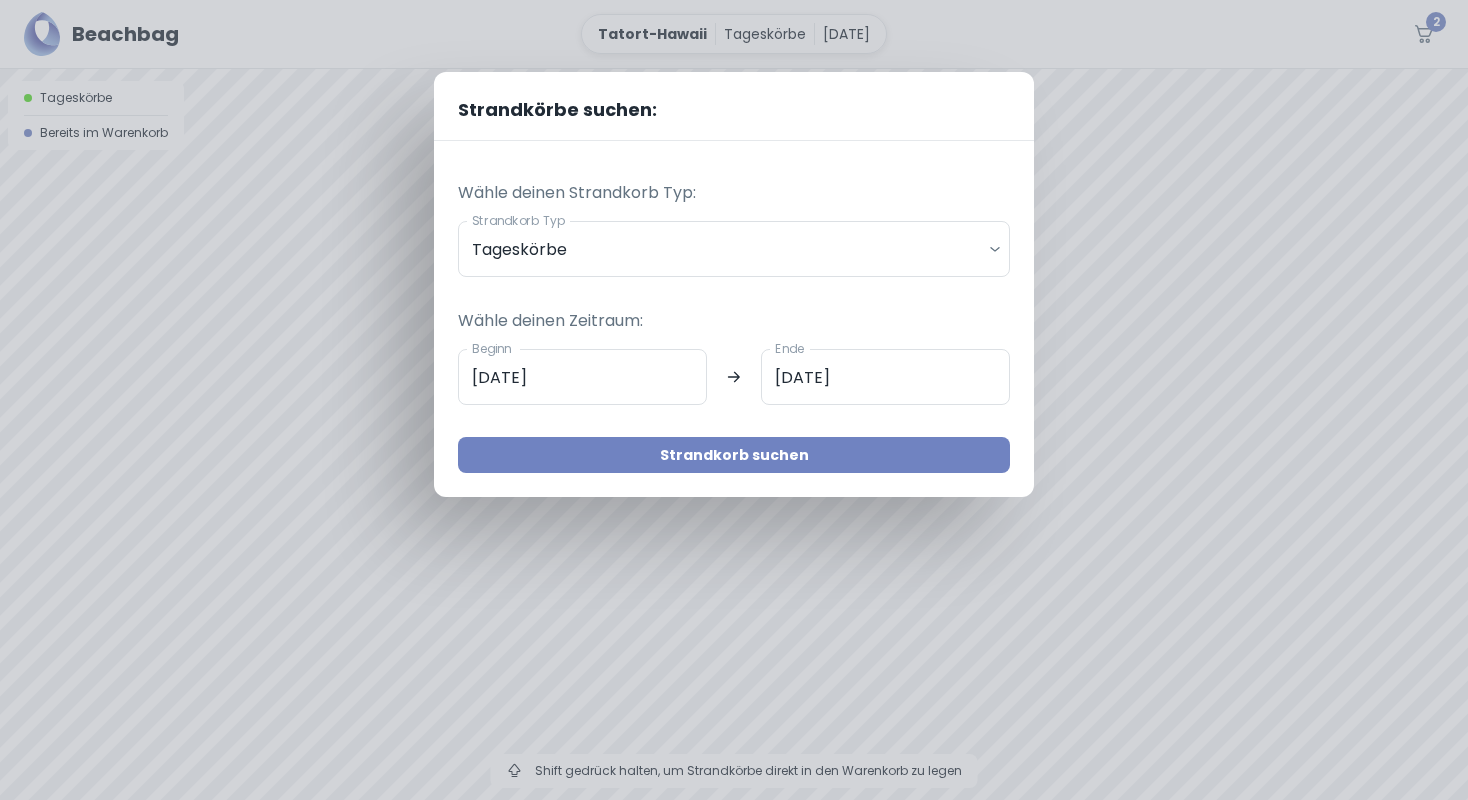 click on "Strandkorb suchen" at bounding box center (734, 455) 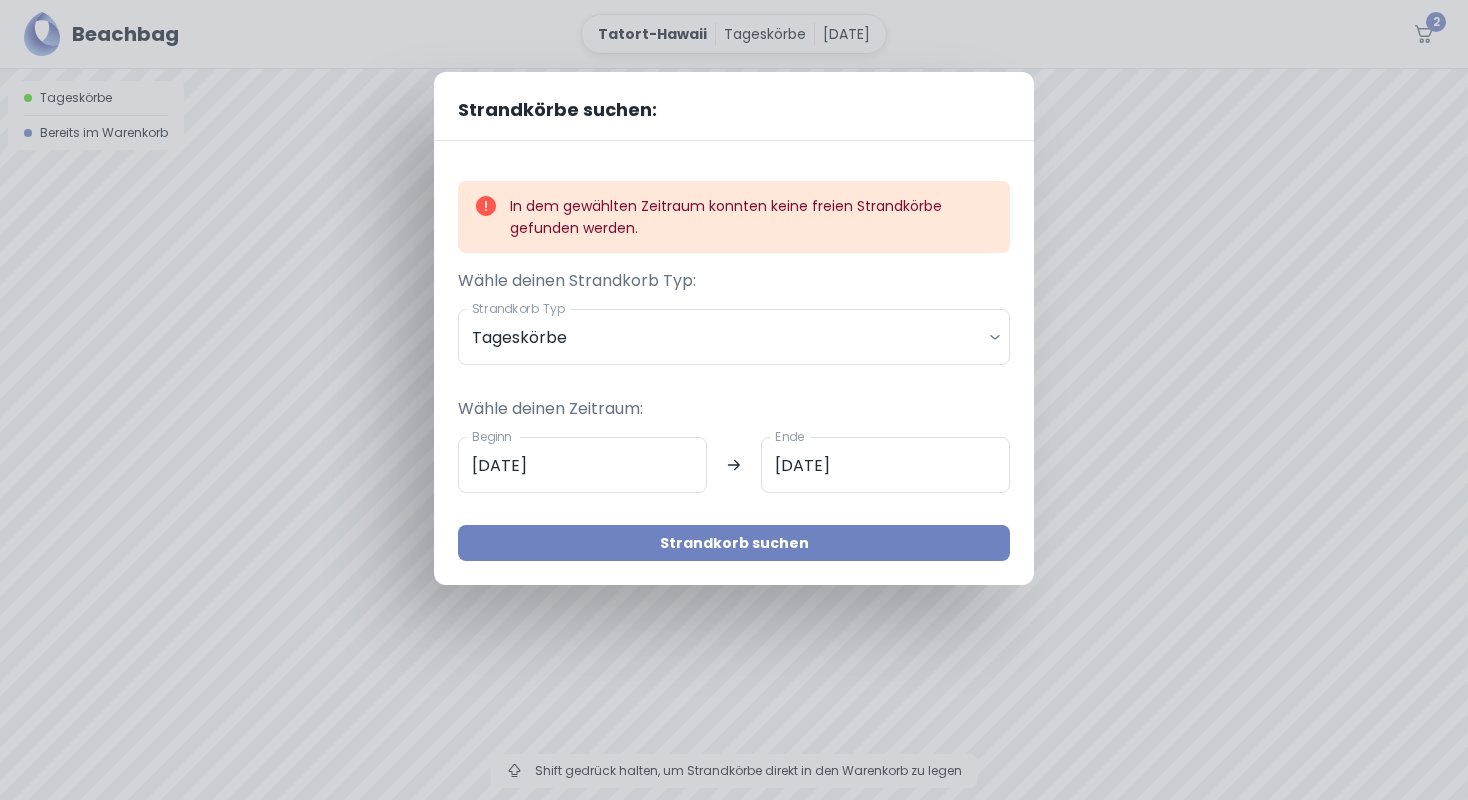 click on "Strandkorb suchen" at bounding box center (734, 543) 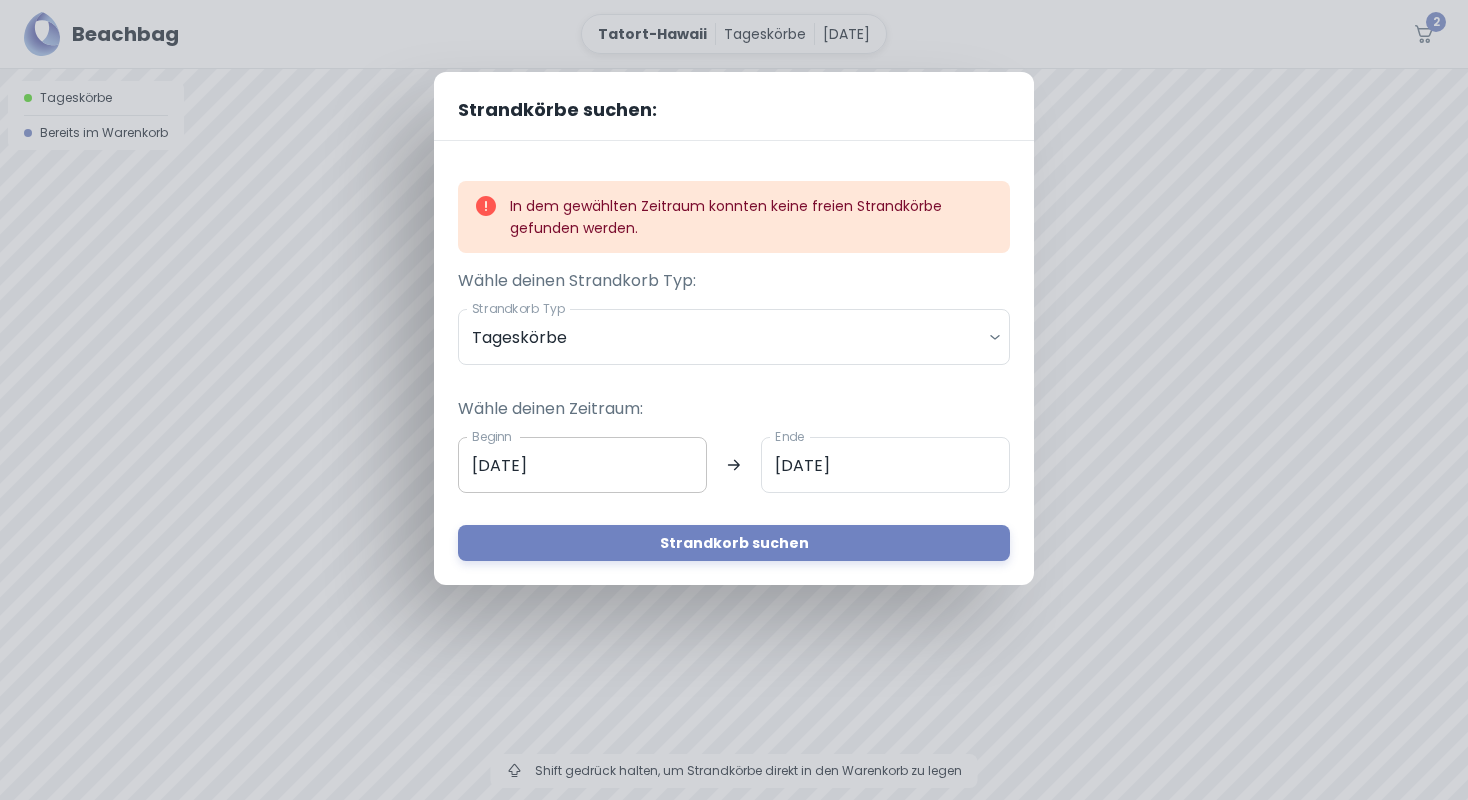 click on "23.07.2025" at bounding box center (582, 465) 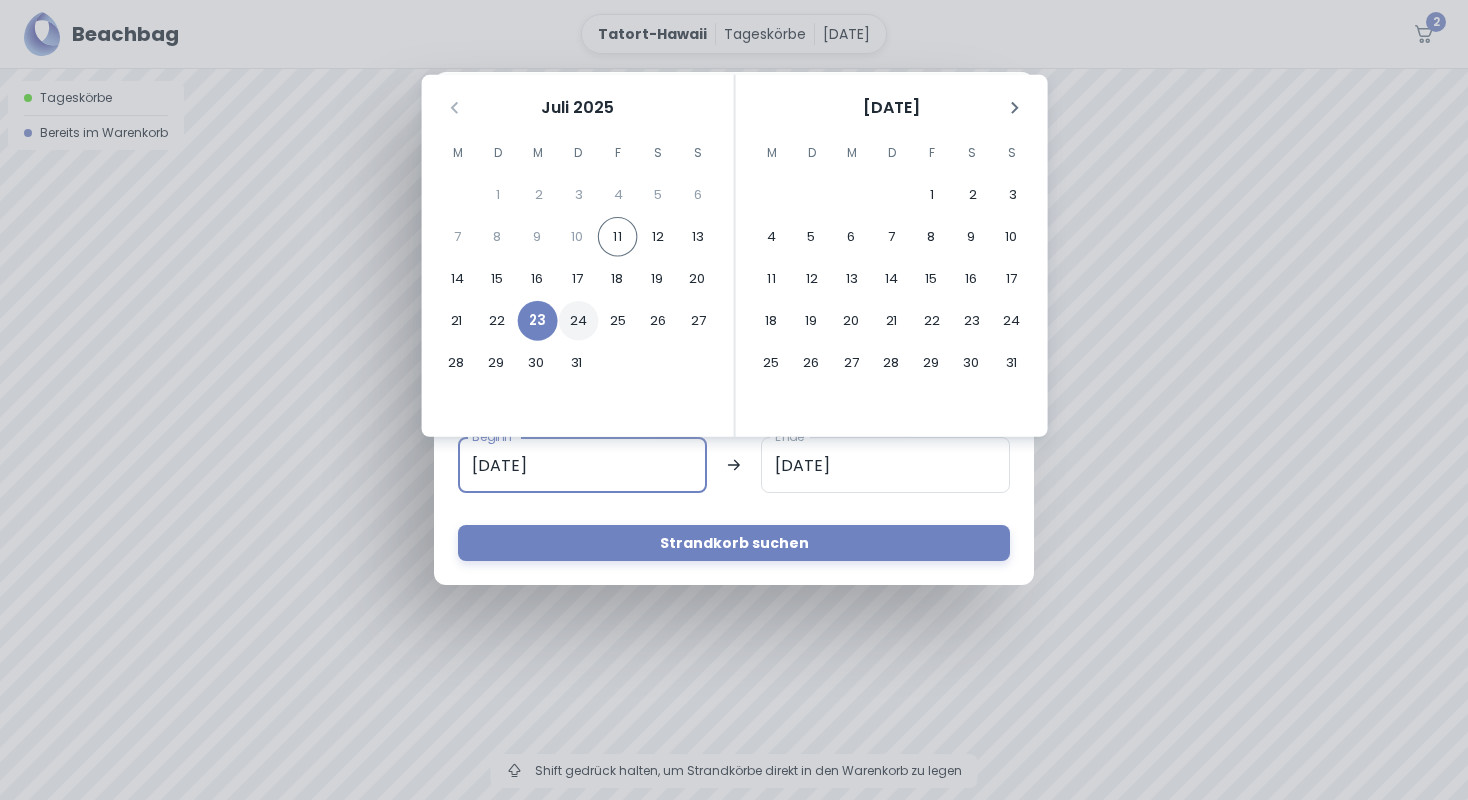 click on "24" at bounding box center (579, 321) 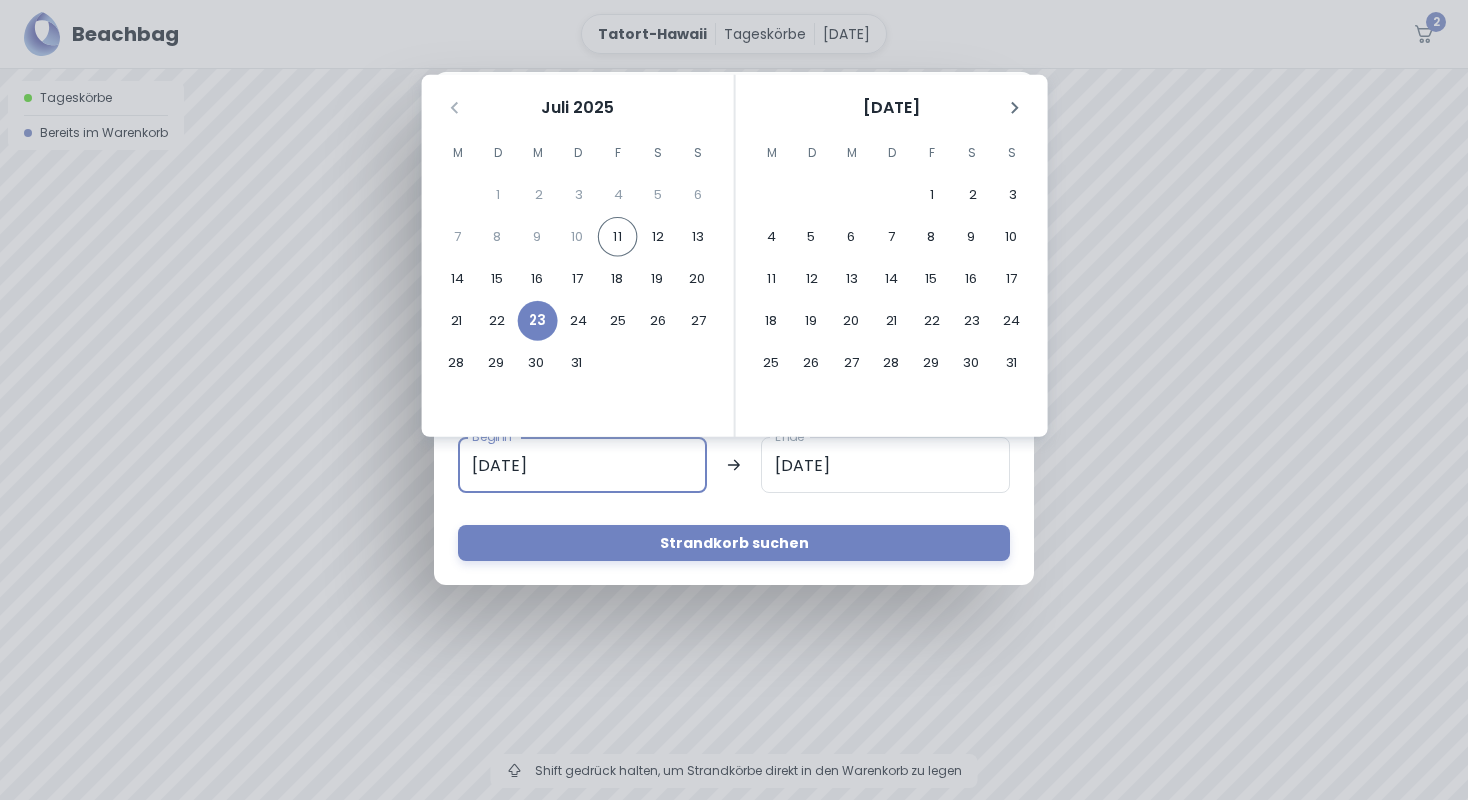 click on "Wähle deinen Zeitraum:" at bounding box center (734, 409) 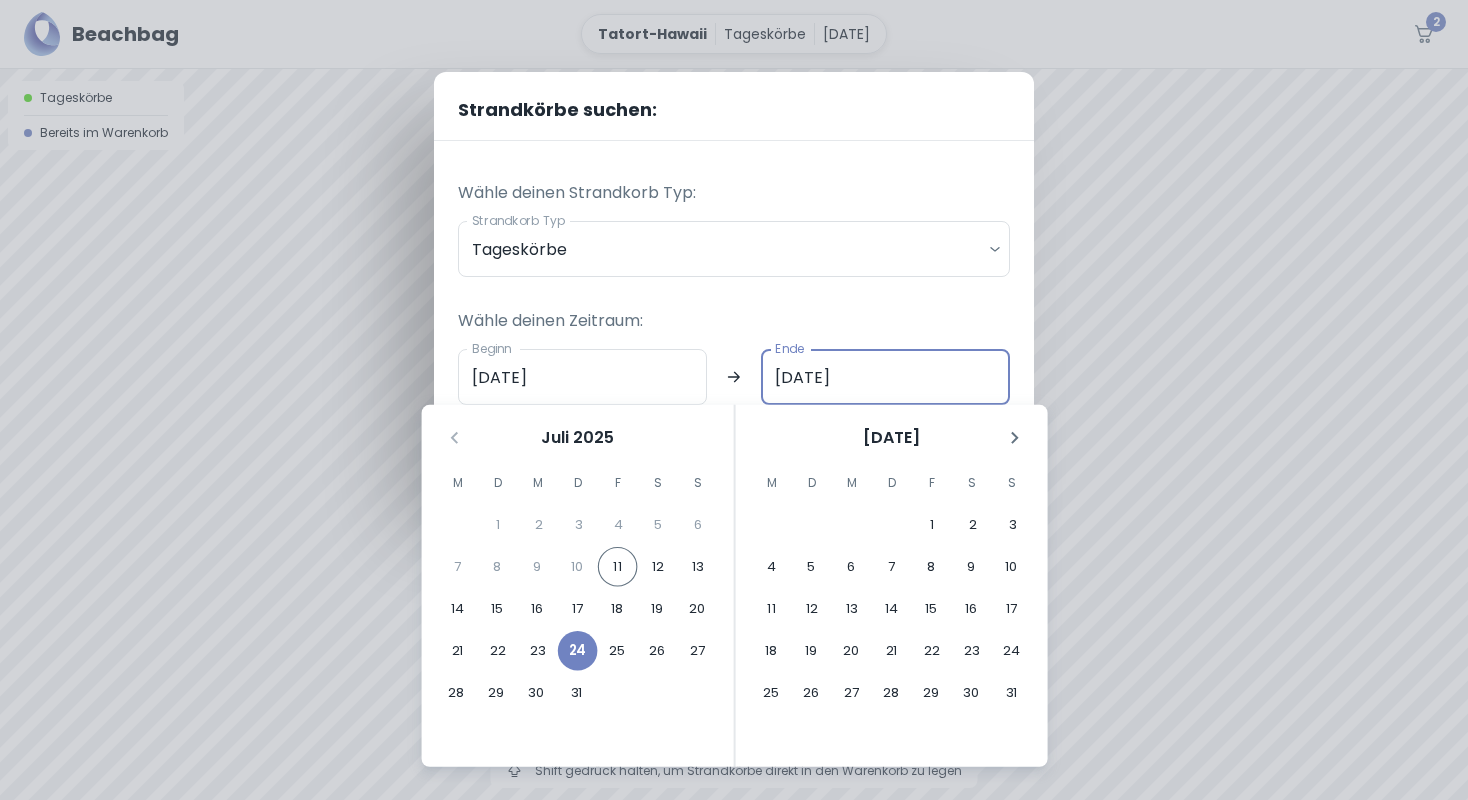 type on "24.07.2025" 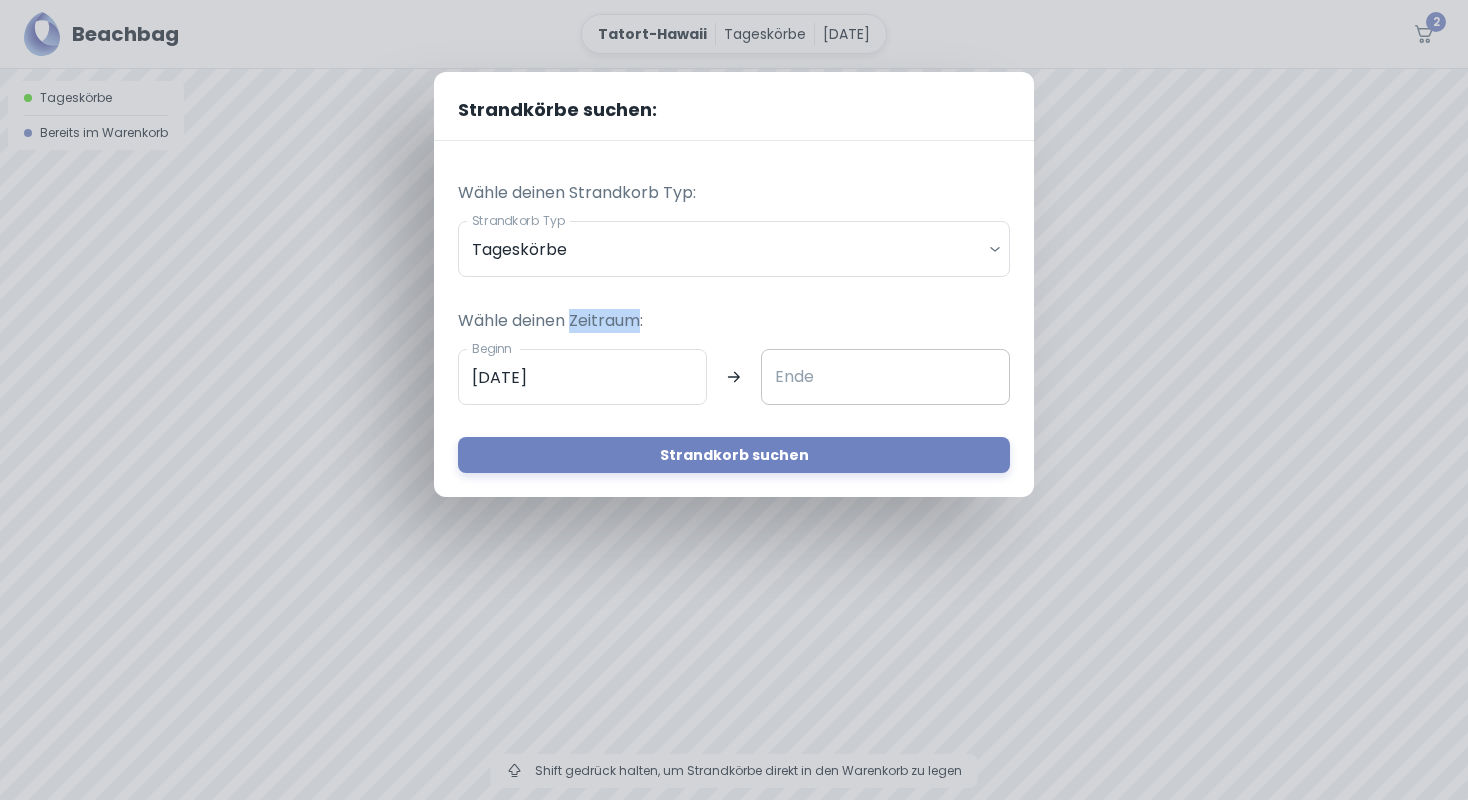 click on "Ende" at bounding box center (885, 377) 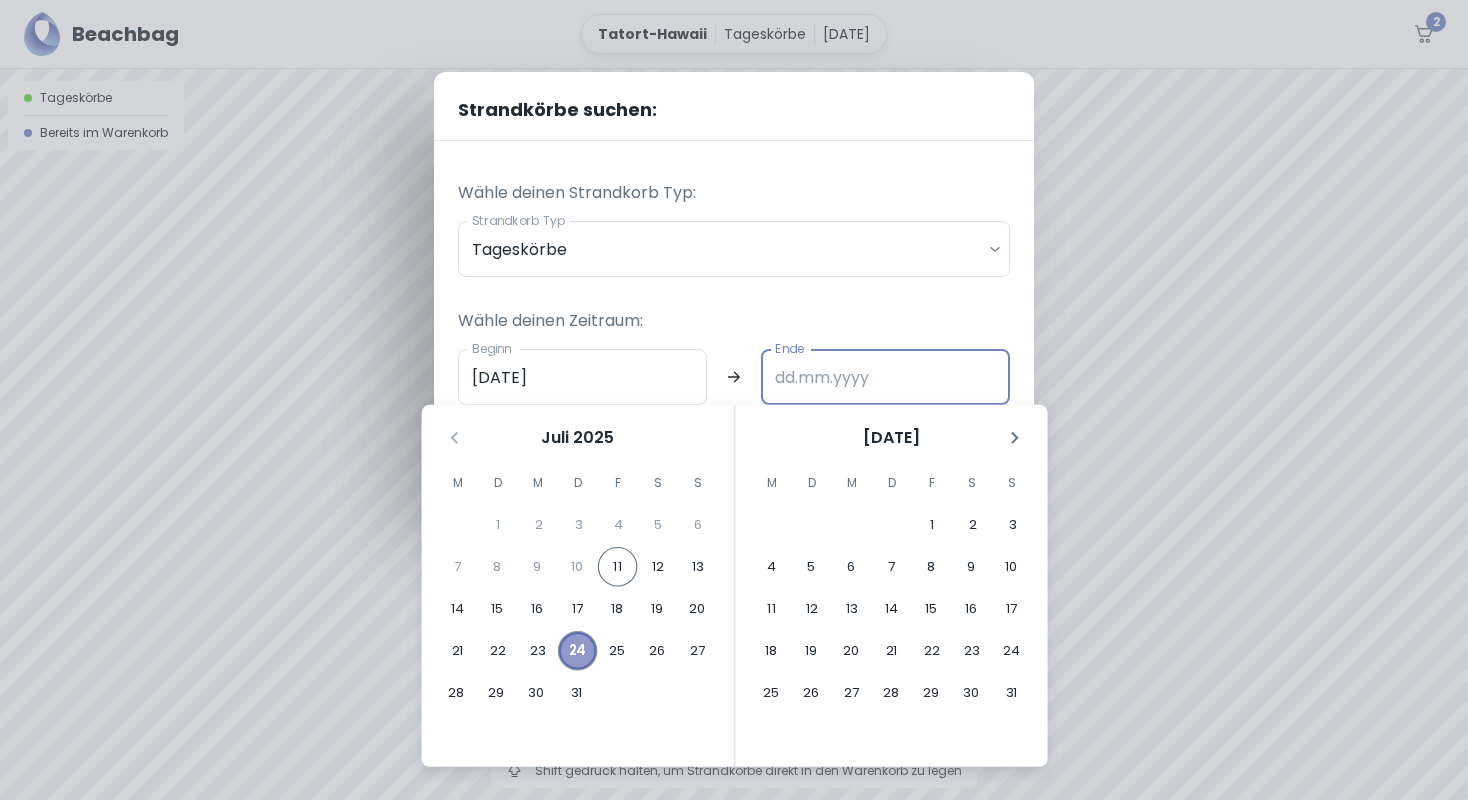 click on "24" at bounding box center [578, 651] 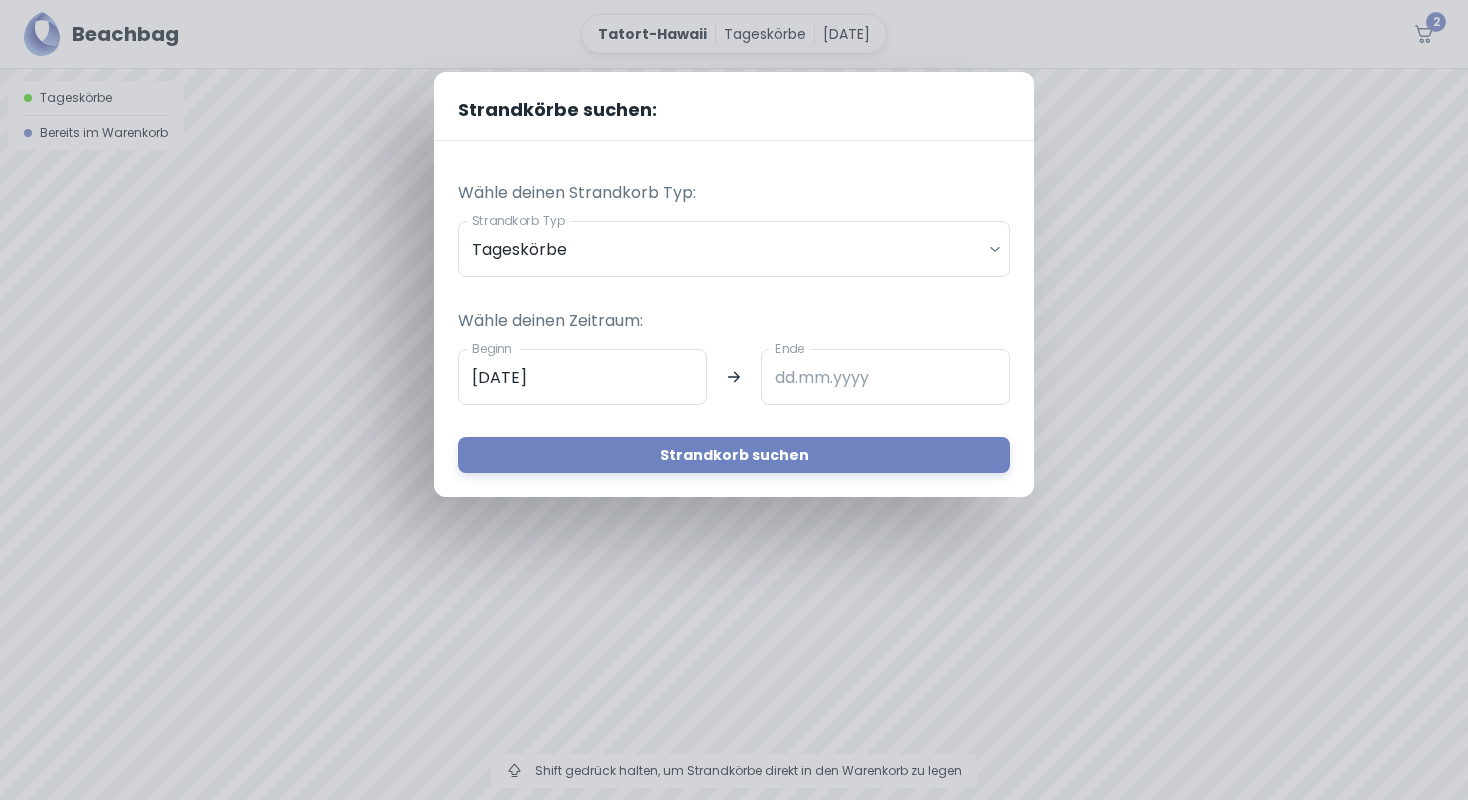 type on "24.07.2025" 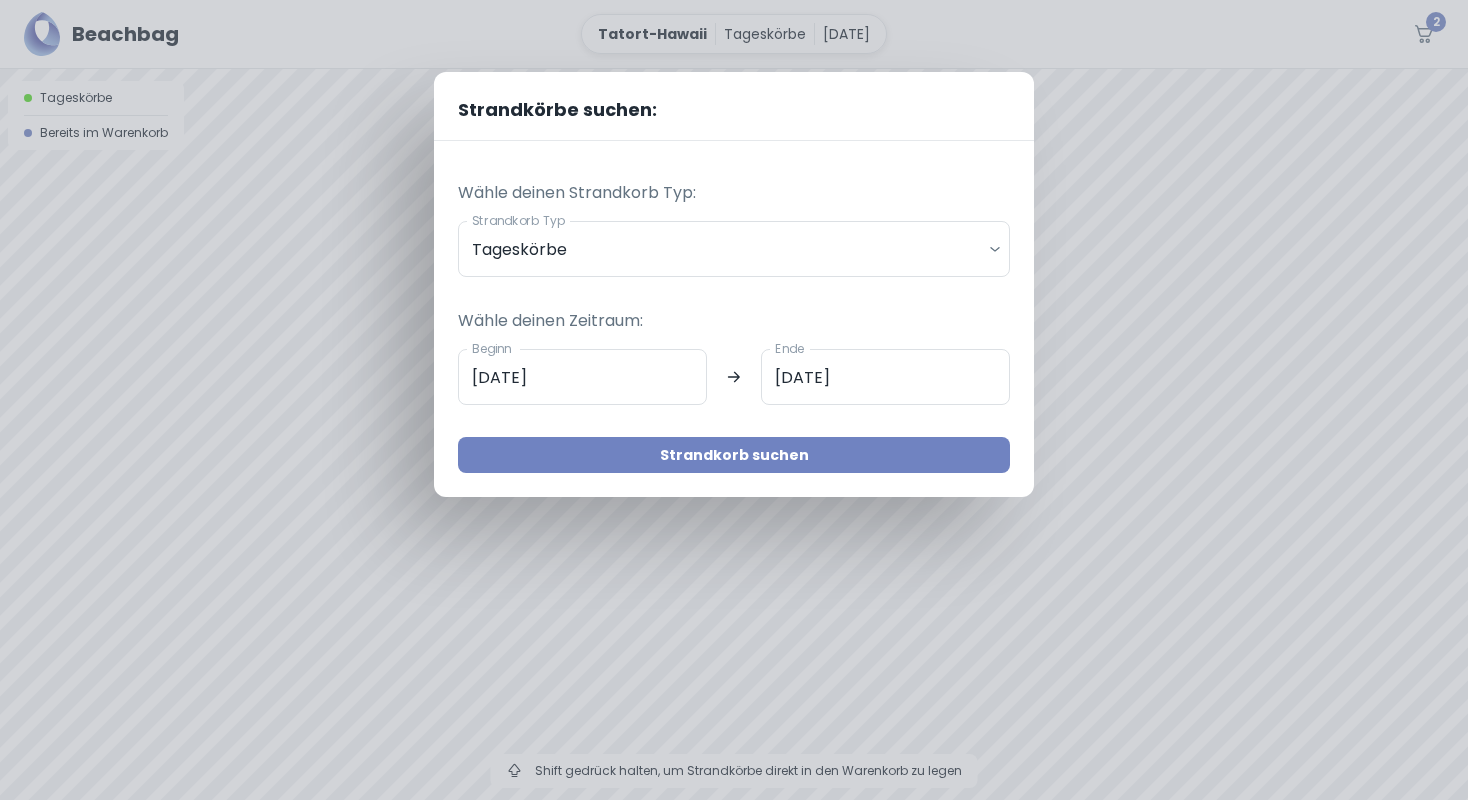 click on "Strandkorb suchen" at bounding box center [734, 455] 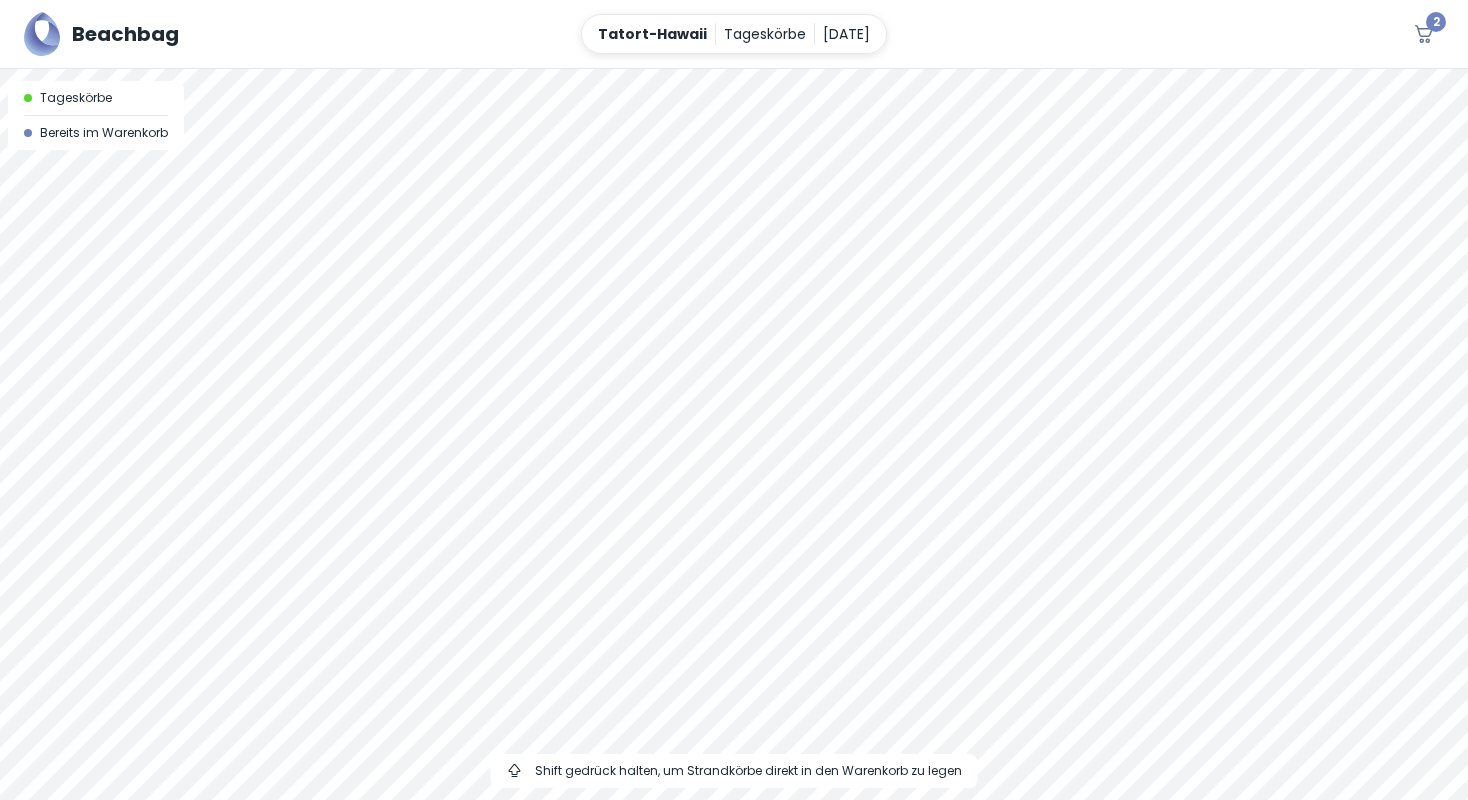 click at bounding box center (734, 69) 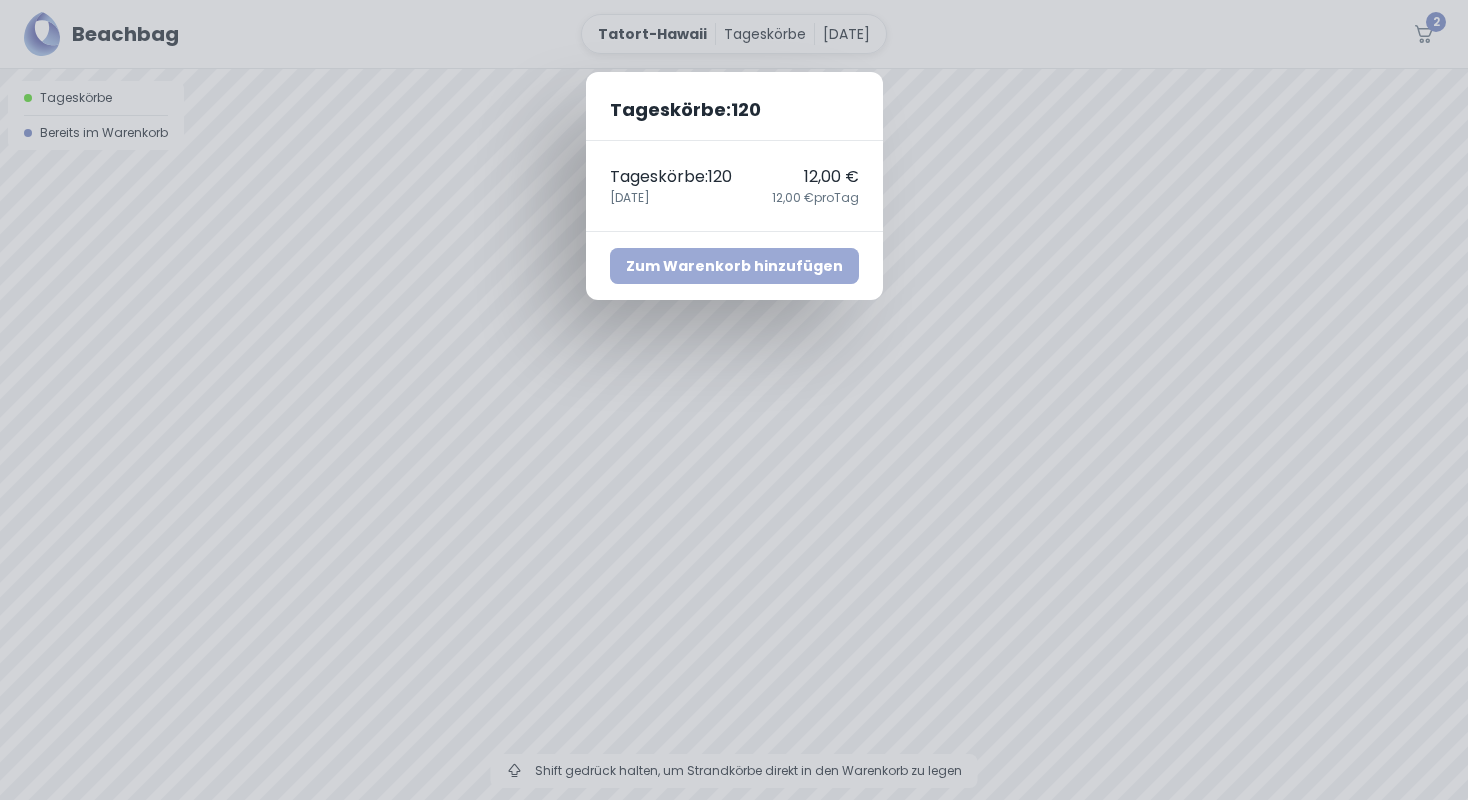 click on "Zum Warenkorb hinzufügen" at bounding box center [734, 266] 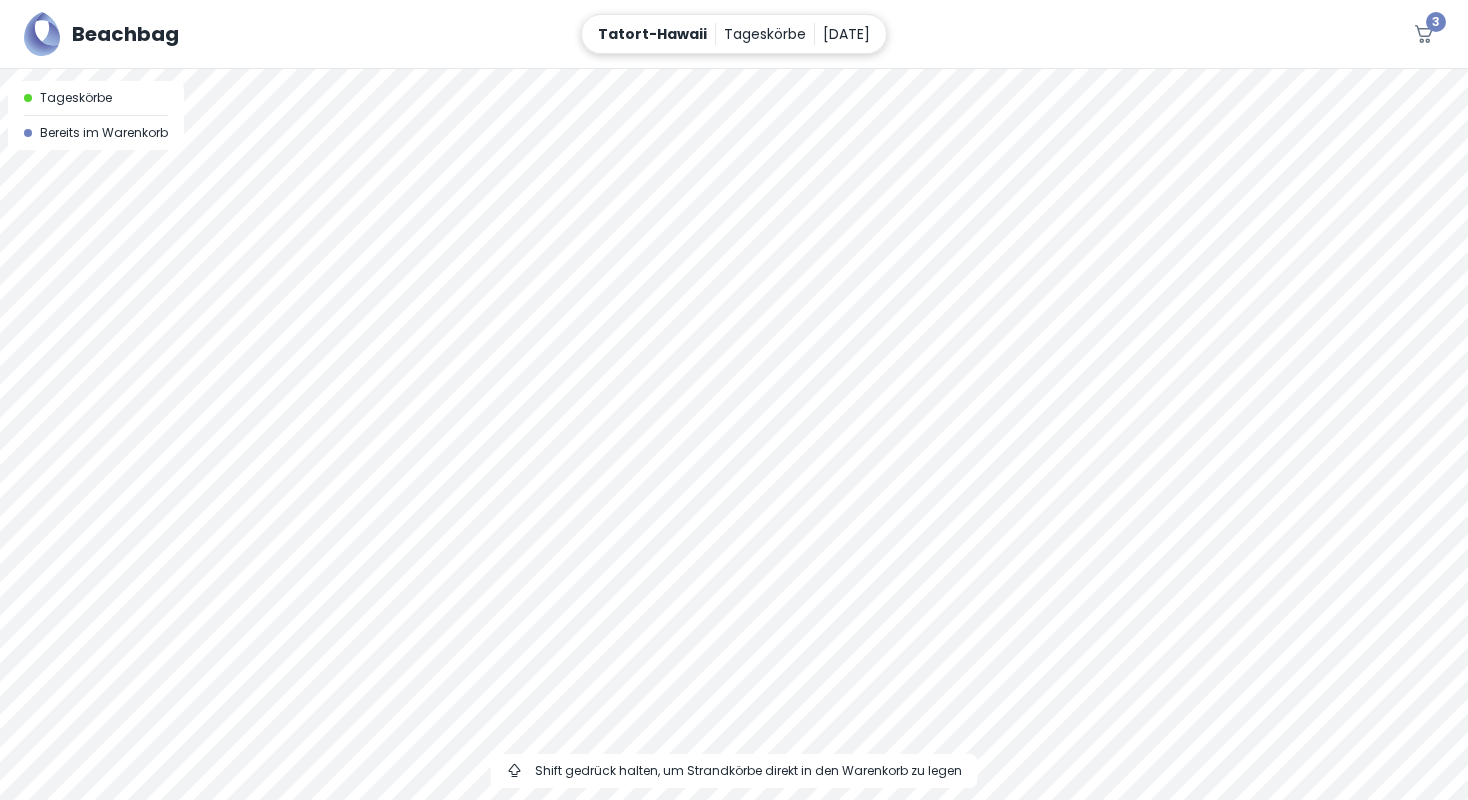 click on "24. Juli" at bounding box center (846, 34) 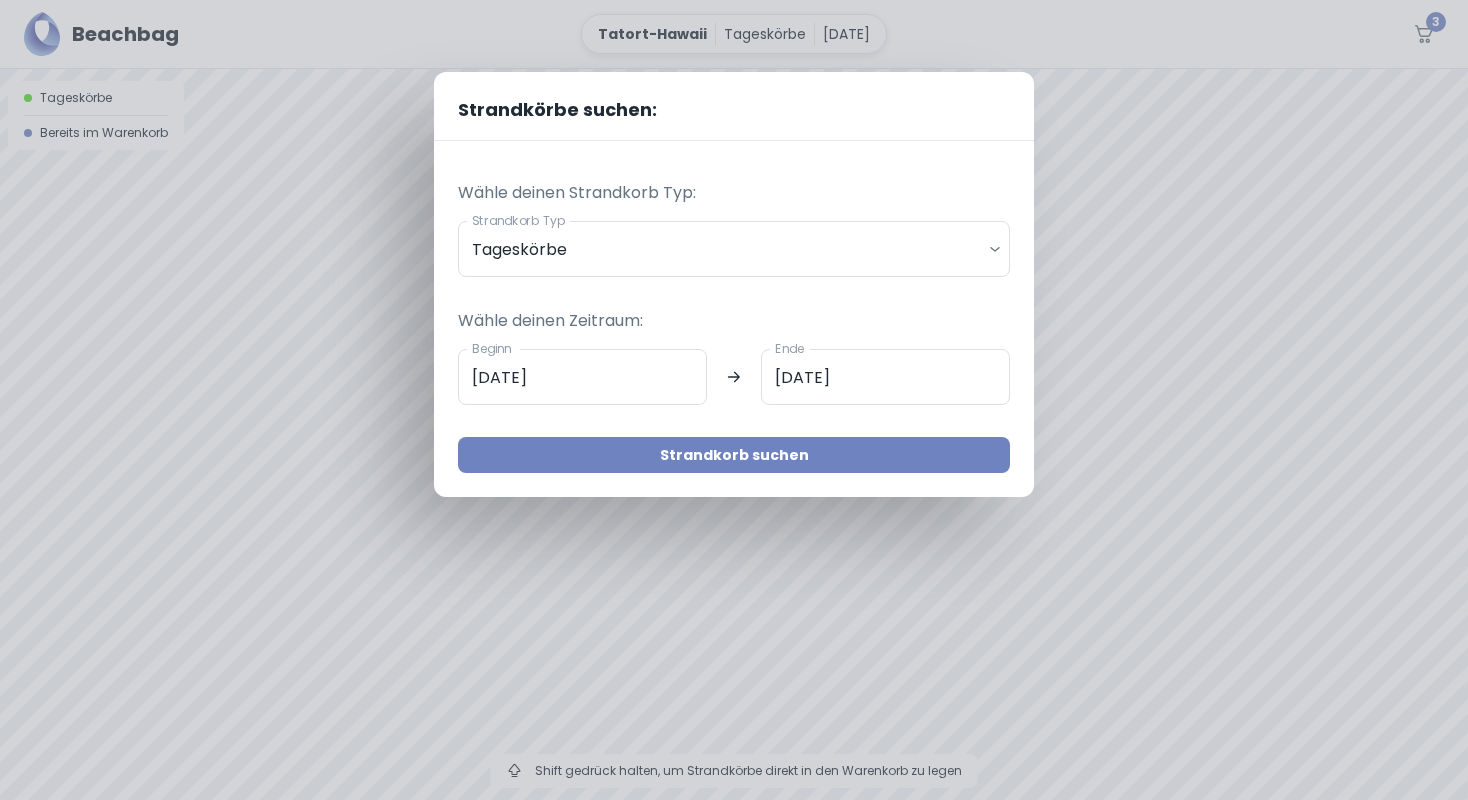 click on "Strandkorb suchen" at bounding box center [734, 455] 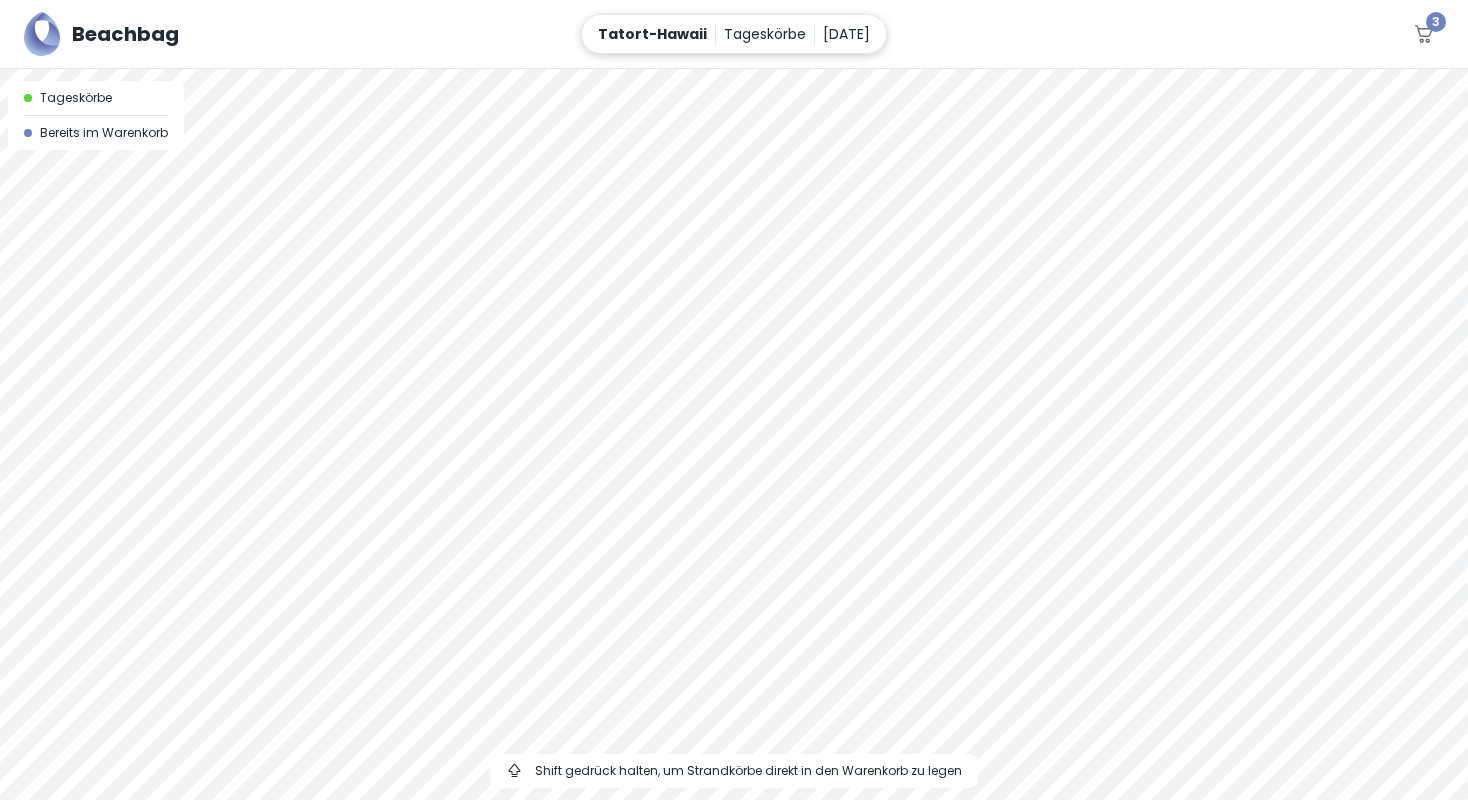 click on "24. Juli" at bounding box center (846, 34) 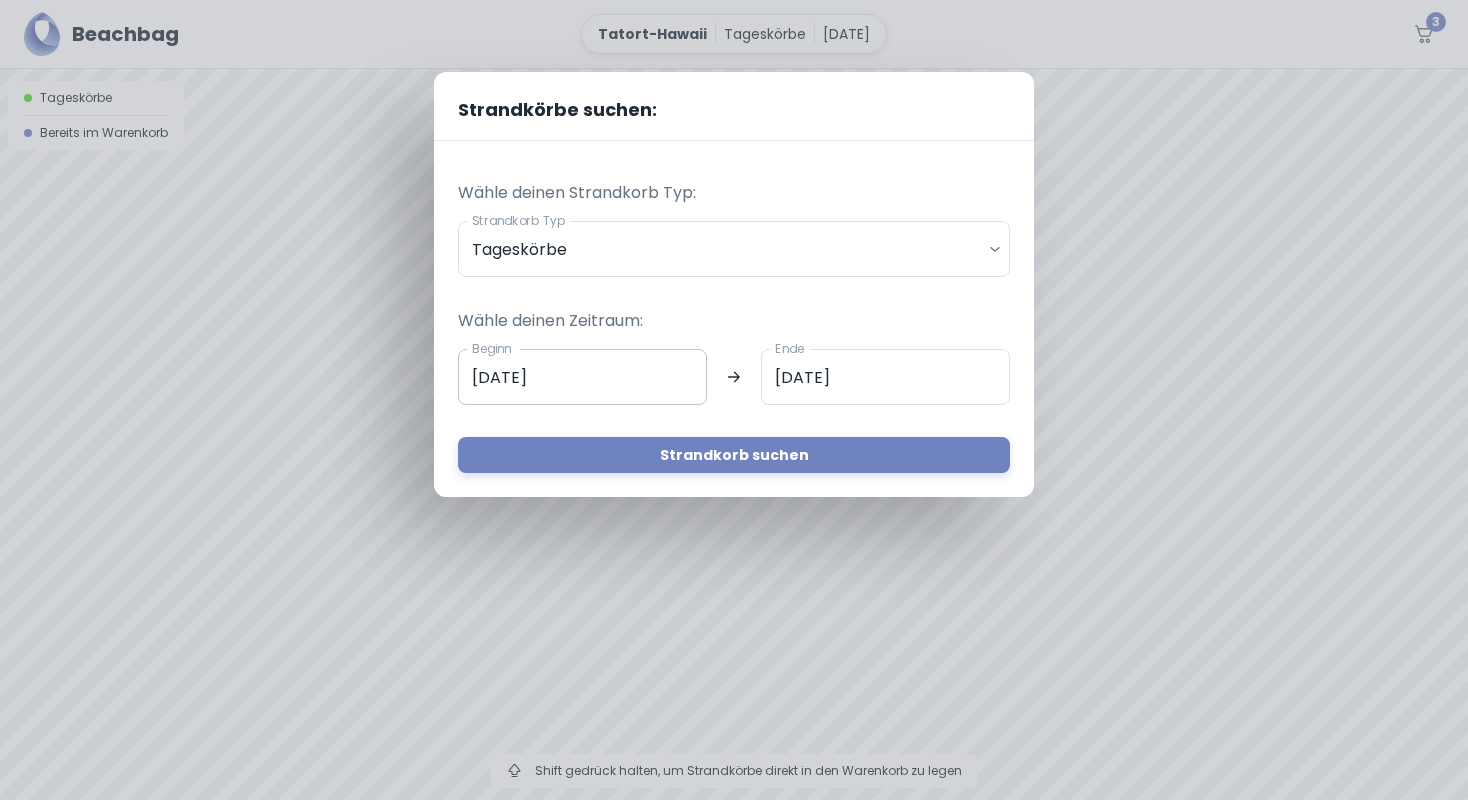 click on "24.07.2025" at bounding box center (582, 377) 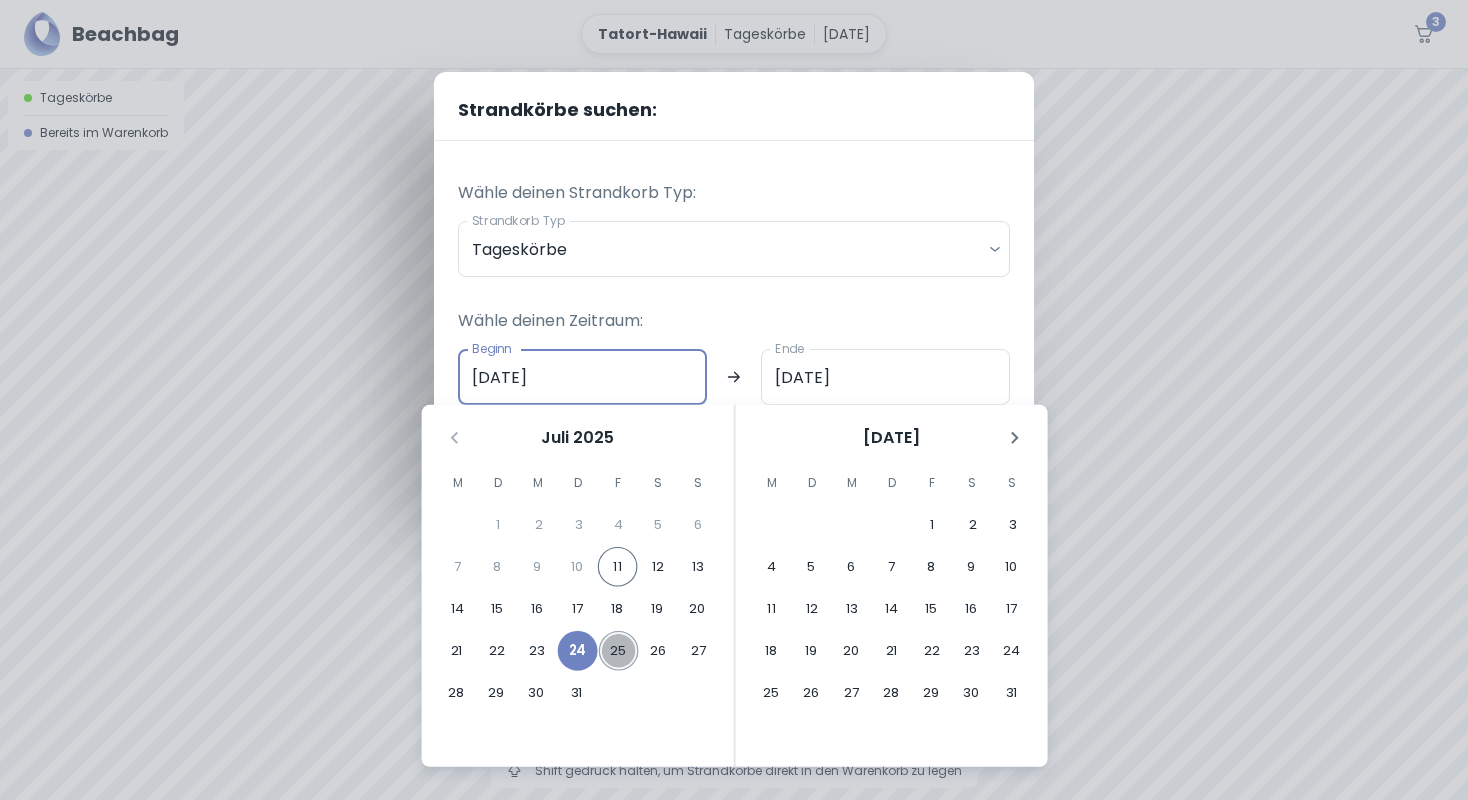 click on "25" at bounding box center (619, 651) 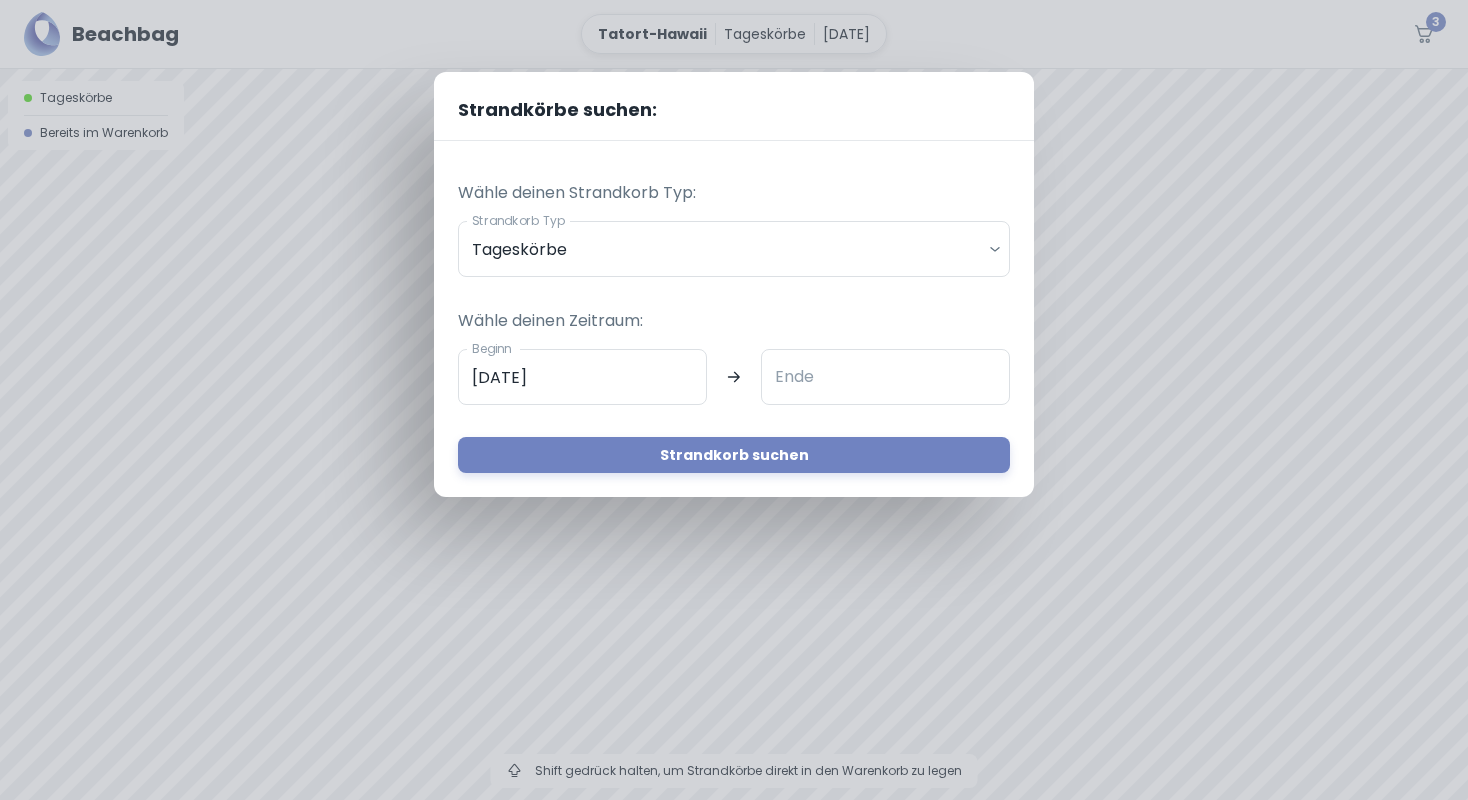 type on "25.07.2025" 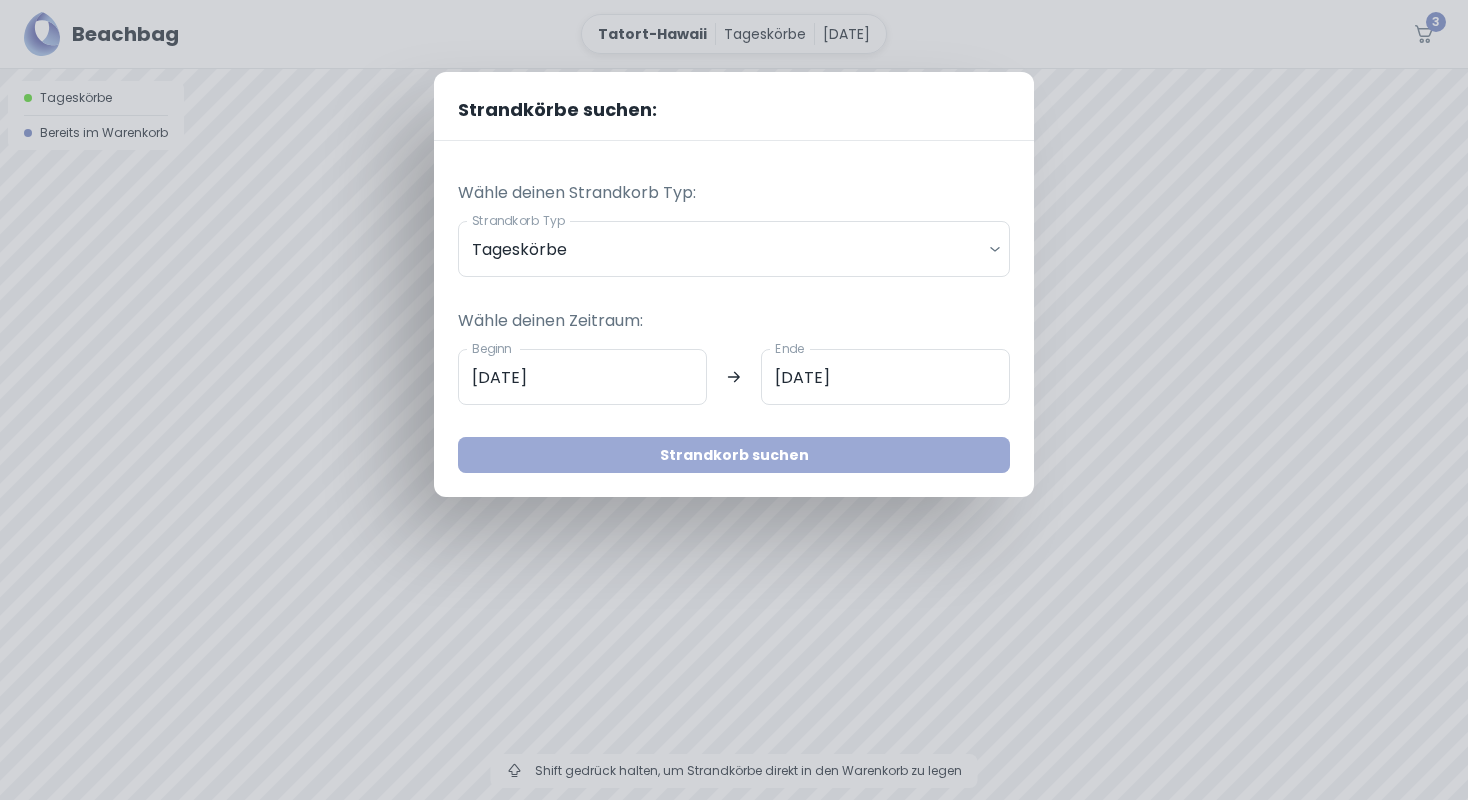 click on "Strandkorb suchen" at bounding box center (734, 455) 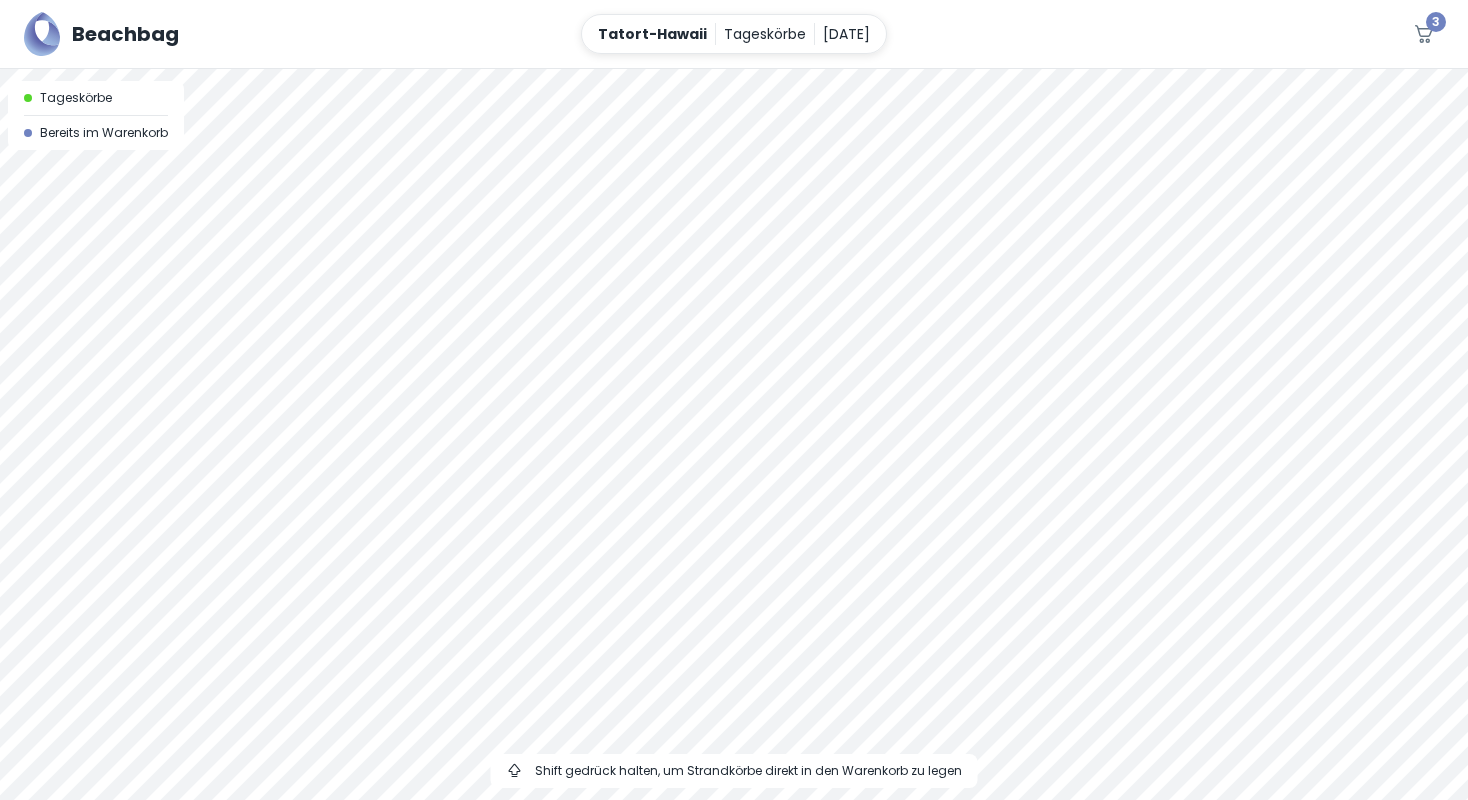 drag, startPoint x: 931, startPoint y: 505, endPoint x: 962, endPoint y: 604, distance: 103.74006 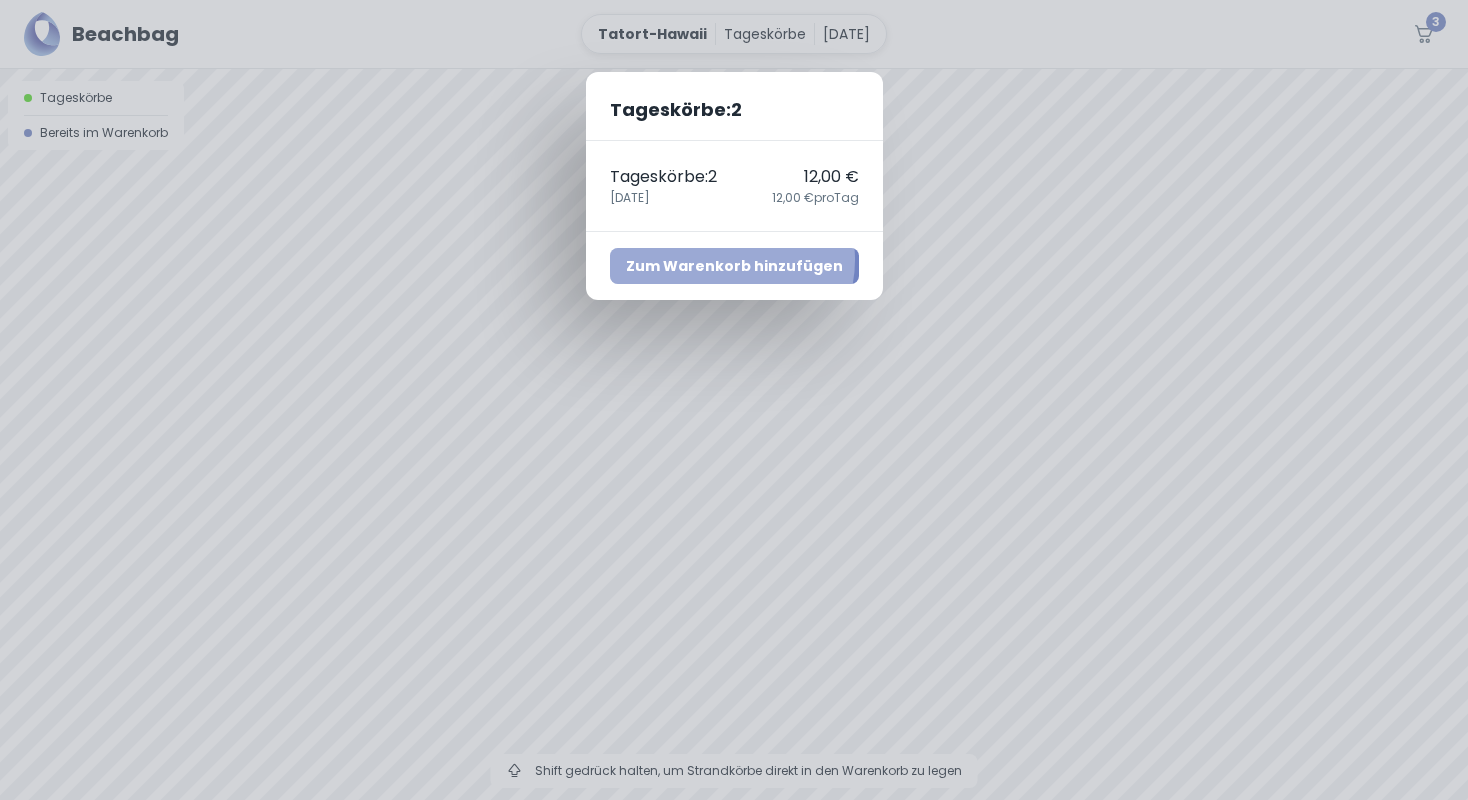 click on "Zum Warenkorb hinzufügen" at bounding box center [734, 266] 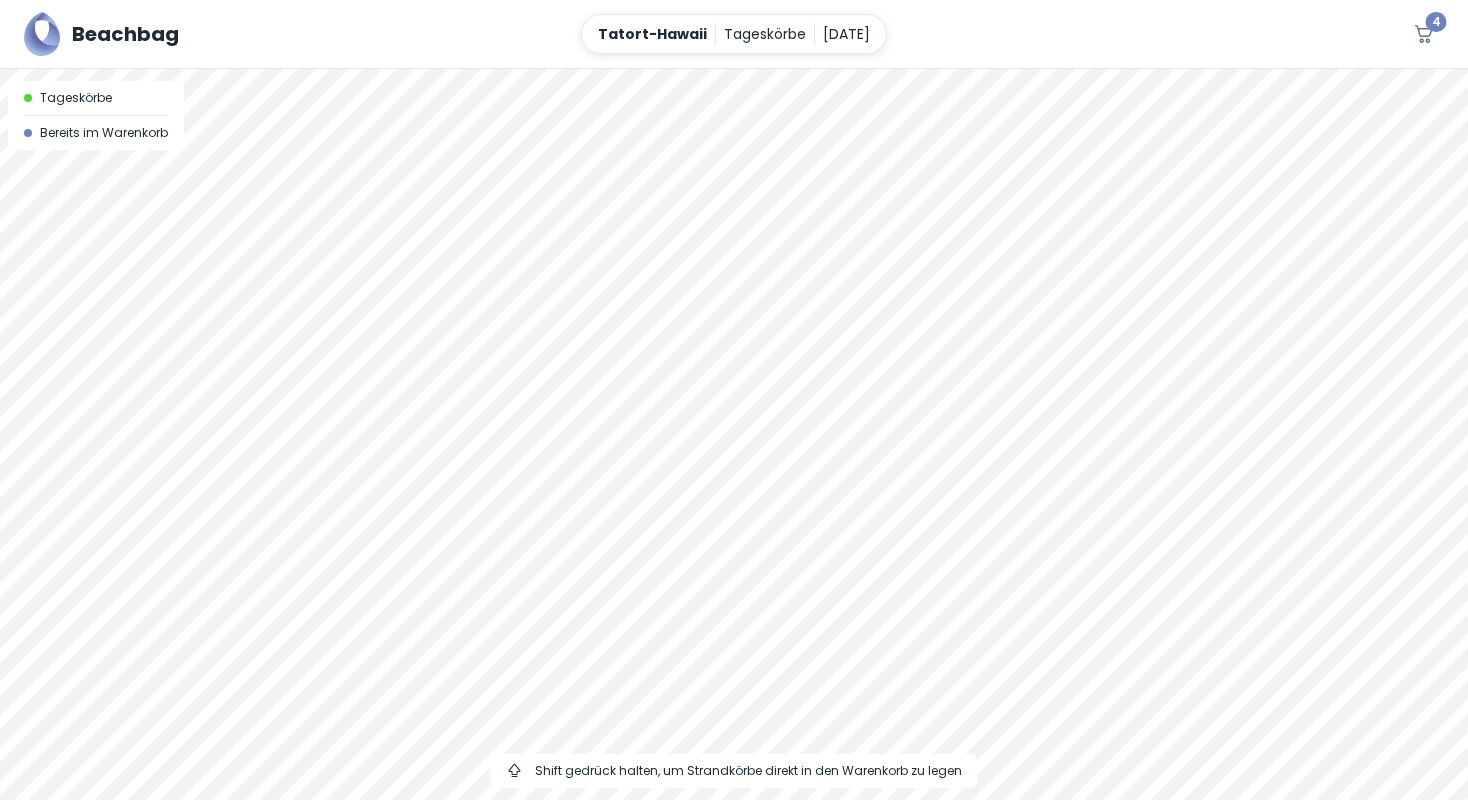 drag, startPoint x: 953, startPoint y: 649, endPoint x: 936, endPoint y: 627, distance: 27.802877 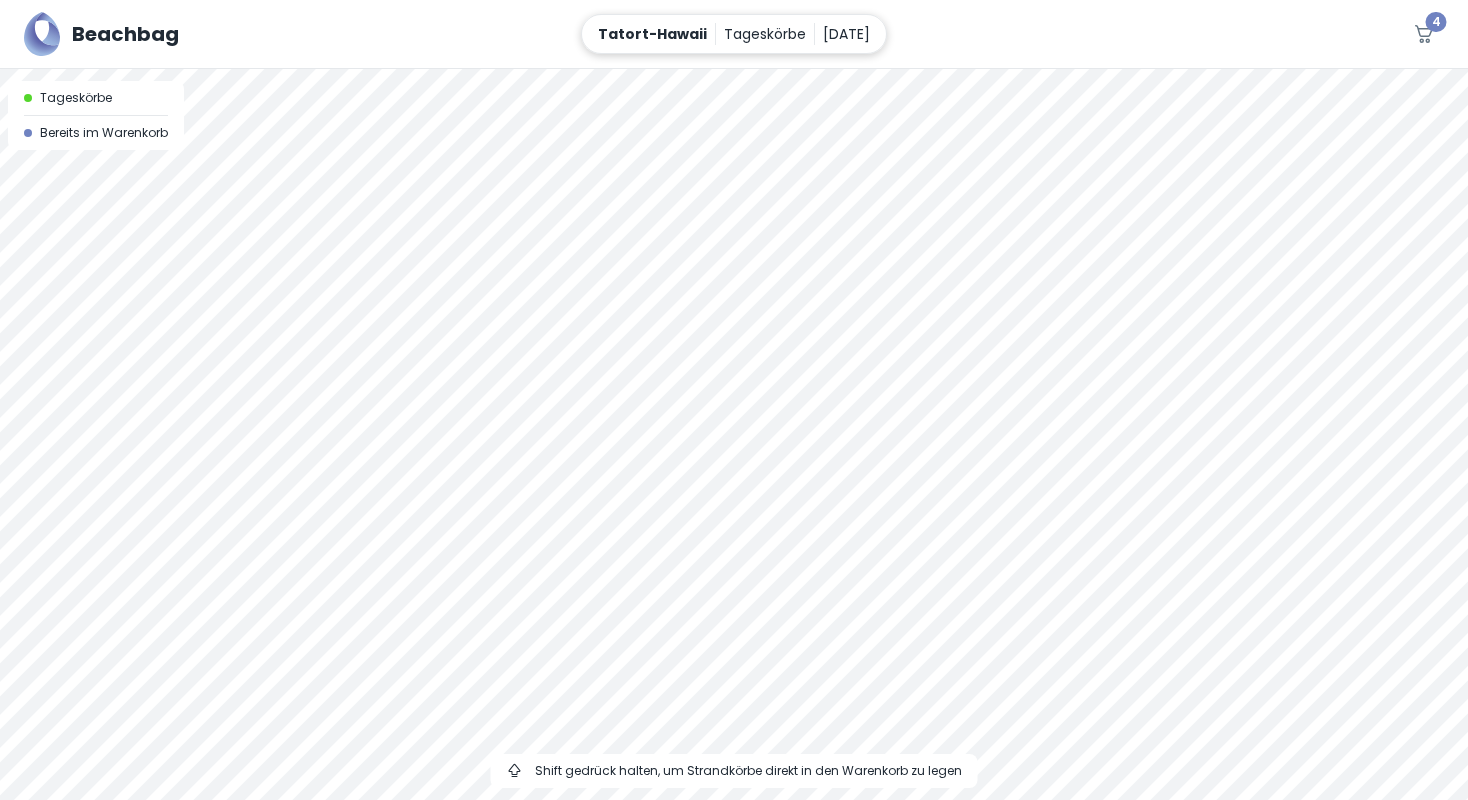 click on "Tageskörbe" at bounding box center (765, 34) 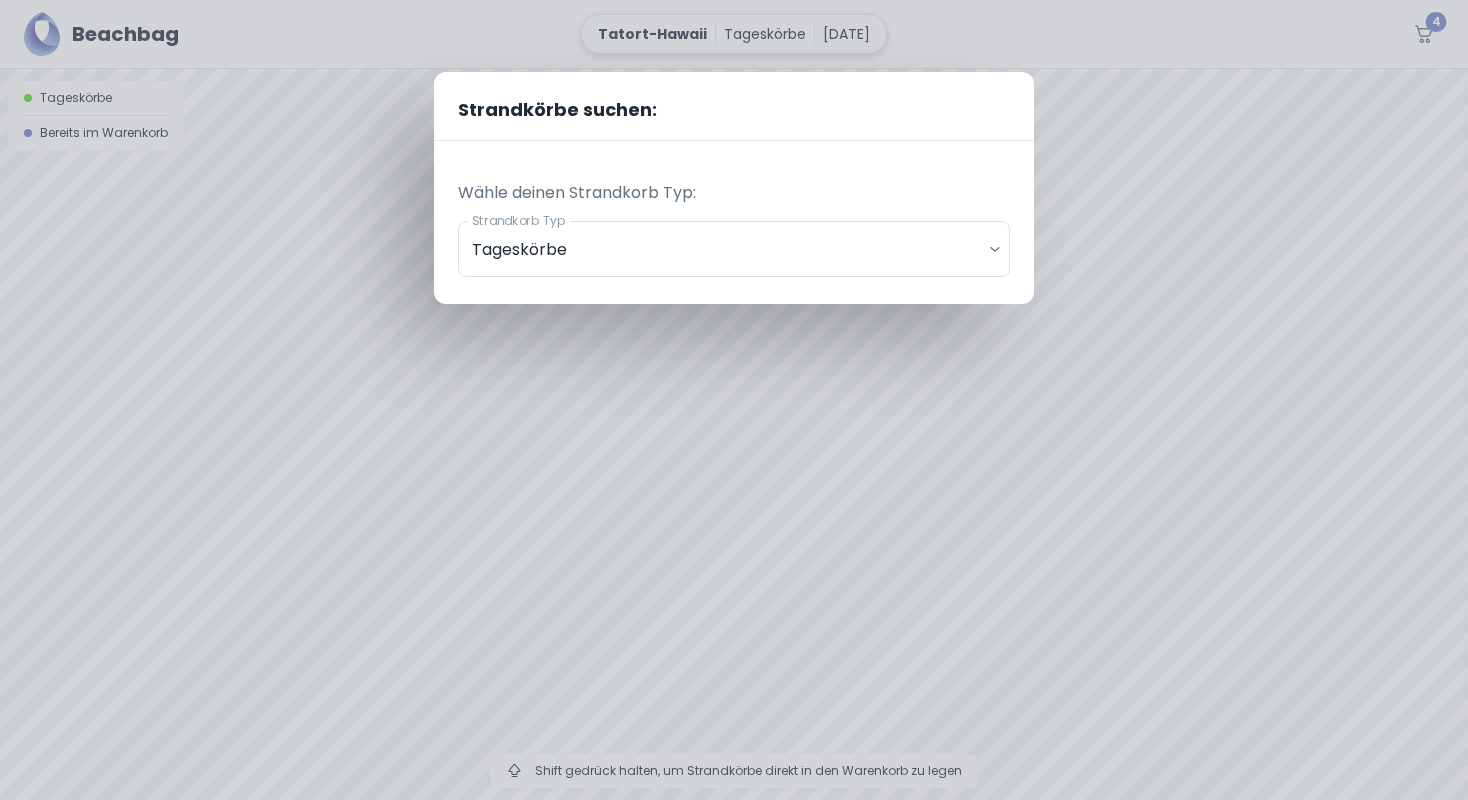 click on "Strandkörbe suchen: Wähle deinen Strandkorb Typ: Strandkorb Typ Tageskörbe daily Strandkorb Typ Wähle deinen Zeitraum: Beginn 25.07.2025 Beginn Ende 25.07.2025 Ende Strandkorb suchen" at bounding box center [734, 400] 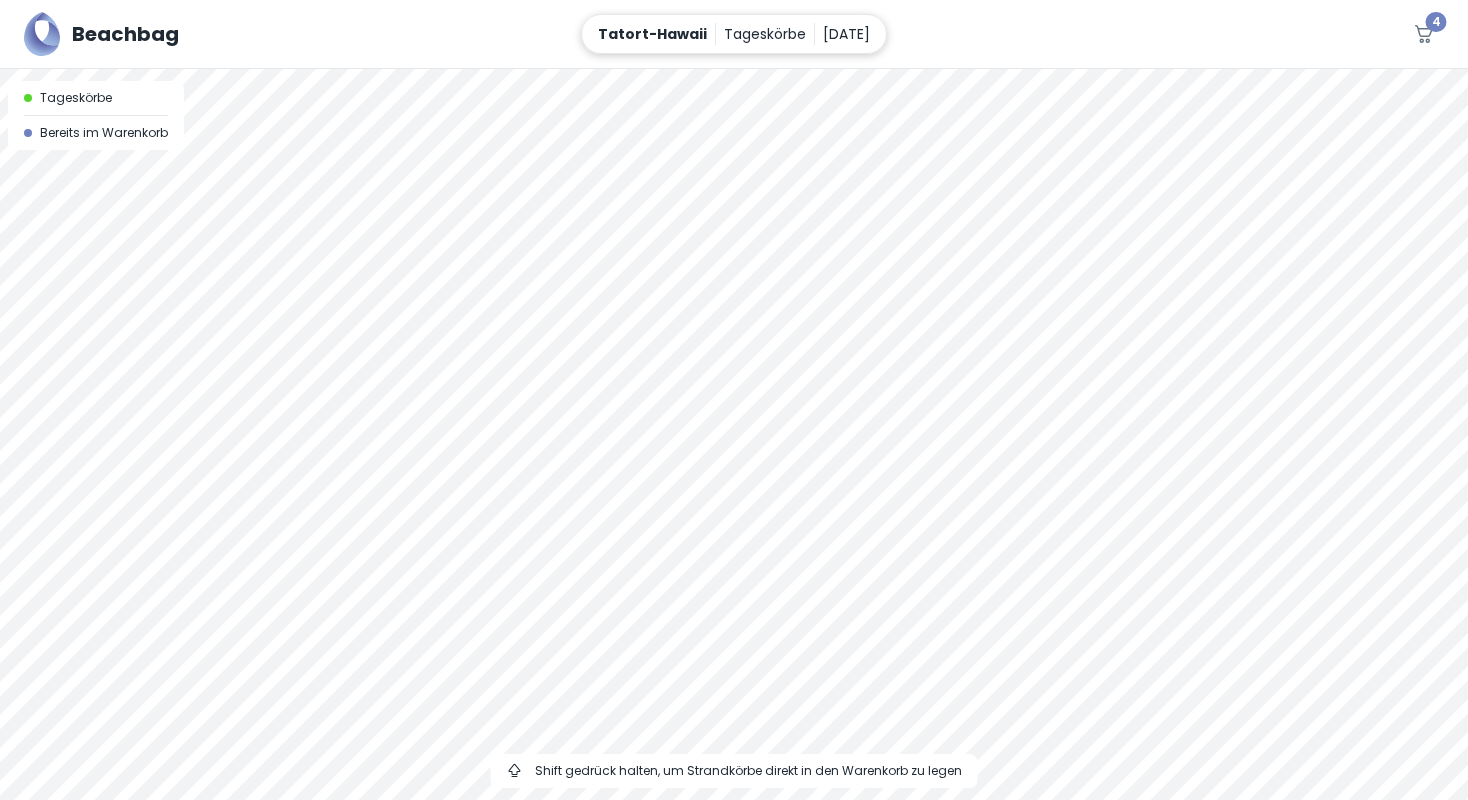 click on "Tageskörbe" at bounding box center (765, 34) 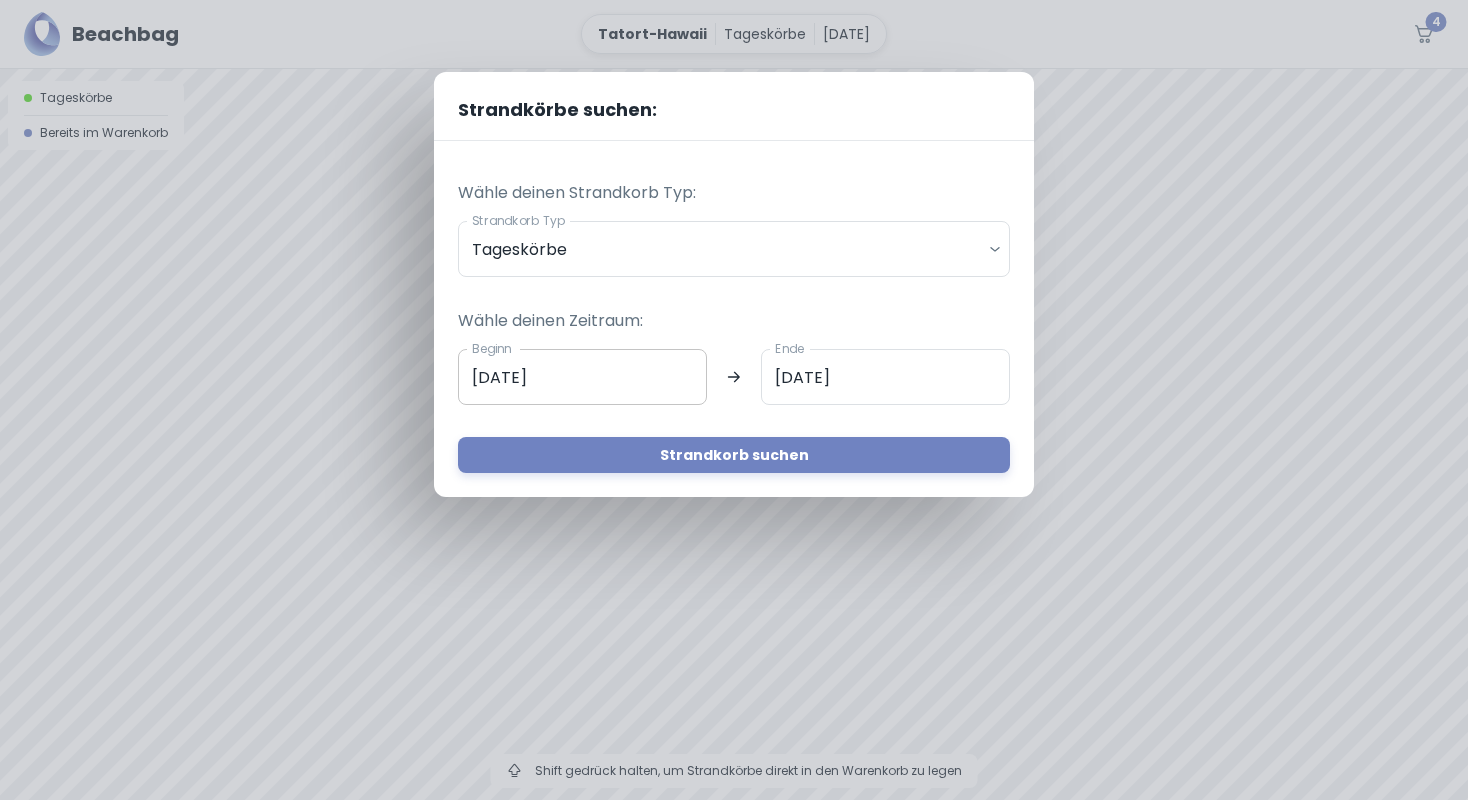 click on "25.07.2025" at bounding box center [582, 377] 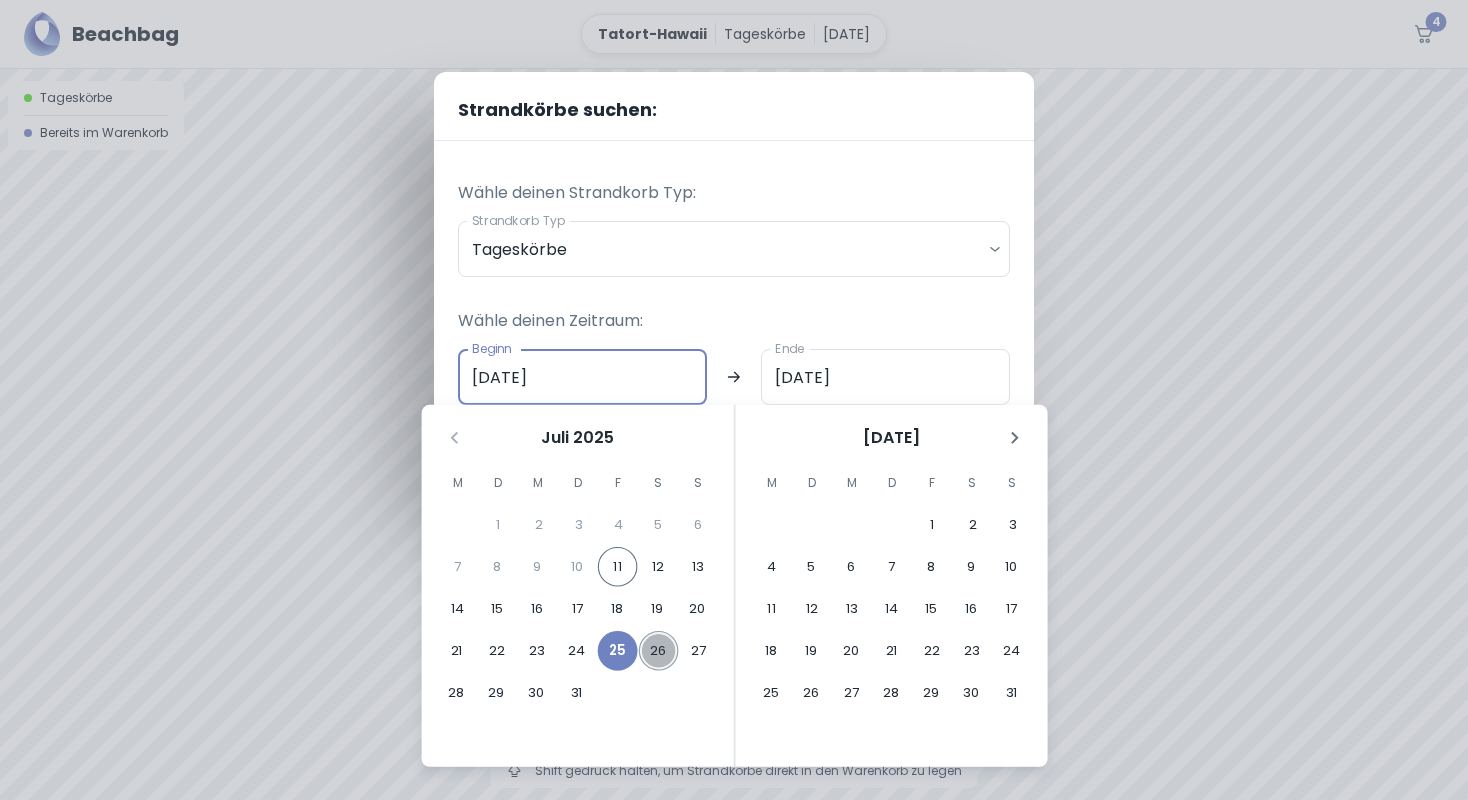 click on "26" at bounding box center (659, 651) 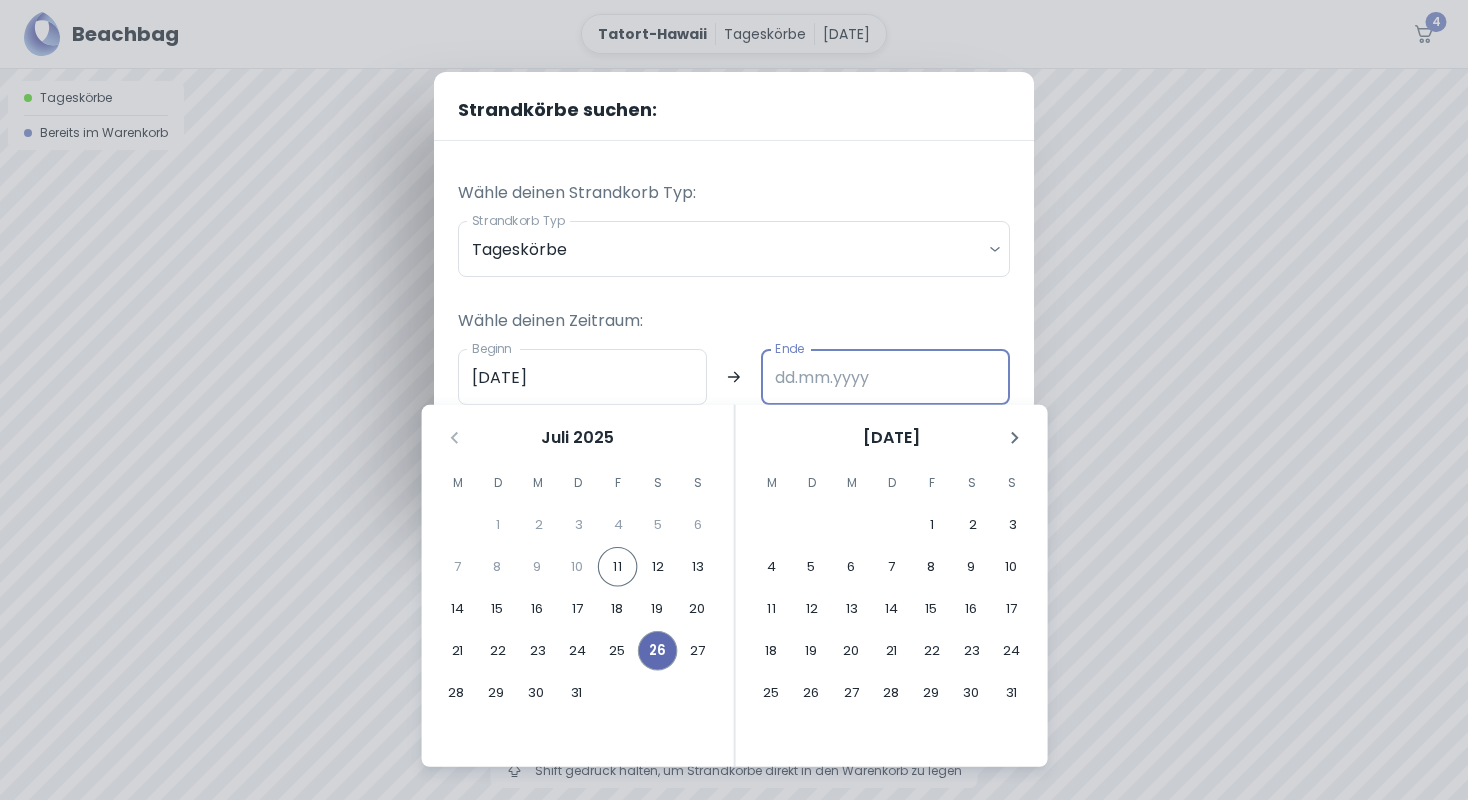 type on "26.07.2025" 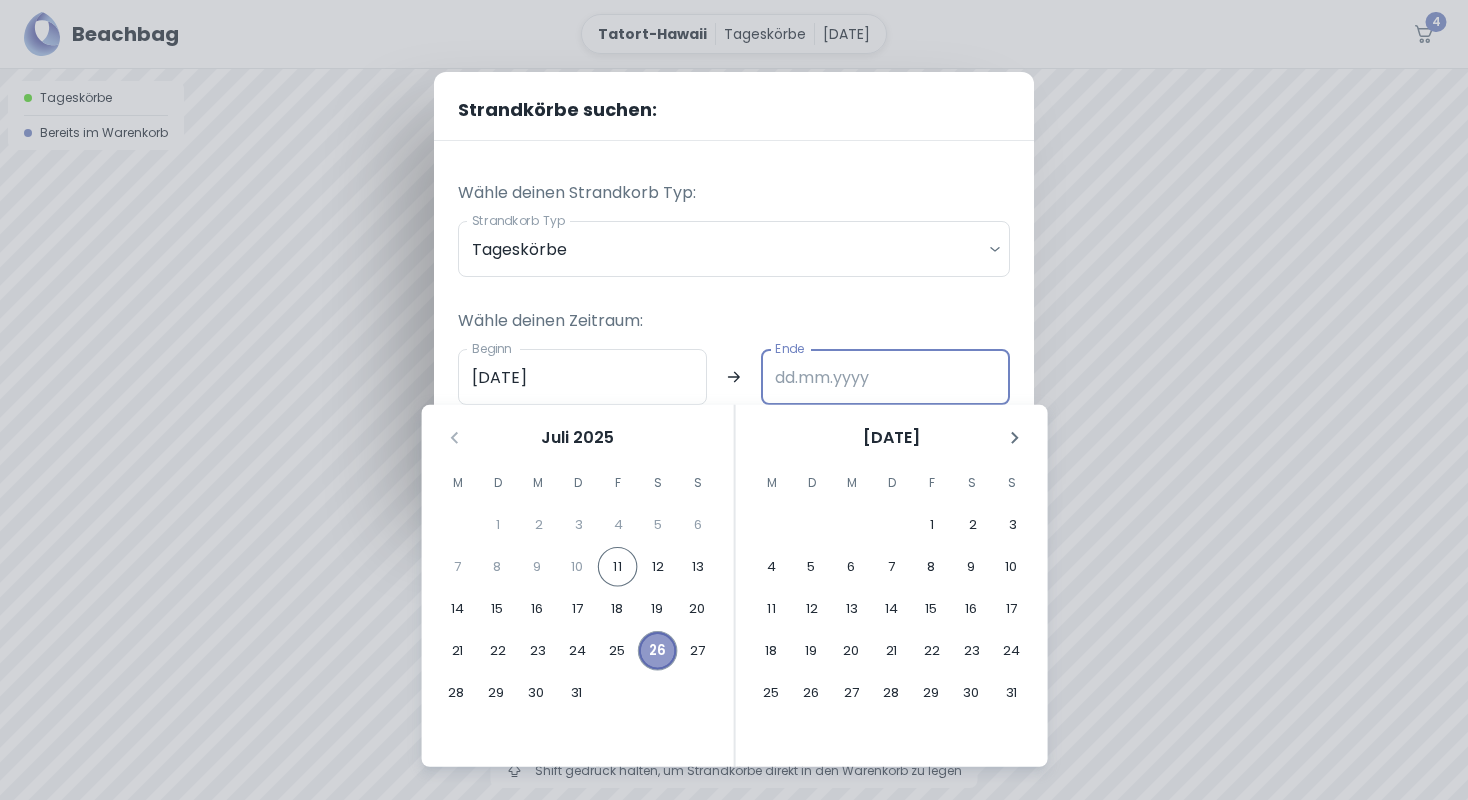 click on "26" at bounding box center (658, 651) 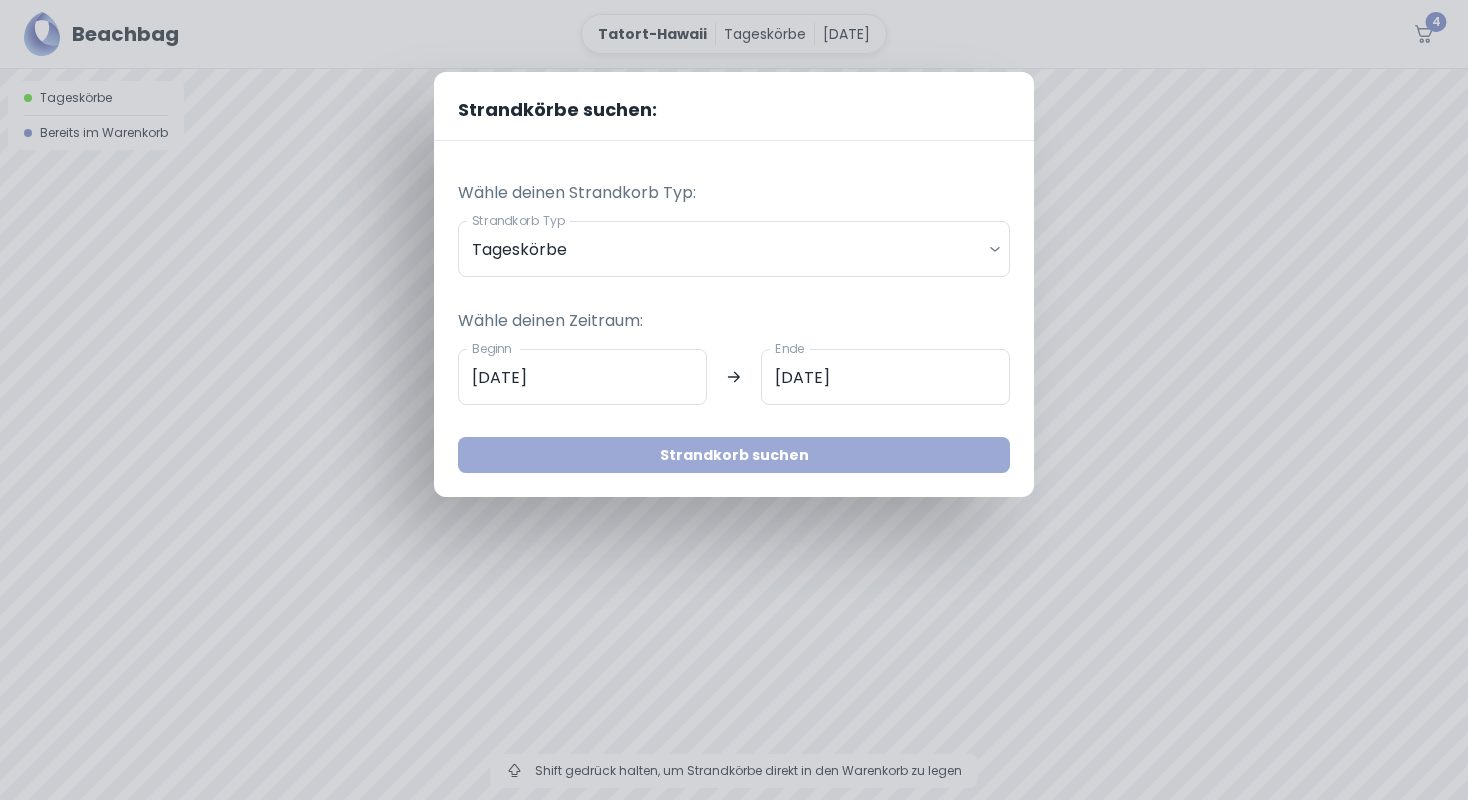 click on "Strandkorb suchen" at bounding box center (734, 455) 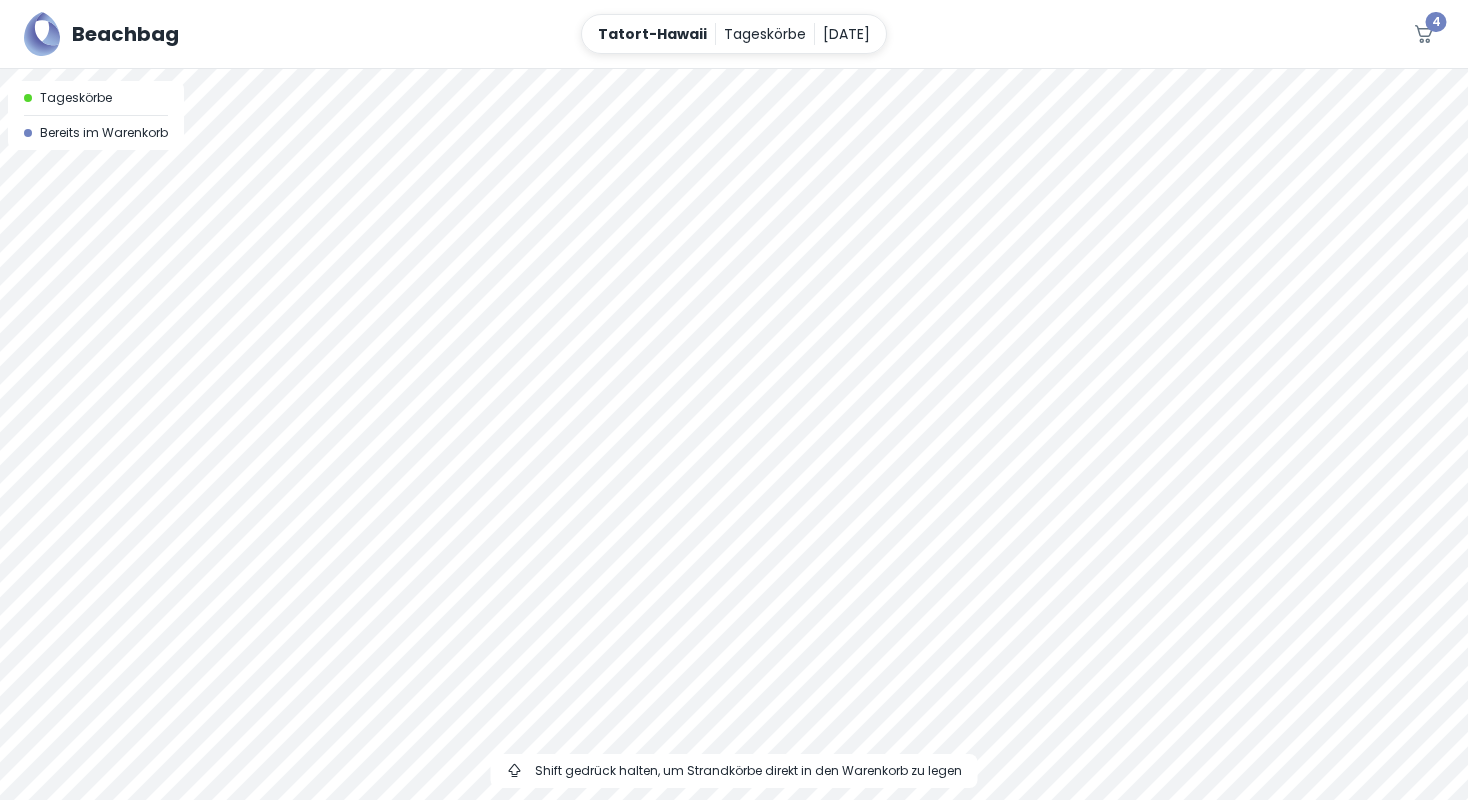 drag, startPoint x: 598, startPoint y: 579, endPoint x: 709, endPoint y: 394, distance: 215.74522 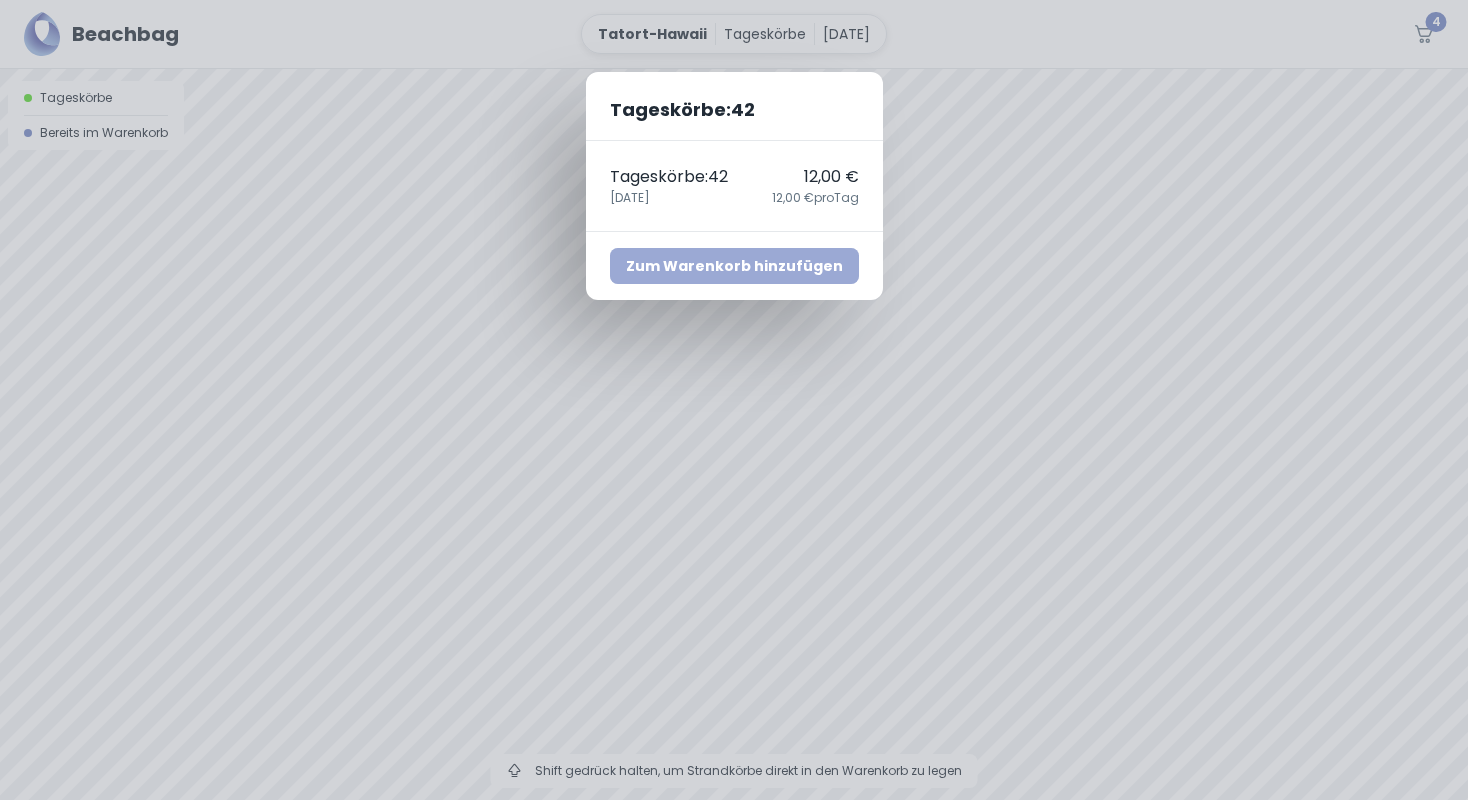 click on "Zum Warenkorb hinzufügen" at bounding box center (734, 266) 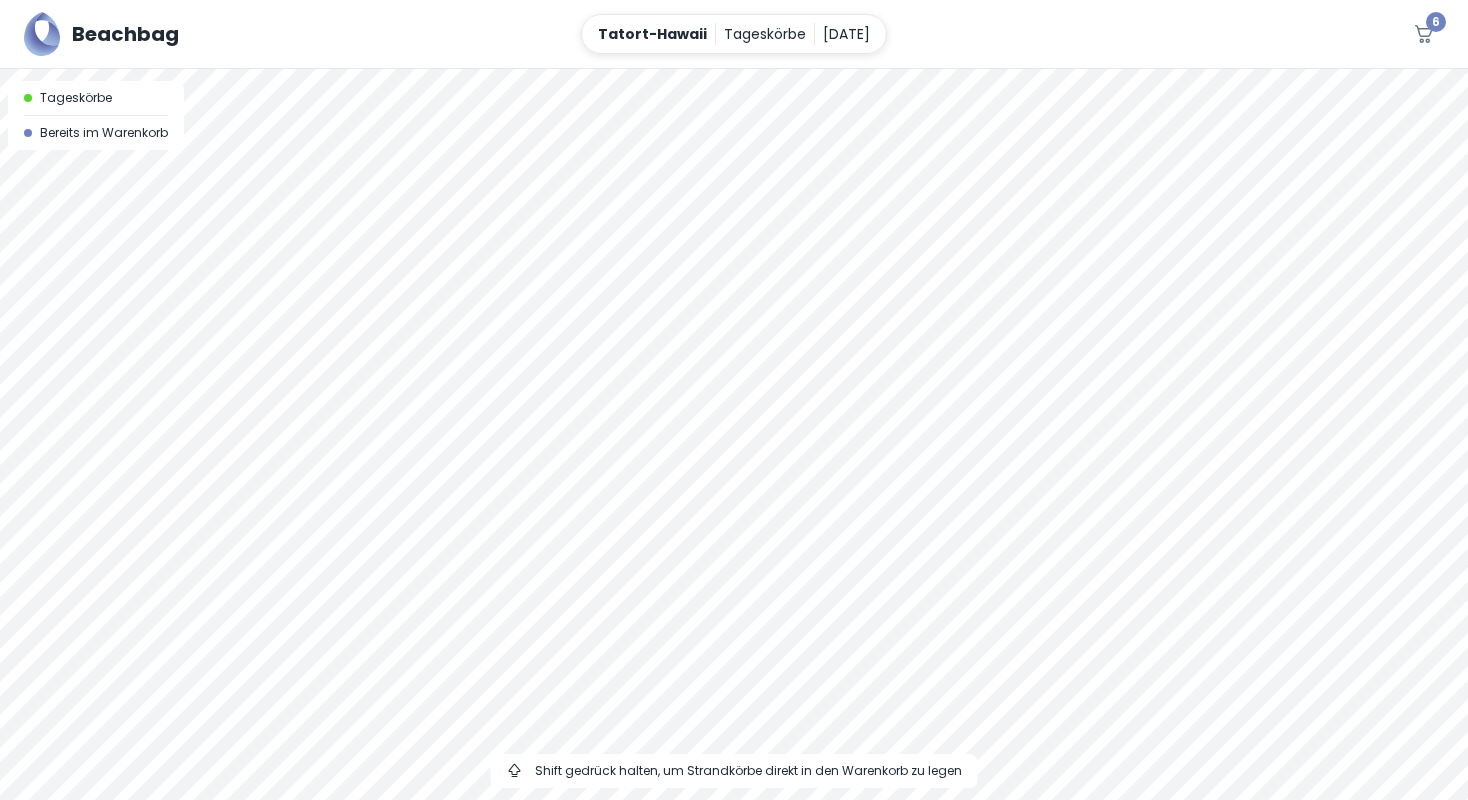 drag, startPoint x: 817, startPoint y: 200, endPoint x: 746, endPoint y: 280, distance: 106.96261 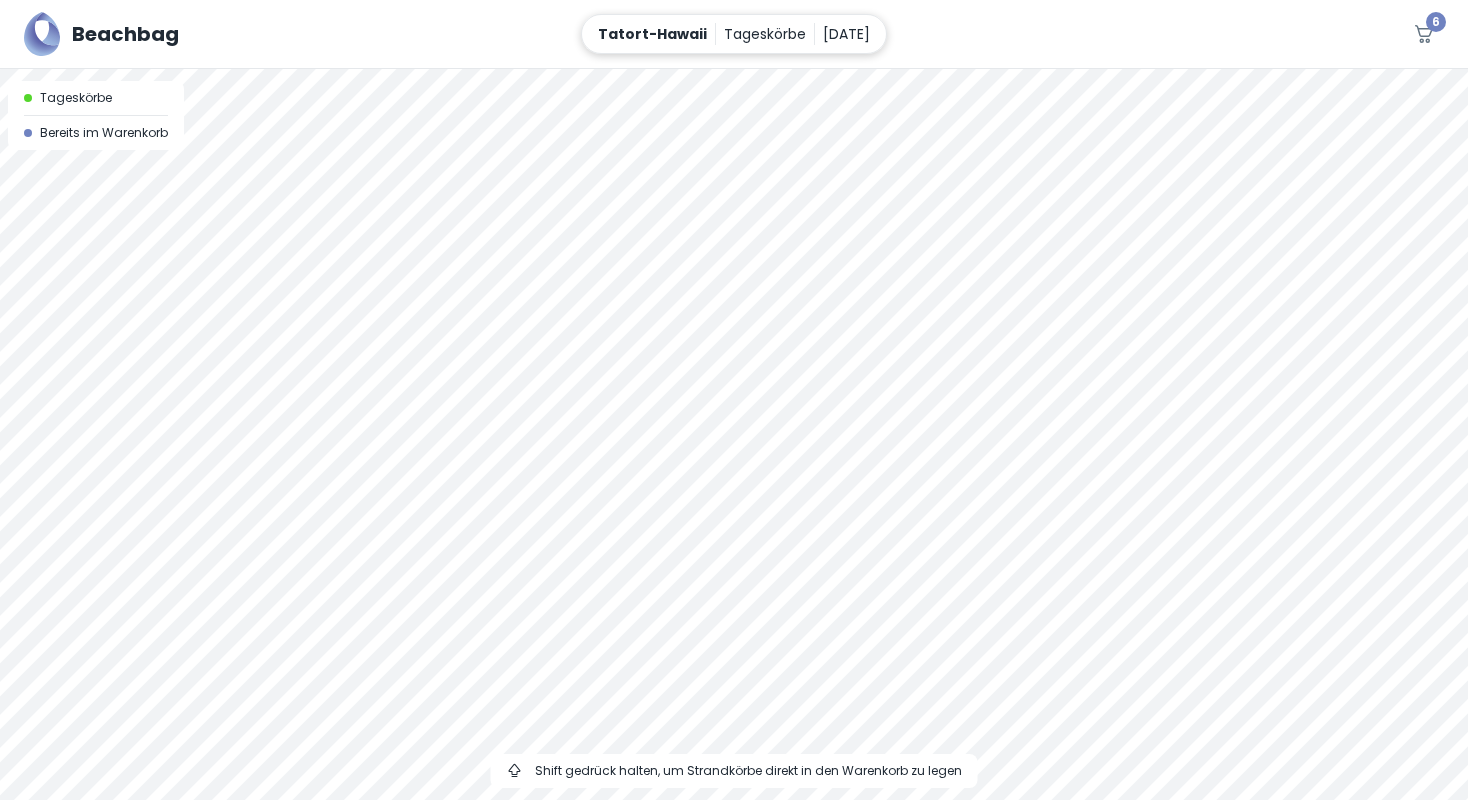 click on "26. Juli" at bounding box center (846, 34) 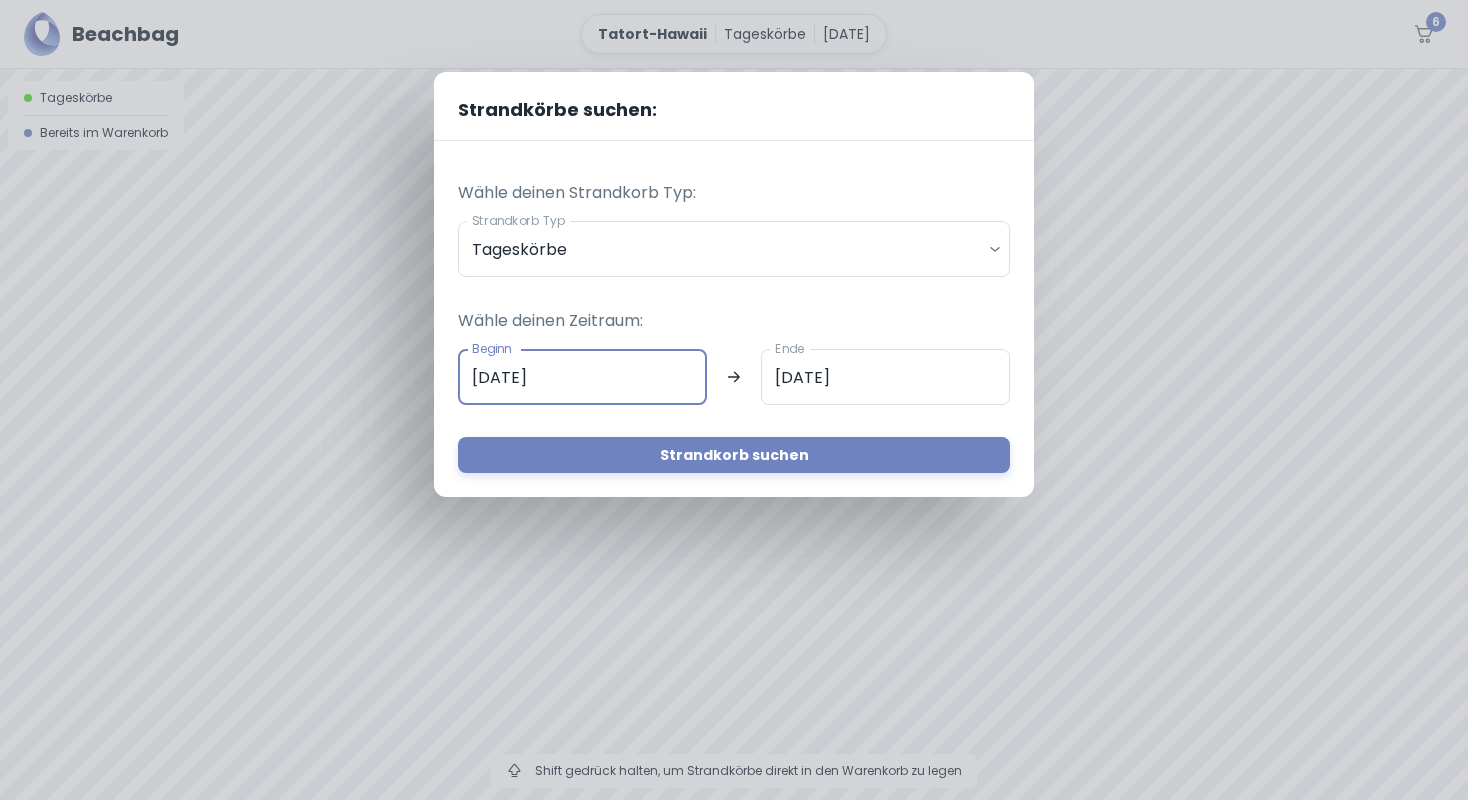 click on "26.07.2025" at bounding box center [582, 377] 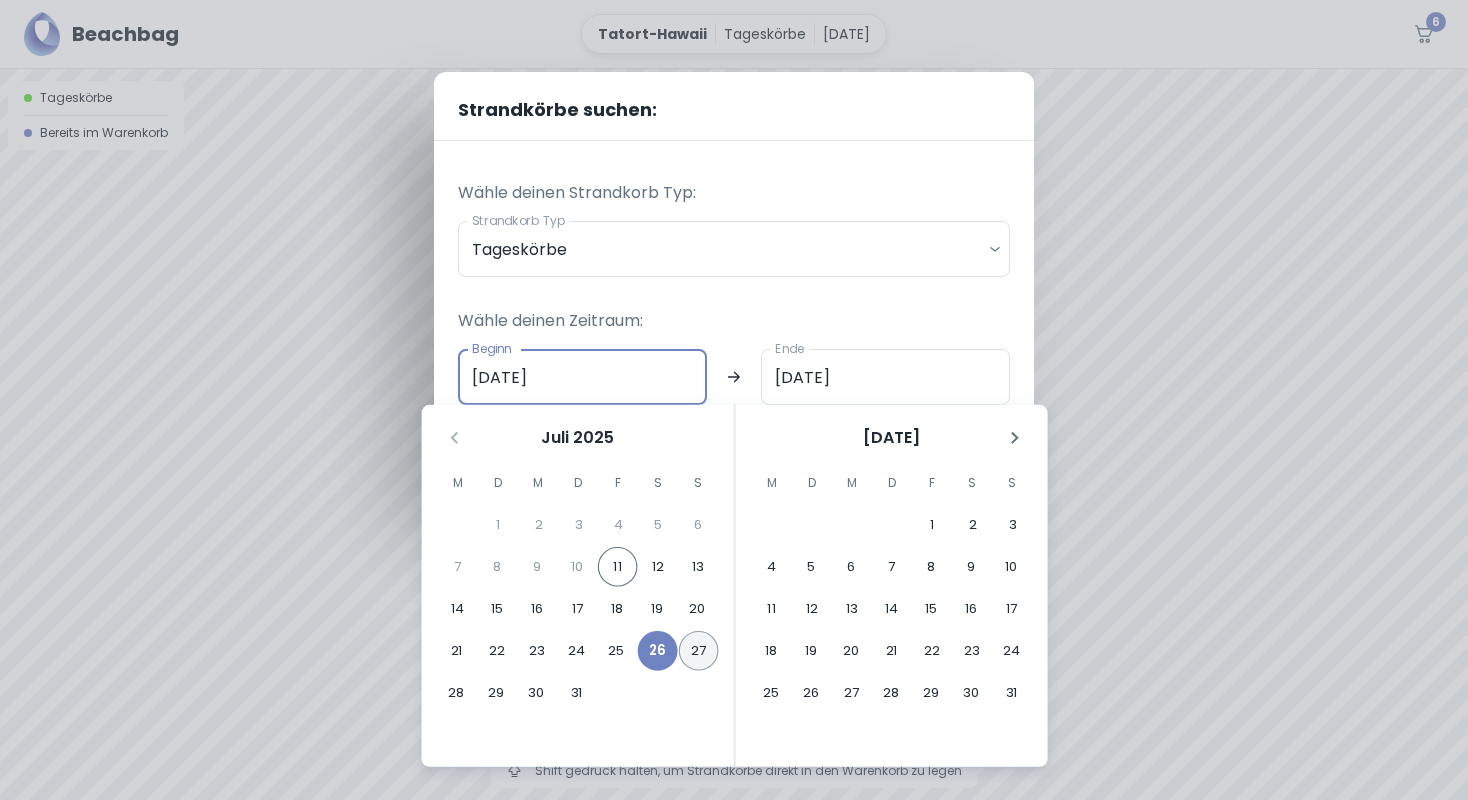 click on "27" at bounding box center (699, 651) 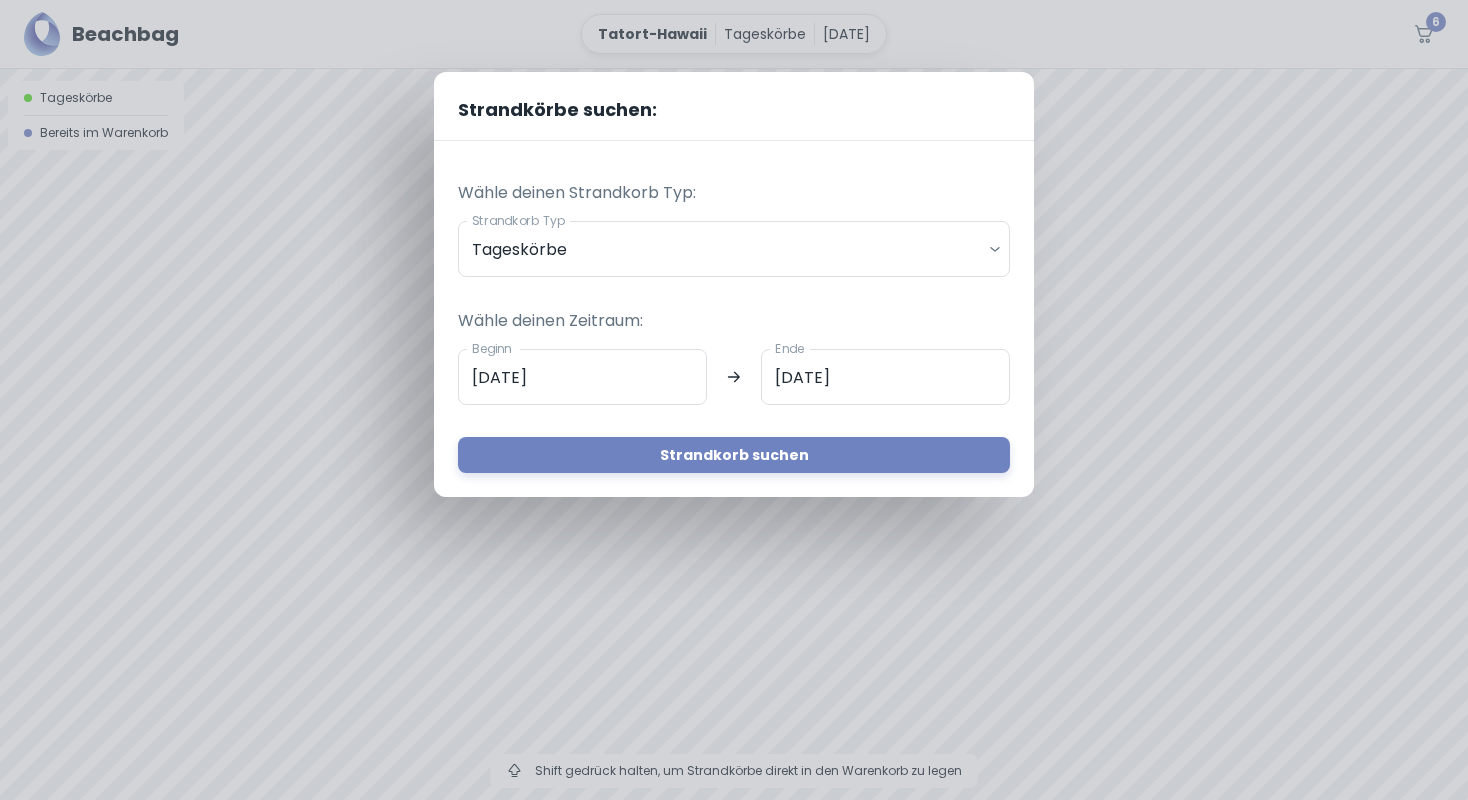 type on "27.07.2025" 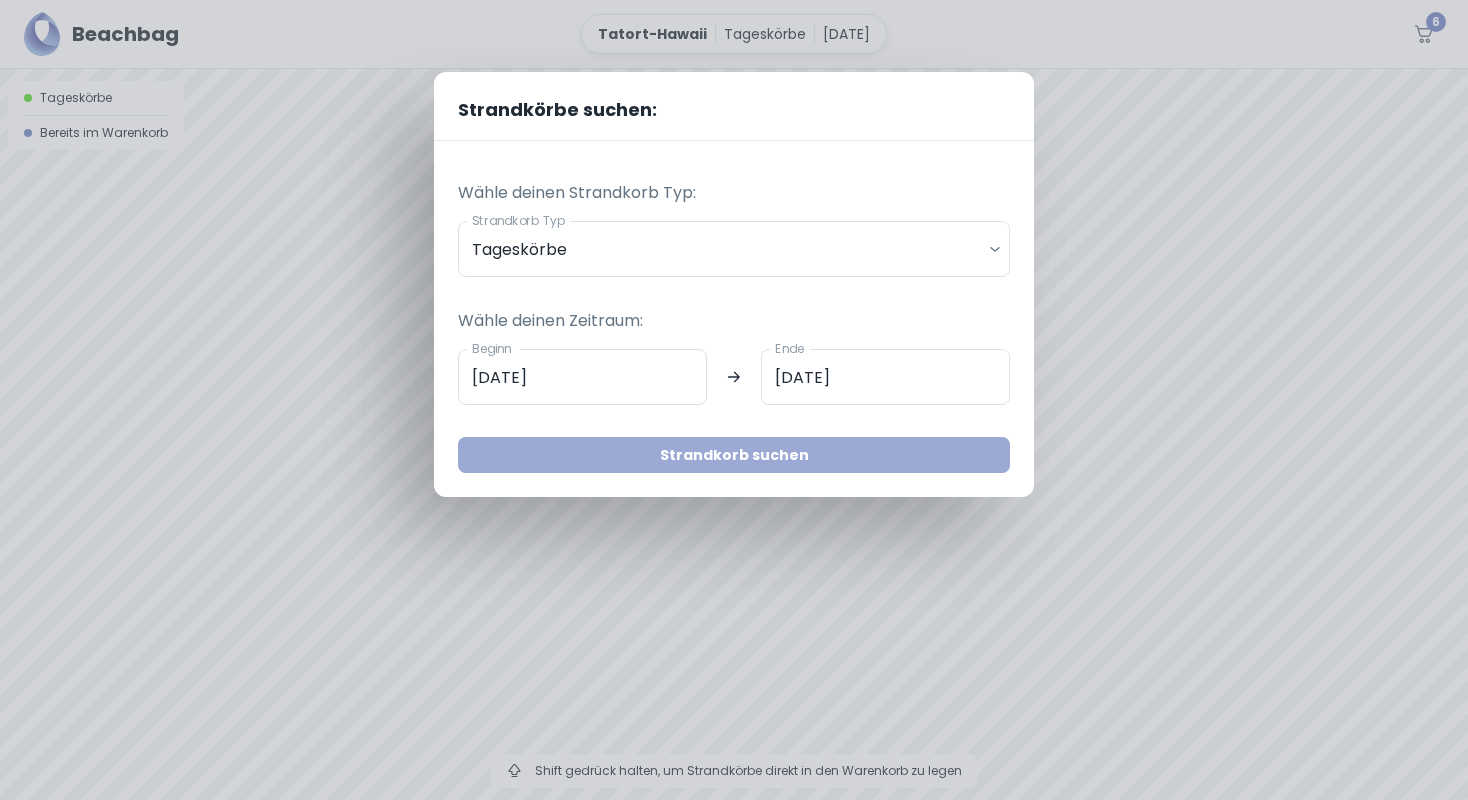 click on "Strandkorb suchen" at bounding box center (734, 455) 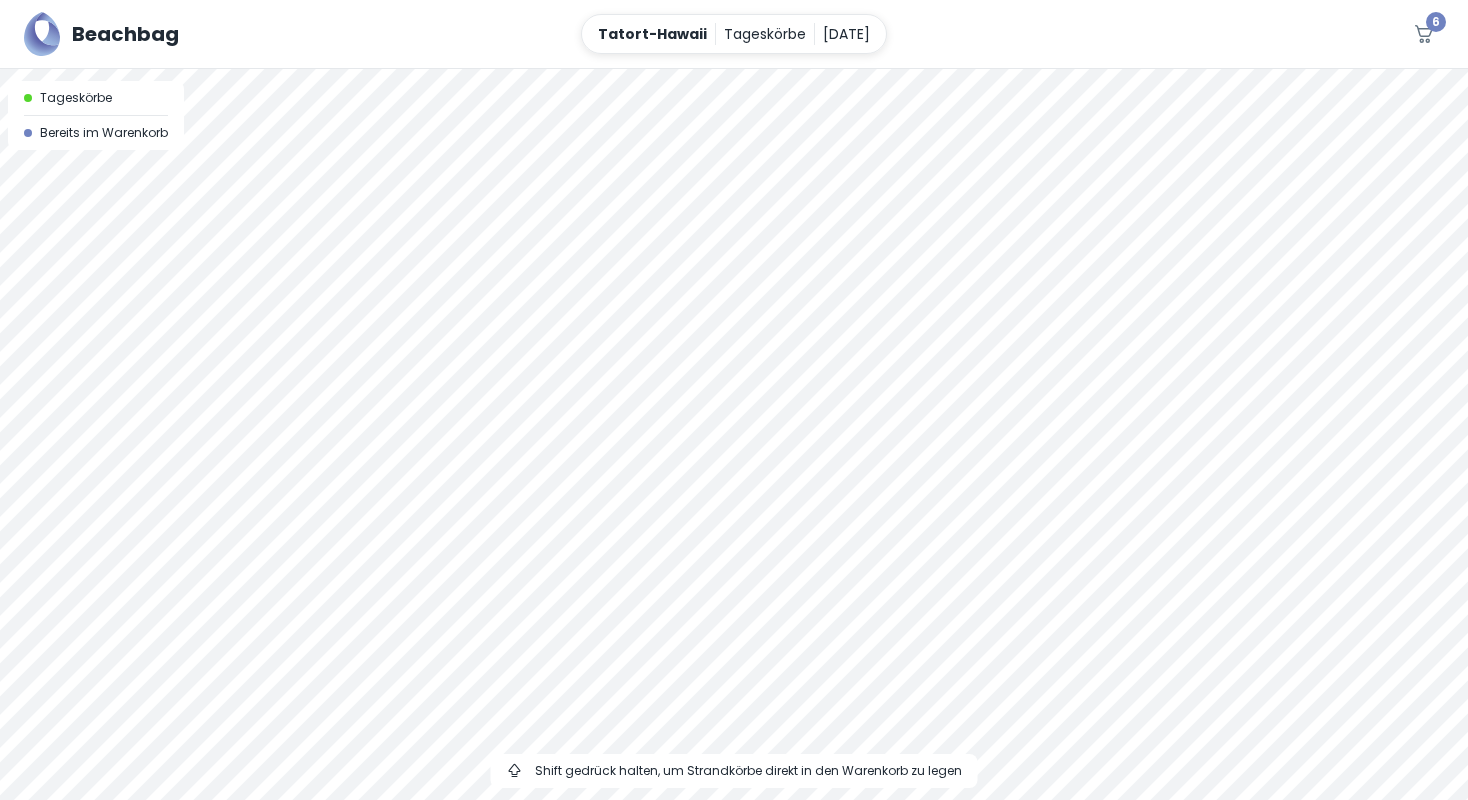drag, startPoint x: 1016, startPoint y: 529, endPoint x: 799, endPoint y: 617, distance: 234.16447 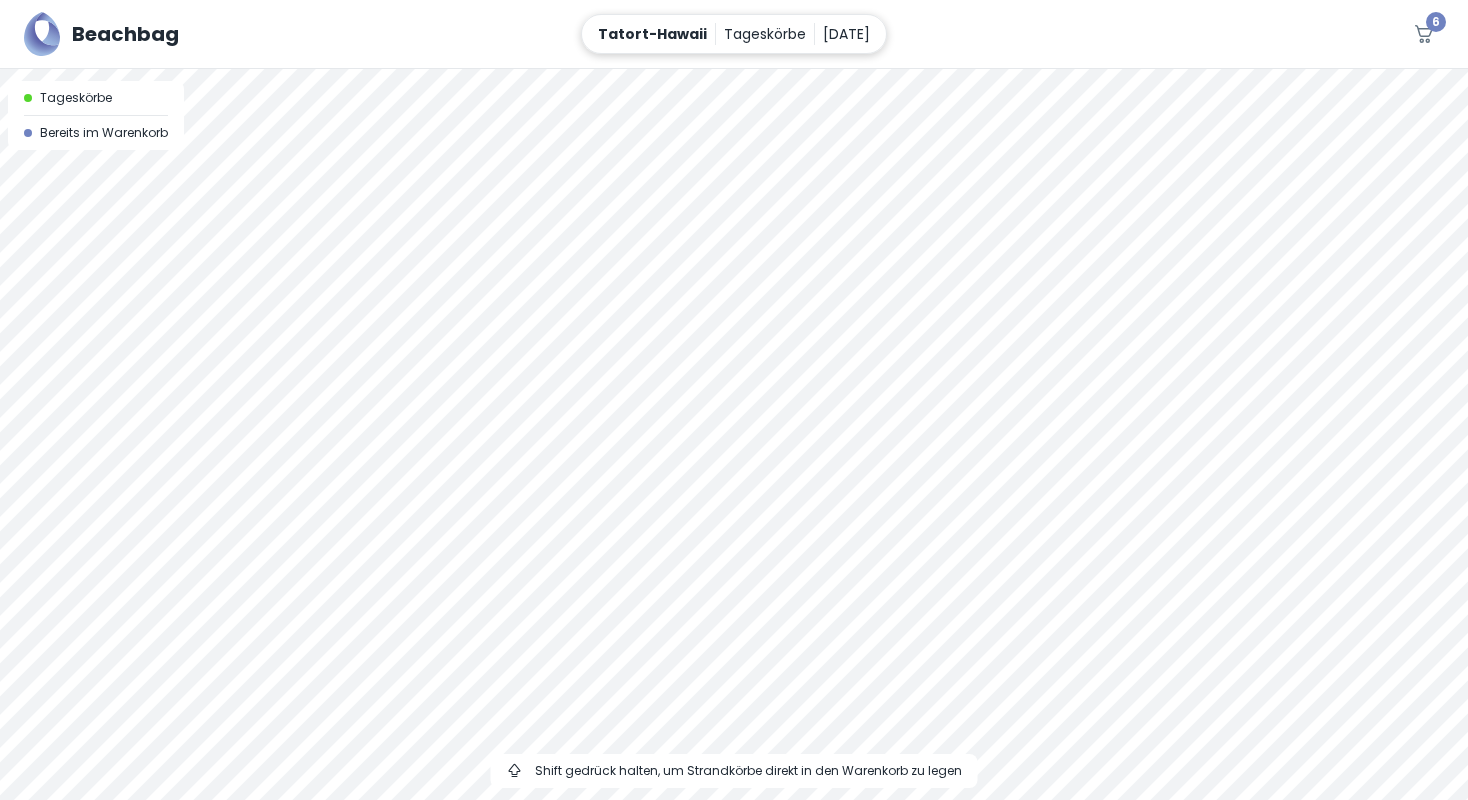 click on "Tageskörbe" at bounding box center (765, 34) 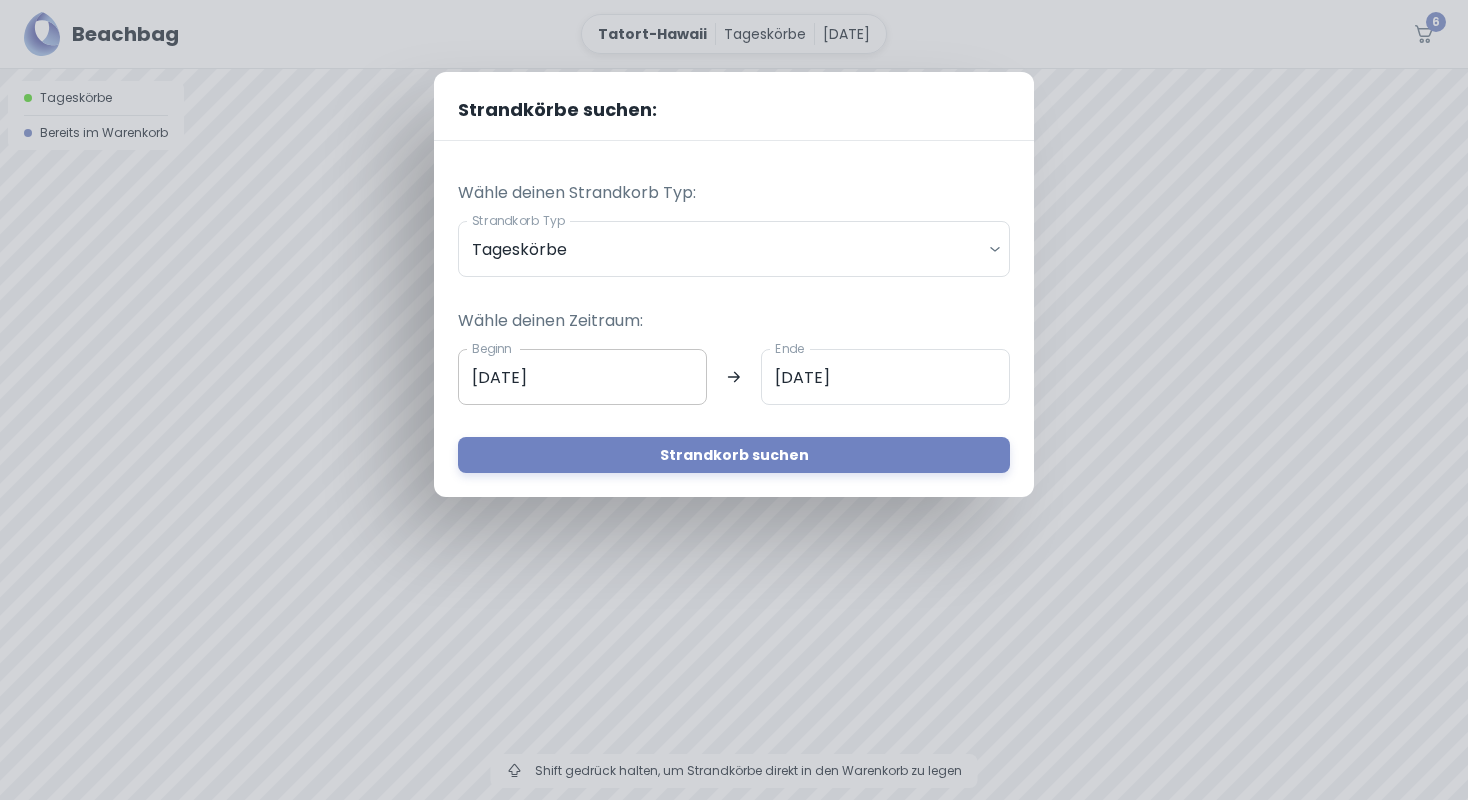 click on "27.07.2025" at bounding box center [582, 377] 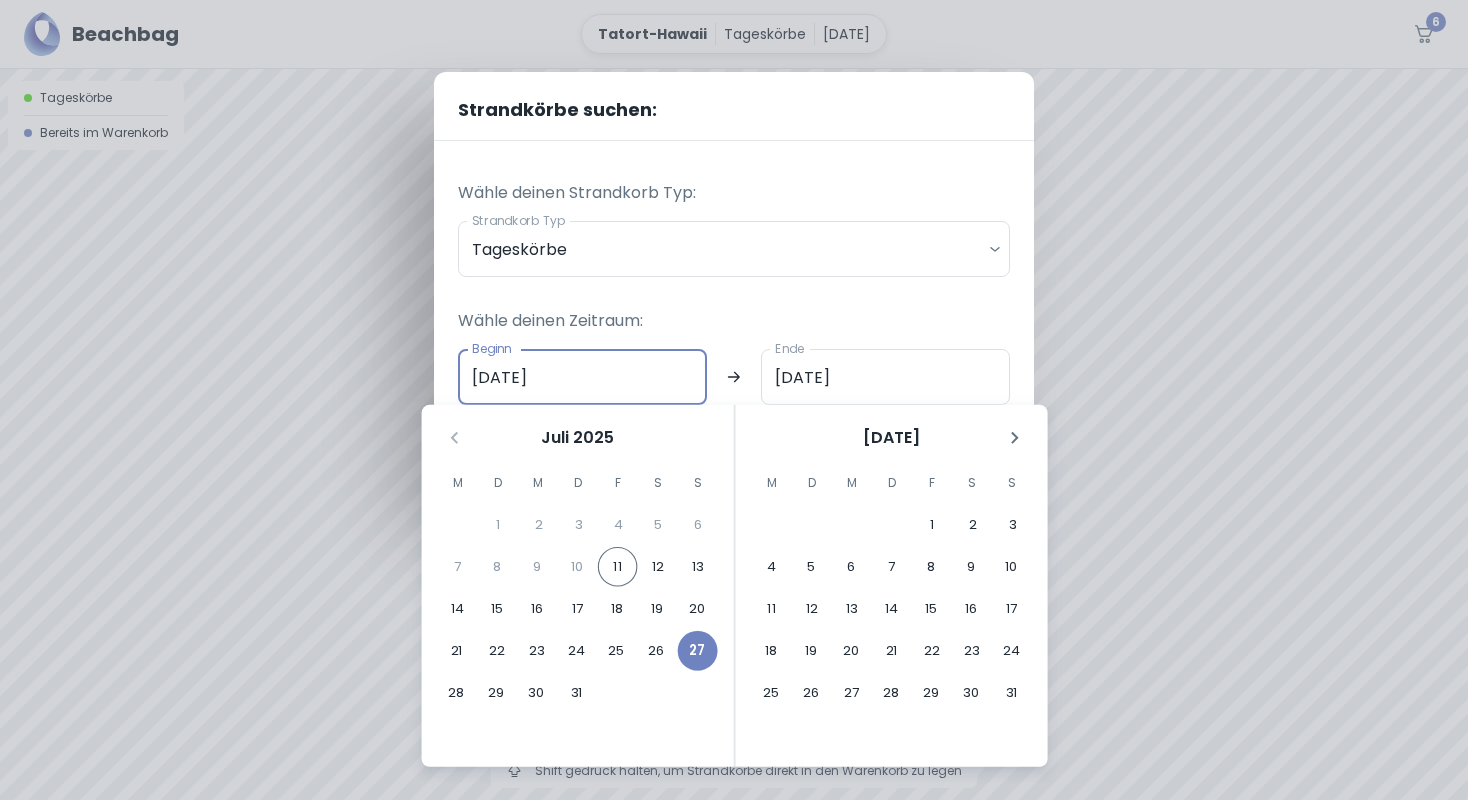 click on "27.07.2025" at bounding box center (582, 377) 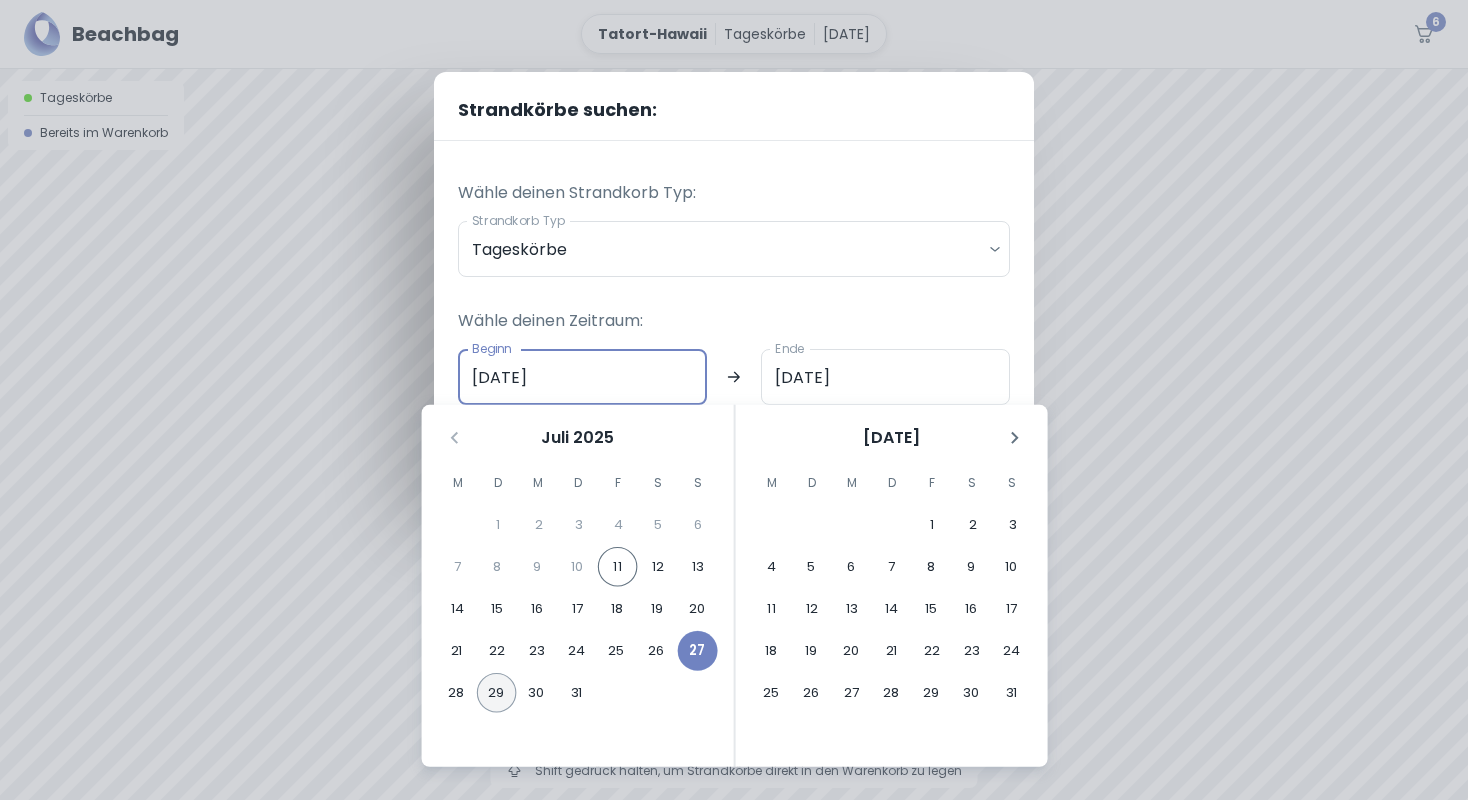 click on "29" at bounding box center [497, 693] 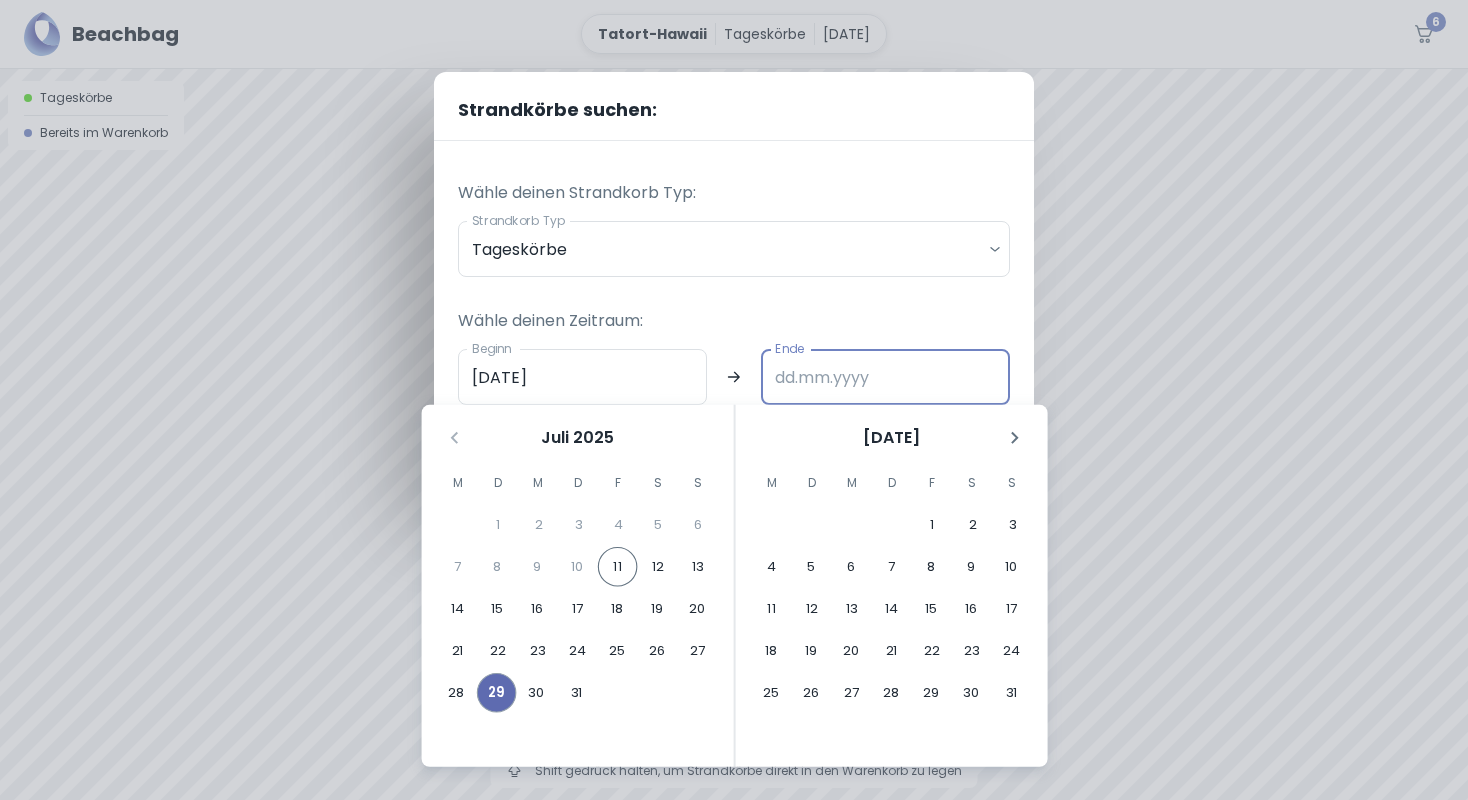 click on "29" at bounding box center [497, 693] 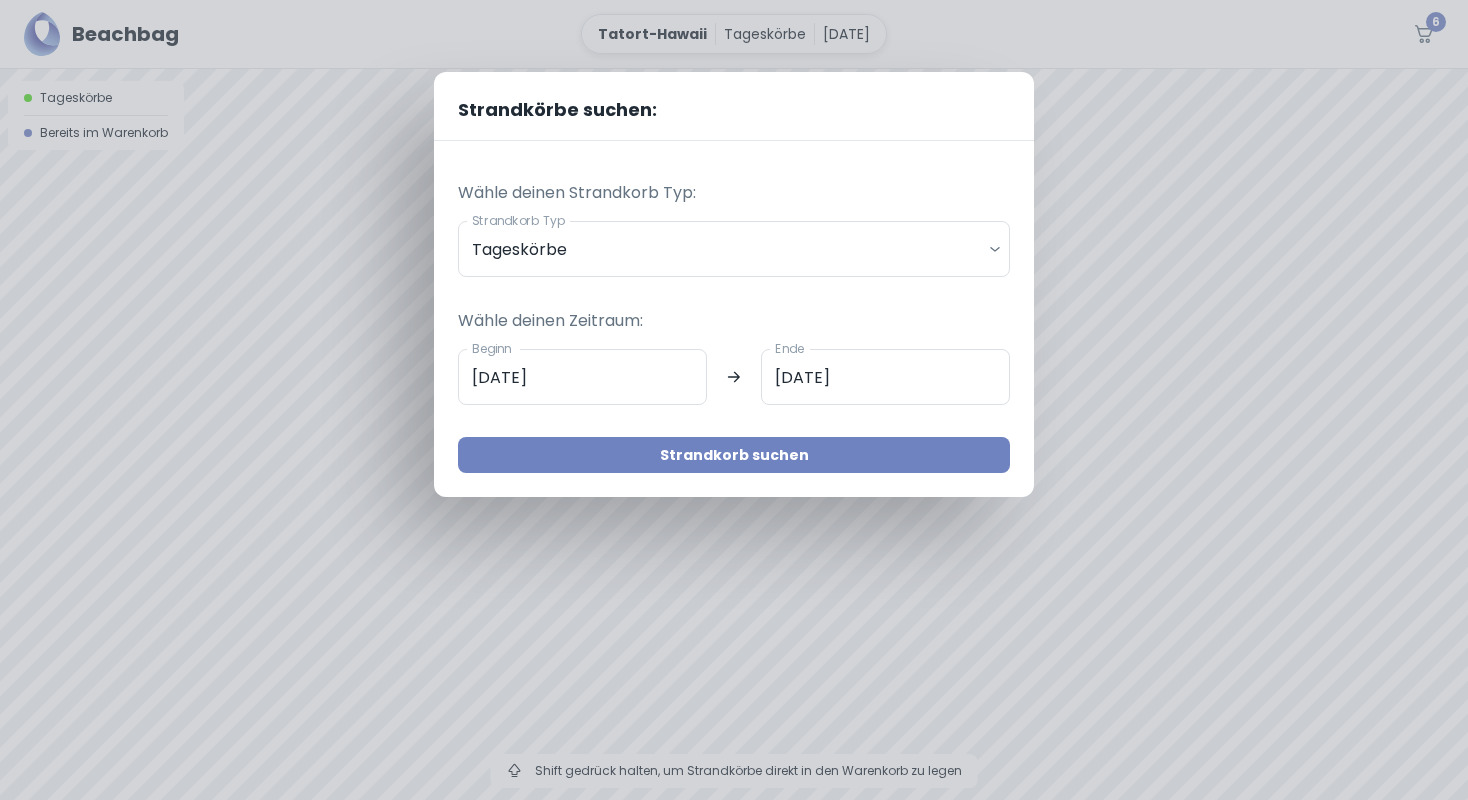 click on "Strandkorb suchen" at bounding box center (734, 455) 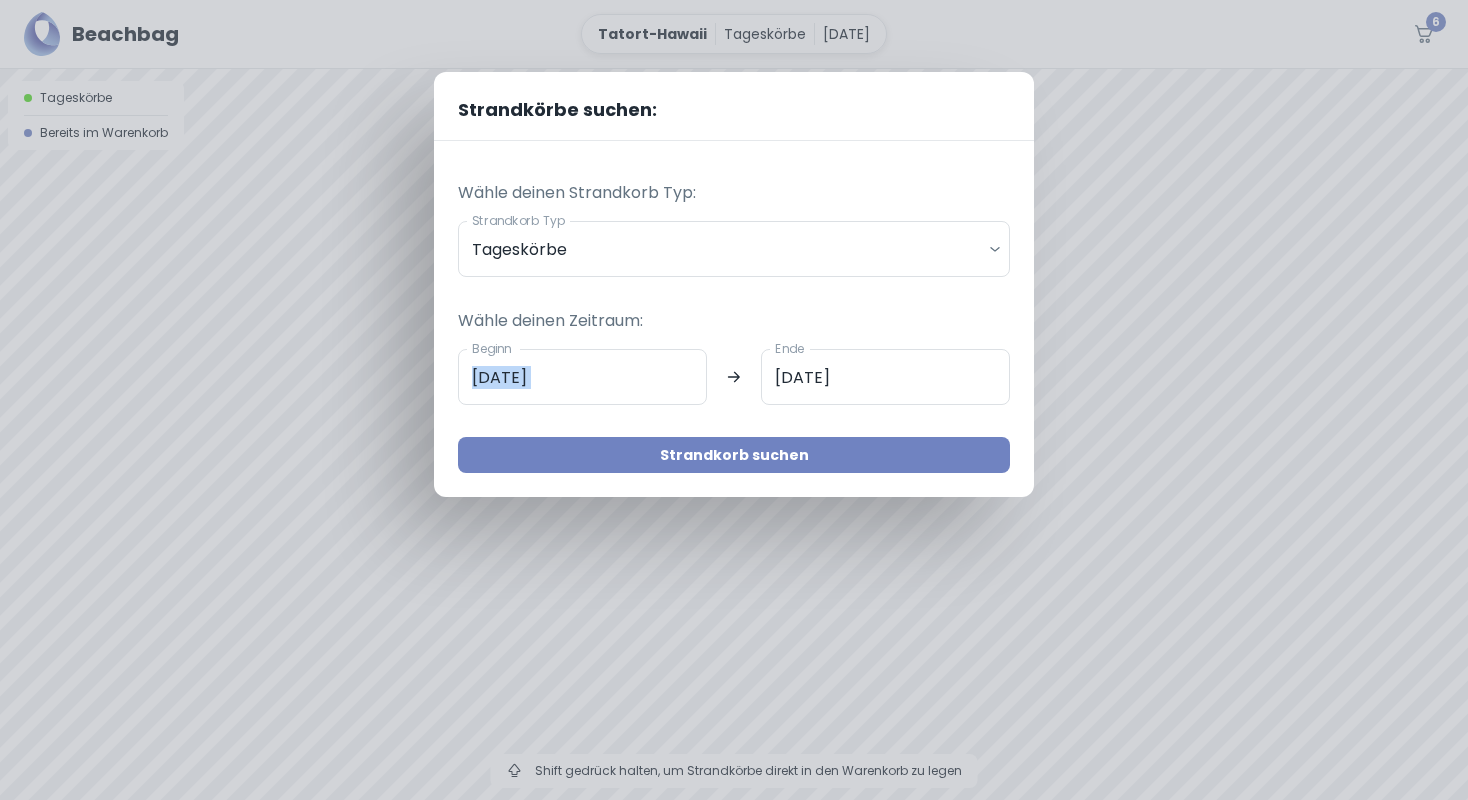 click on "Wähle deinen Zeitraum: Beginn 29.07.2025 Beginn Ende 29.07.2025 Ende Strandkorb suchen" at bounding box center [734, 375] 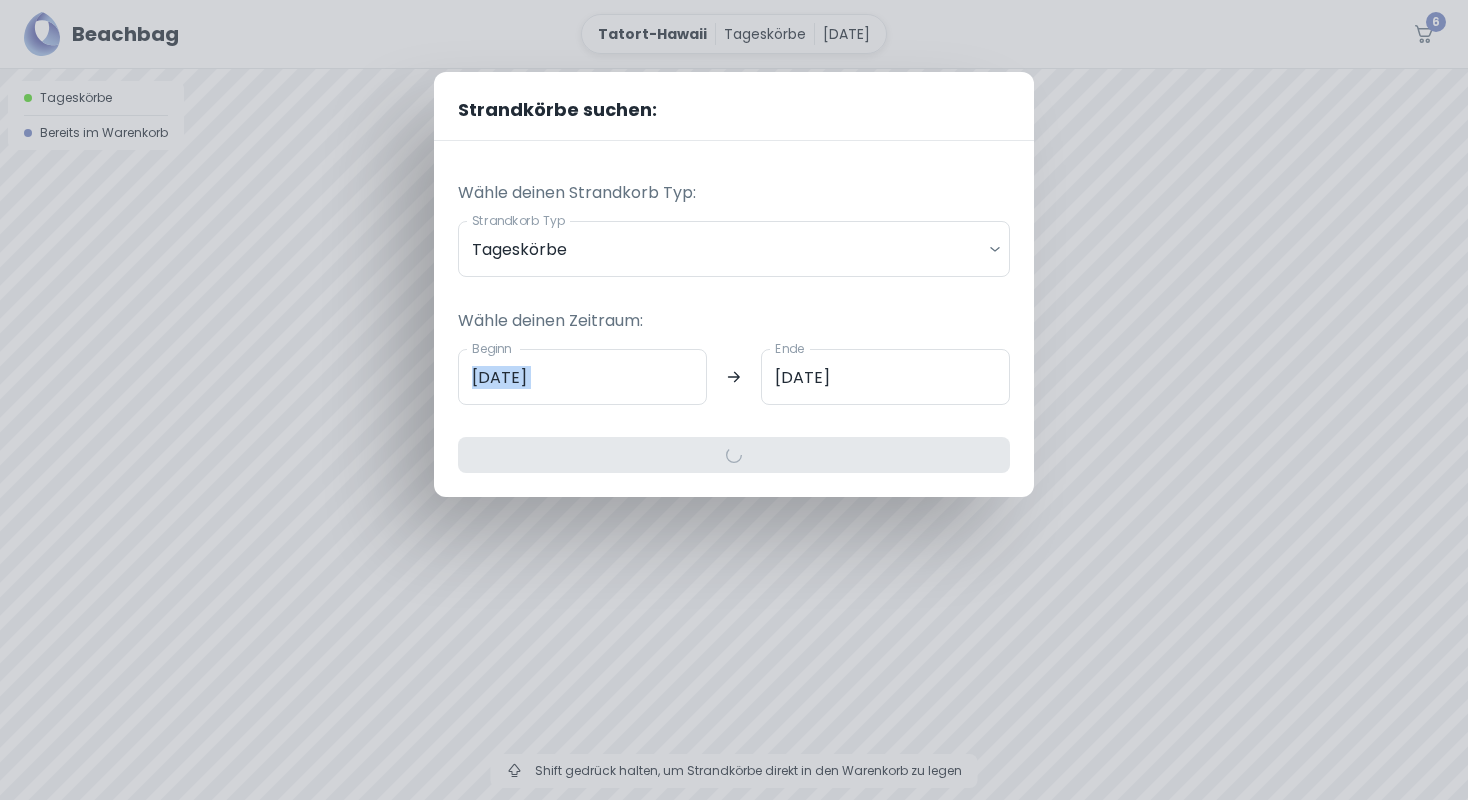 click on "Wähle deinen Zeitraum: Beginn 29.07.2025 Beginn Ende 29.07.2025 Ende Strandkorb suchen" at bounding box center [734, 375] 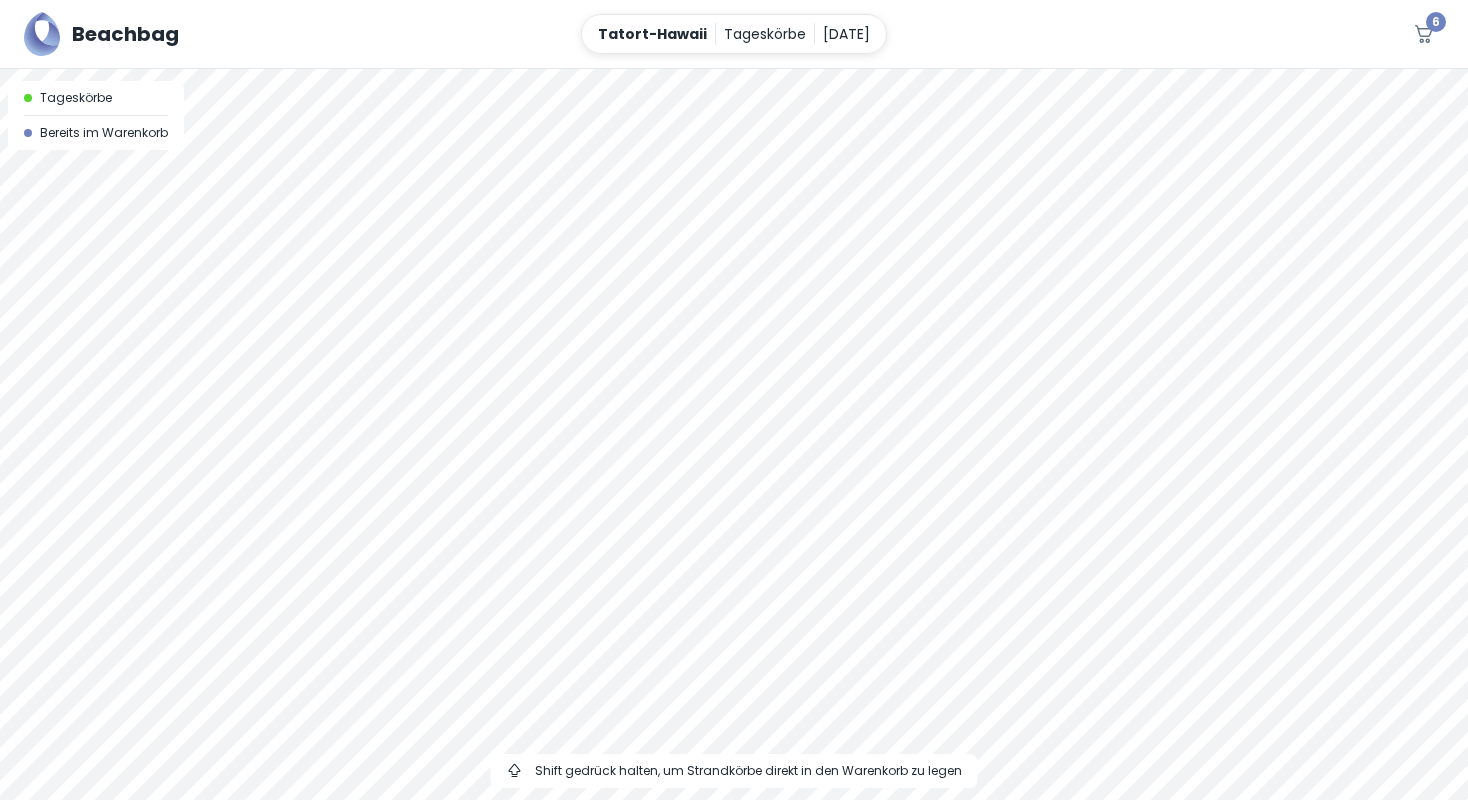 drag, startPoint x: 870, startPoint y: 536, endPoint x: 874, endPoint y: 672, distance: 136.0588 